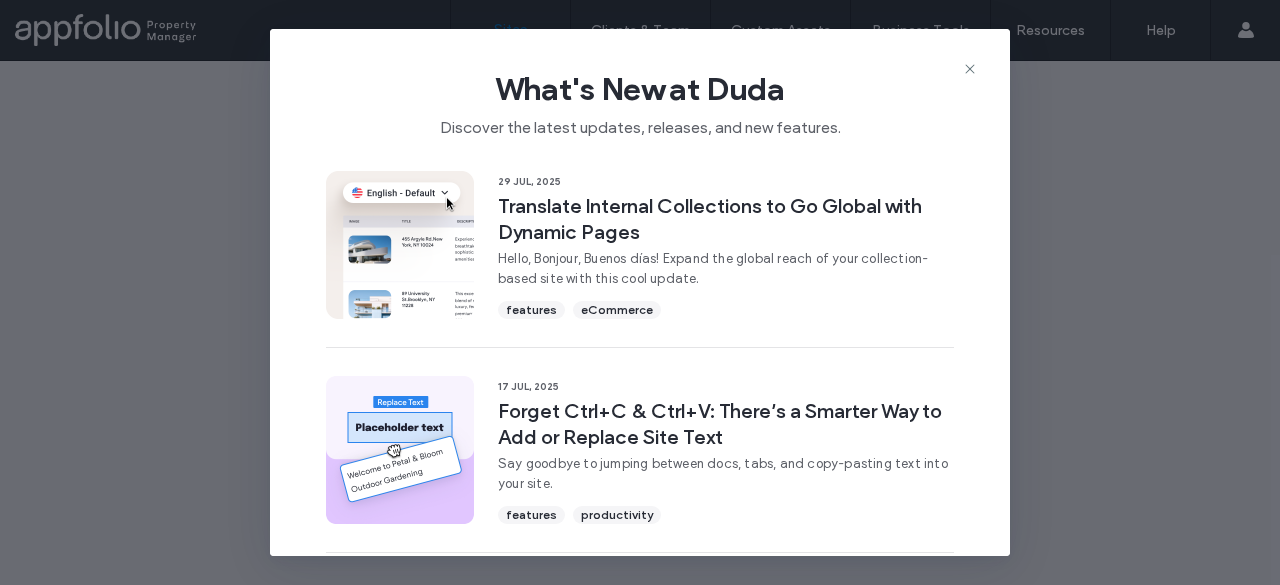 scroll, scrollTop: 0, scrollLeft: 0, axis: both 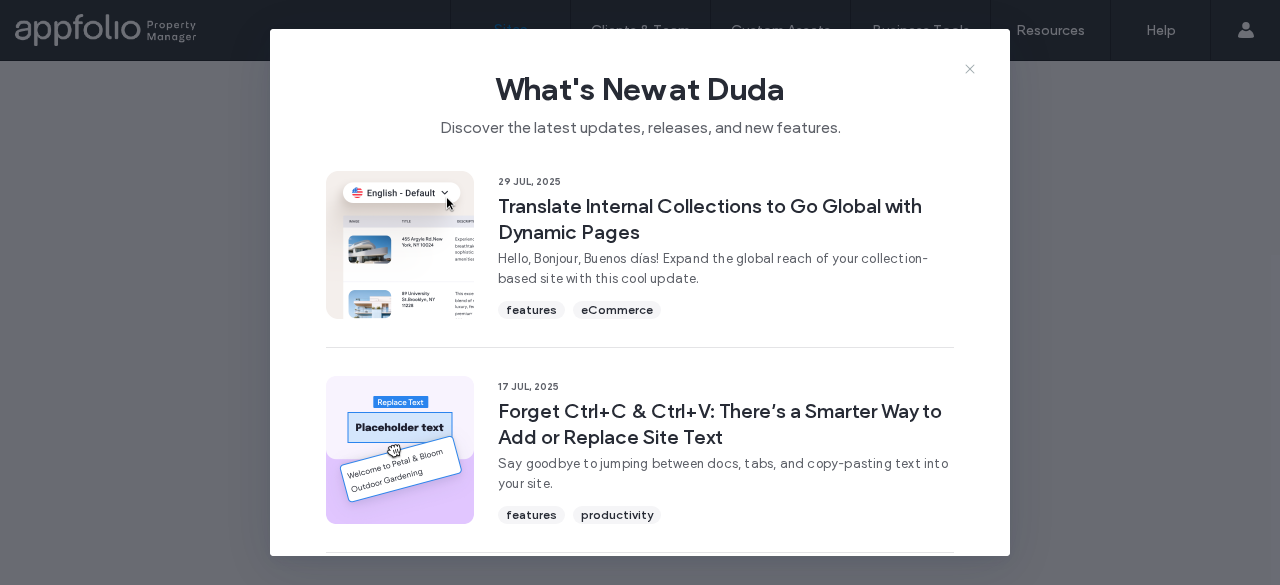 click 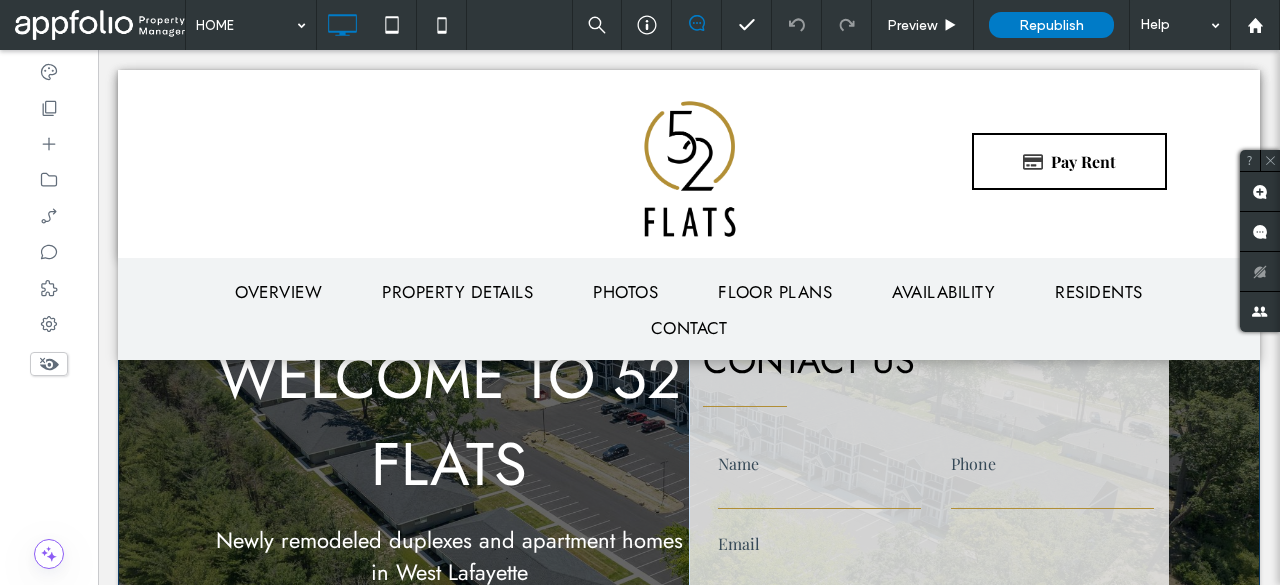 scroll, scrollTop: 60, scrollLeft: 0, axis: vertical 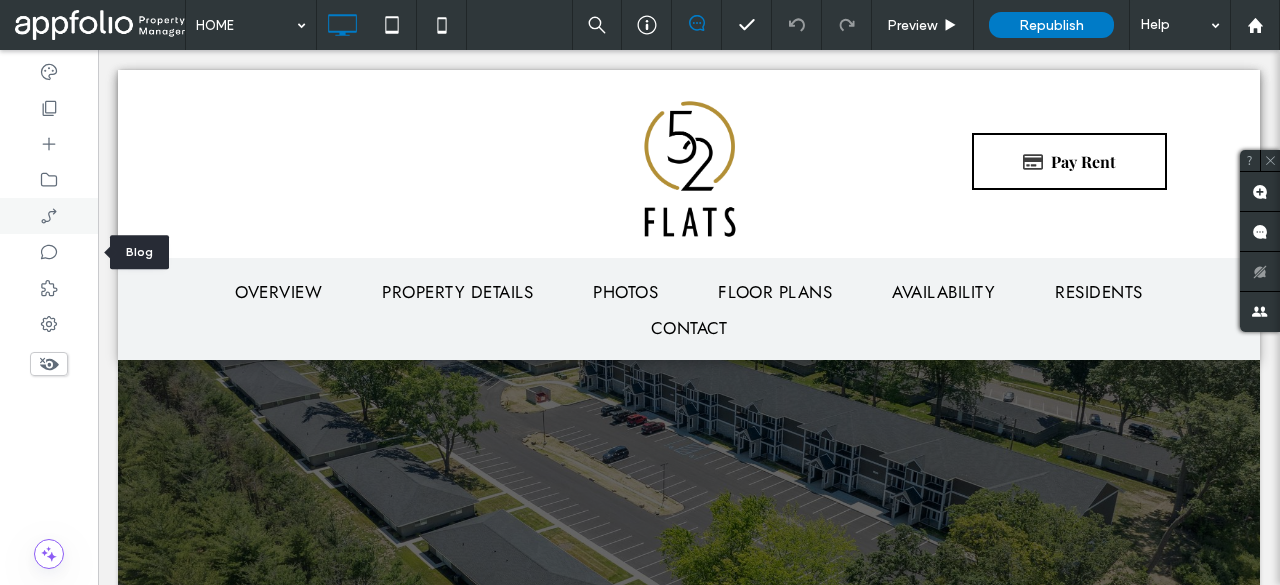 click 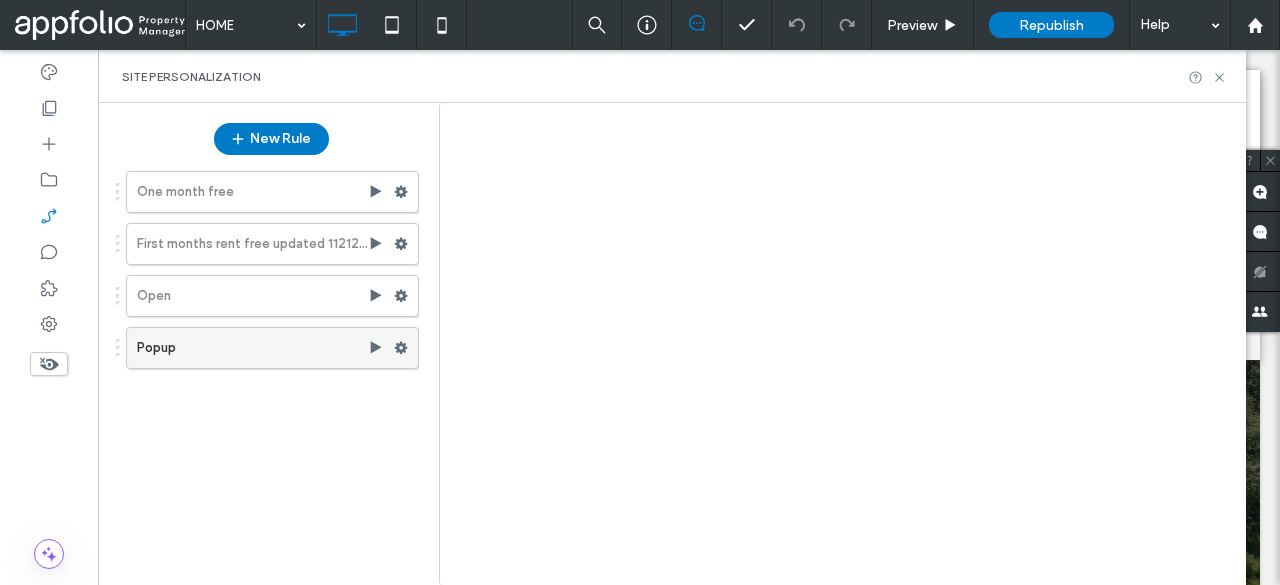 click on "Popup" at bounding box center (252, 348) 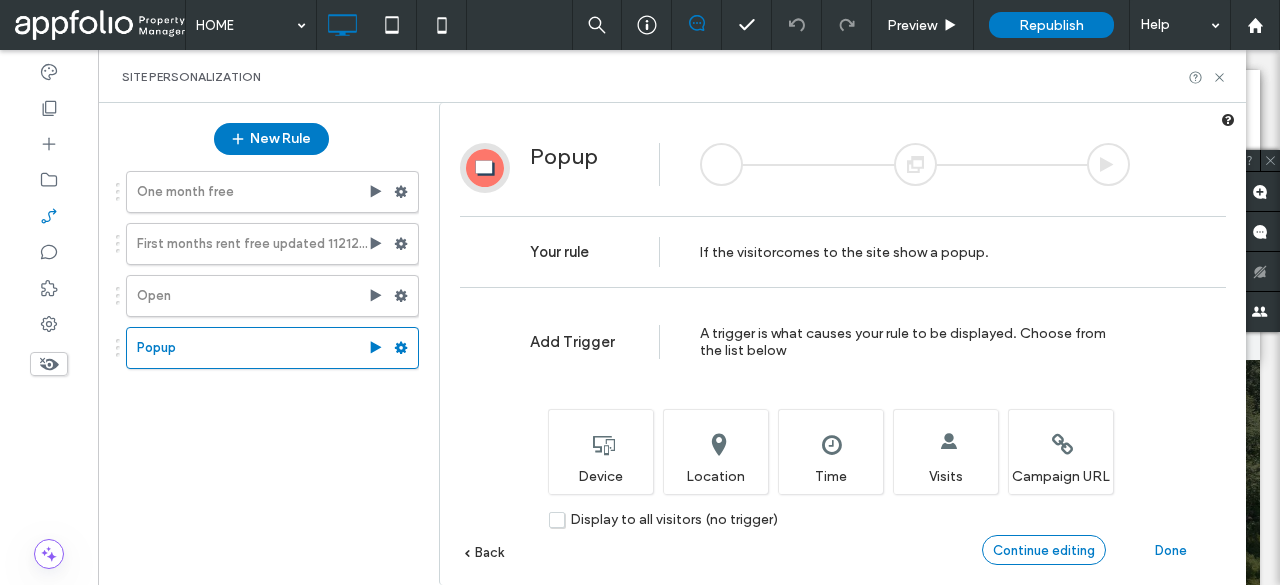 click on "Continue editing" at bounding box center [1044, 550] 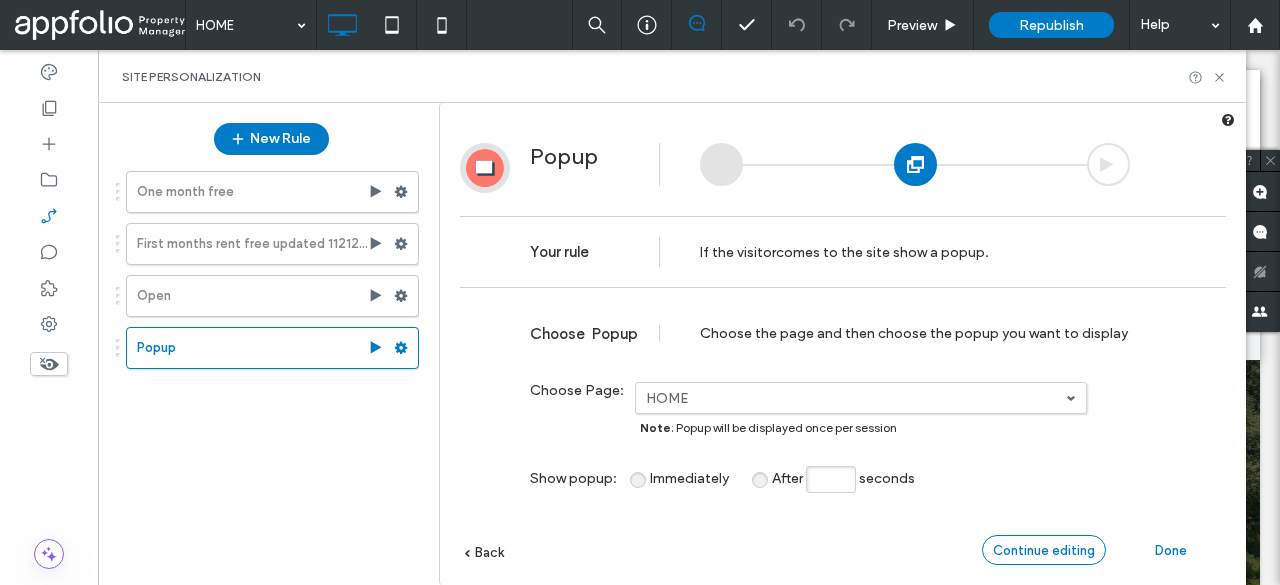 click on "Continue editing" at bounding box center [1044, 550] 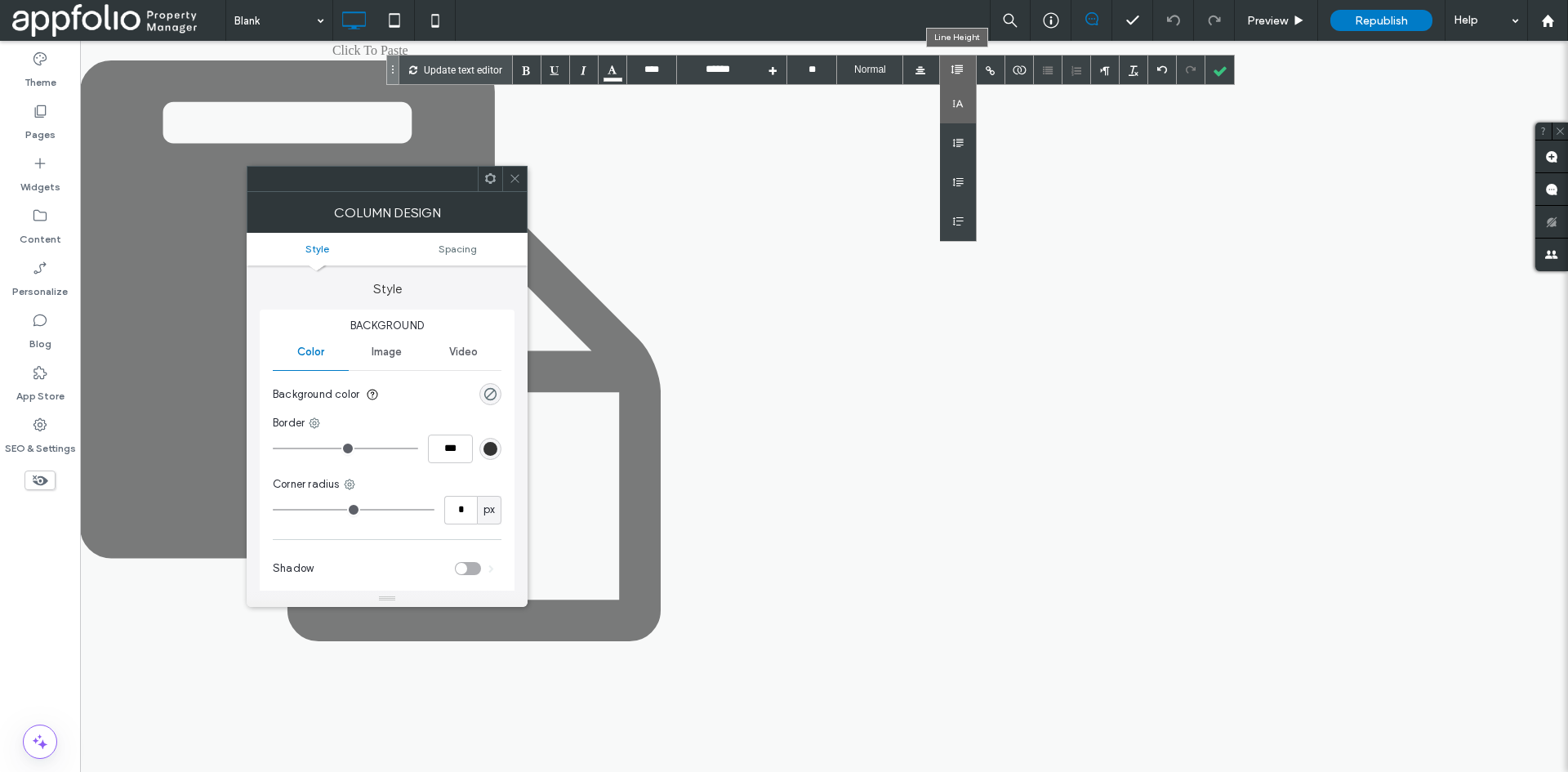 scroll, scrollTop: 0, scrollLeft: 0, axis: both 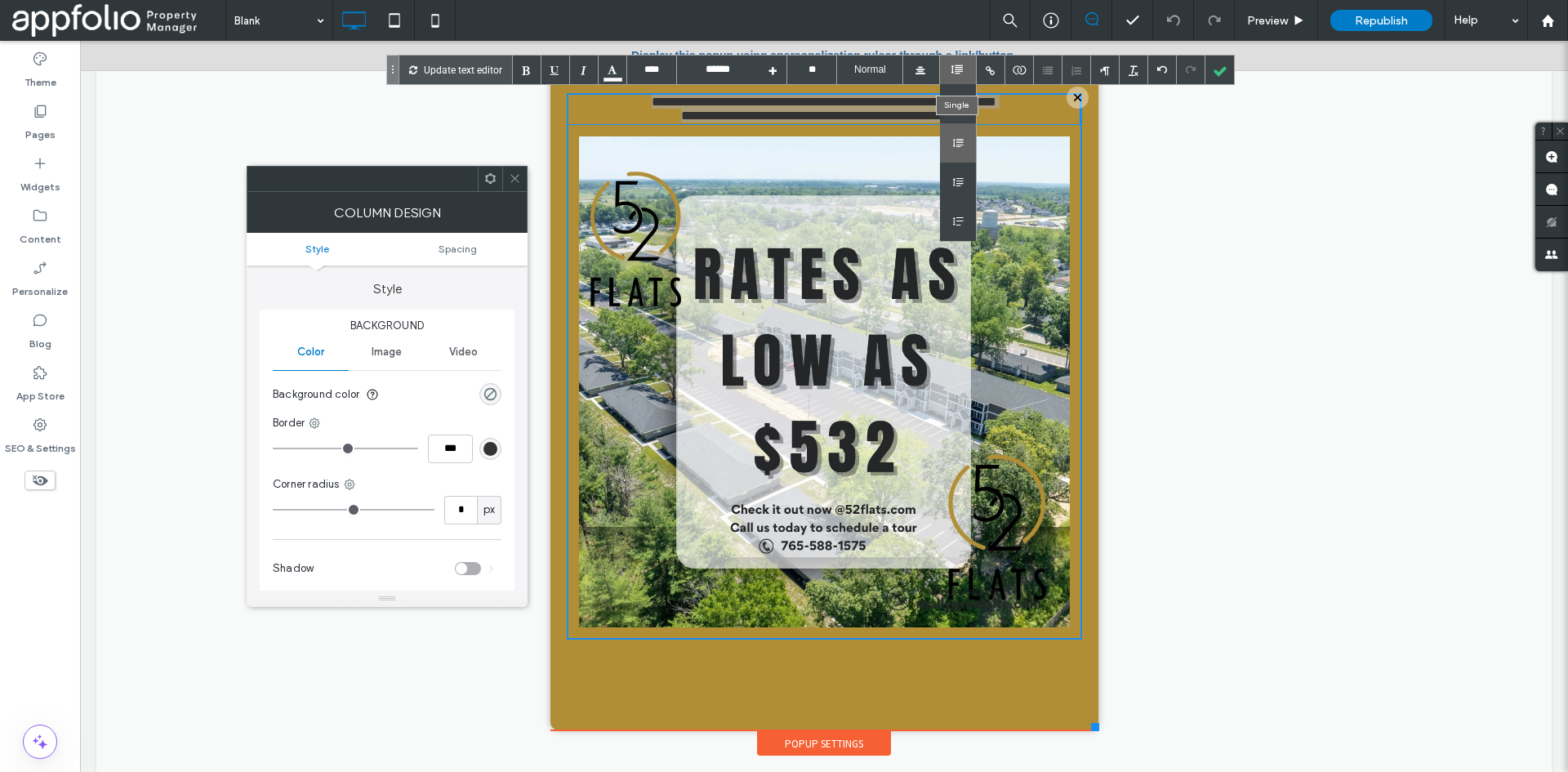click at bounding box center [958, 143] 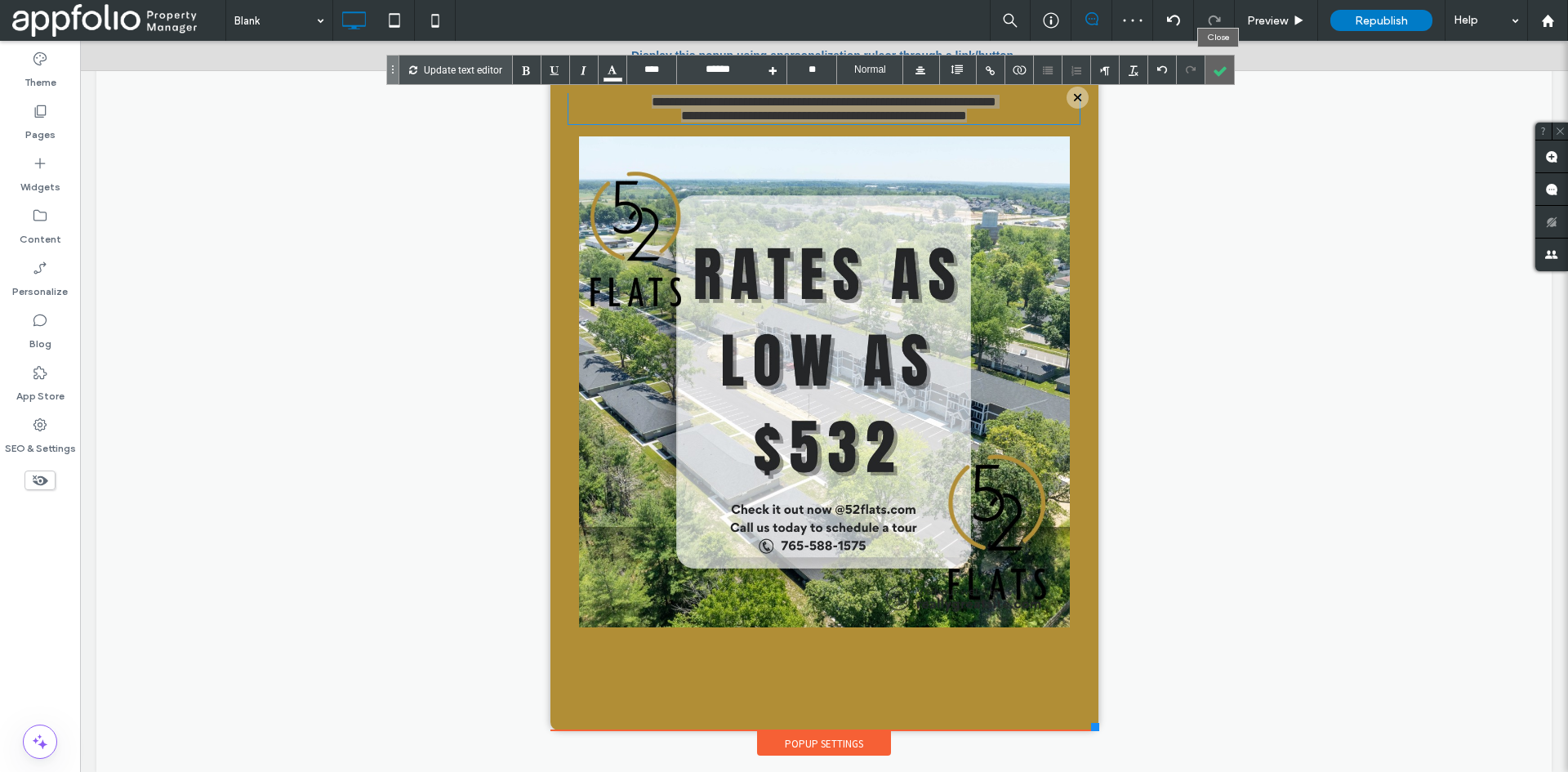 click at bounding box center (1219, 69) 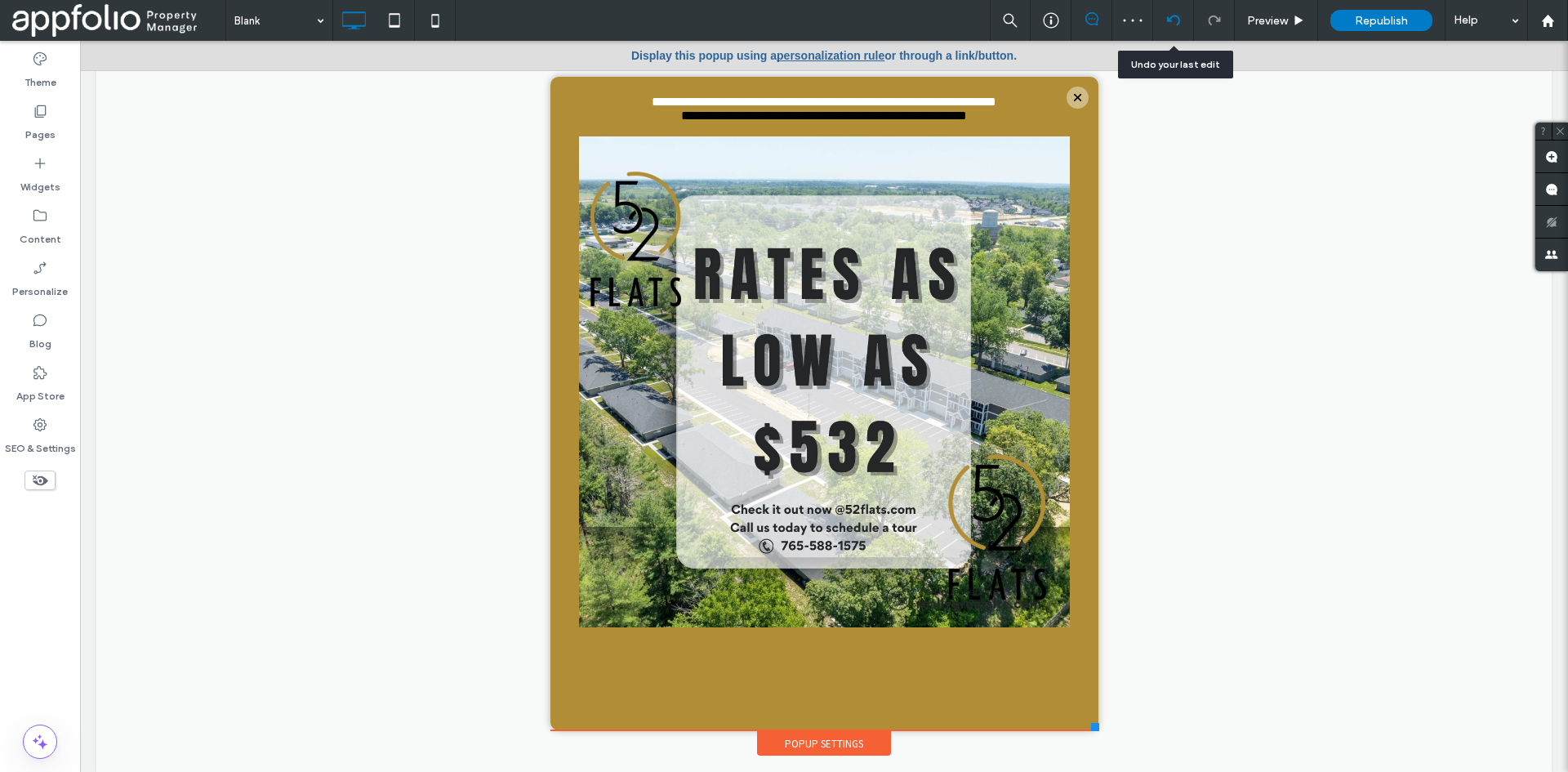 click at bounding box center [1173, 20] 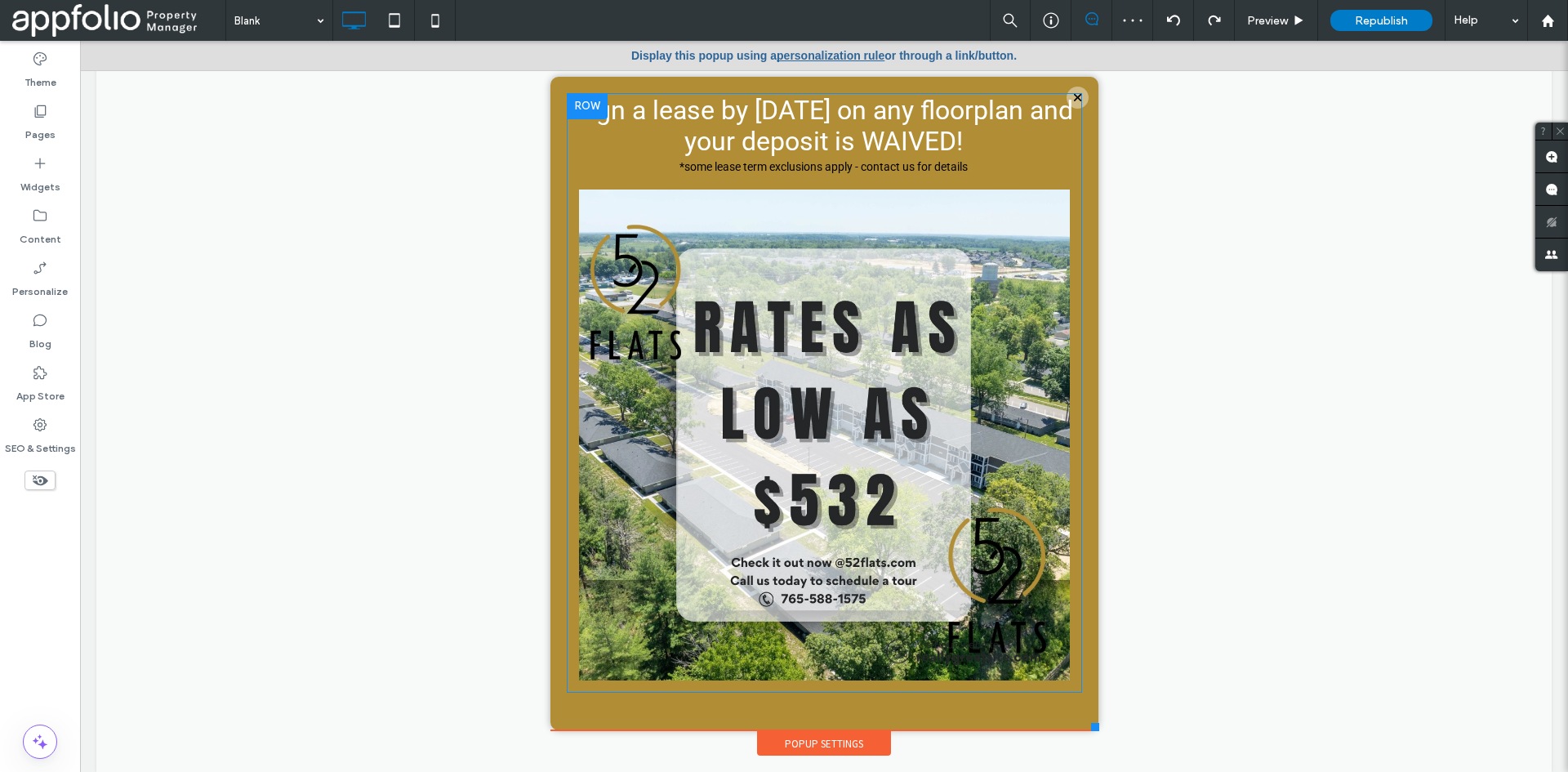 scroll, scrollTop: 0, scrollLeft: 0, axis: both 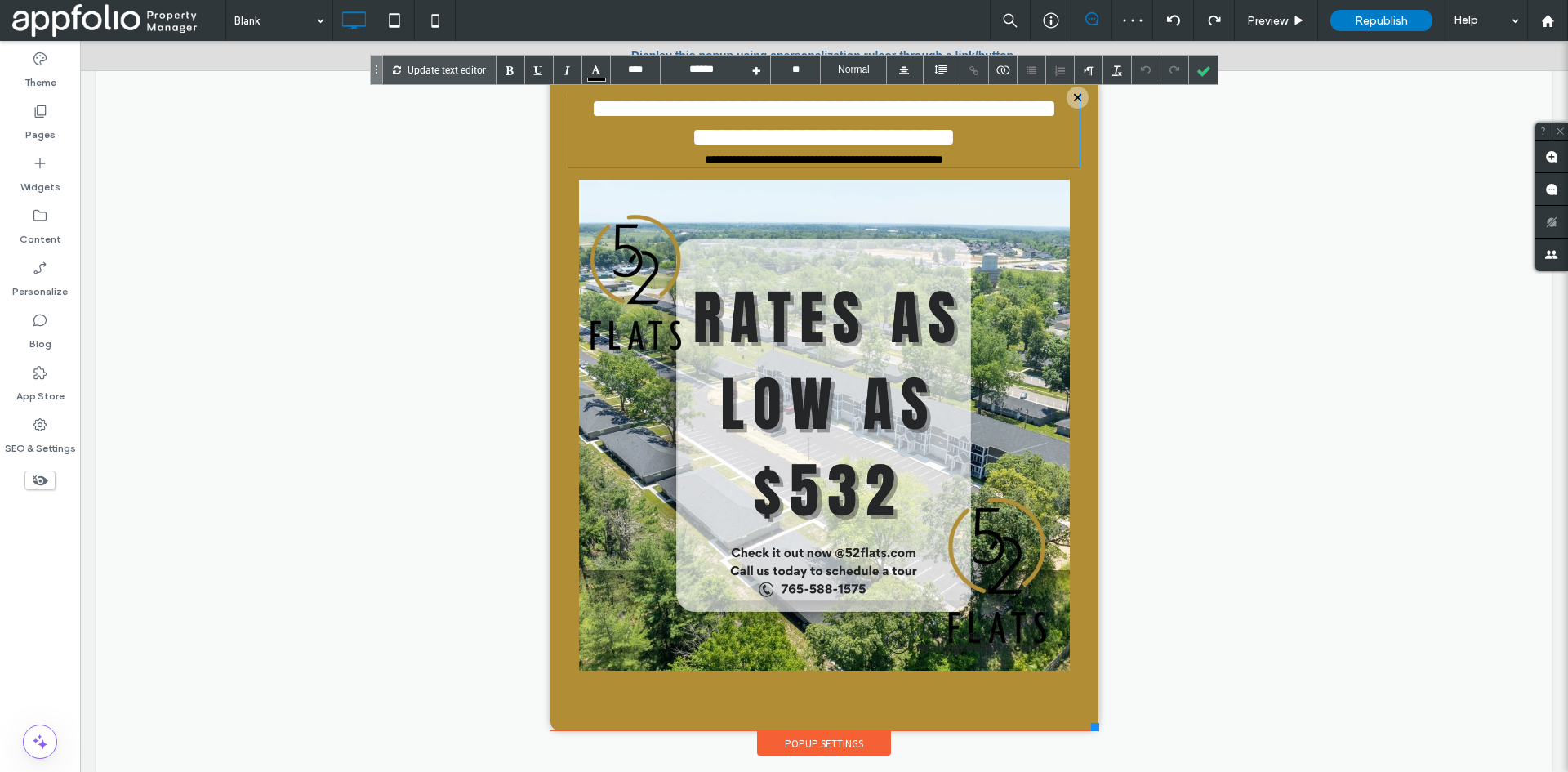 click on "**********" at bounding box center [824, 130] 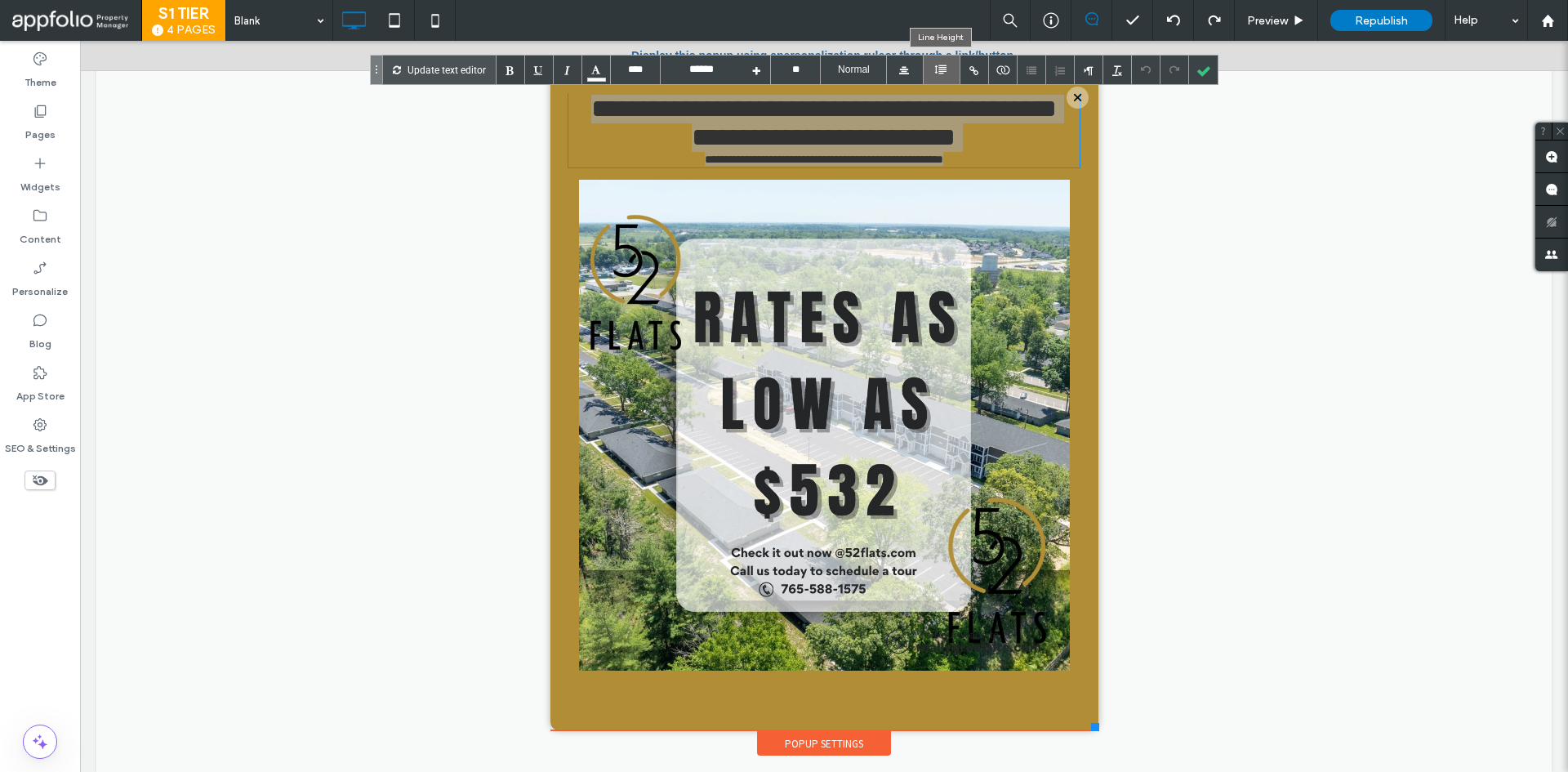 click at bounding box center (941, 69) 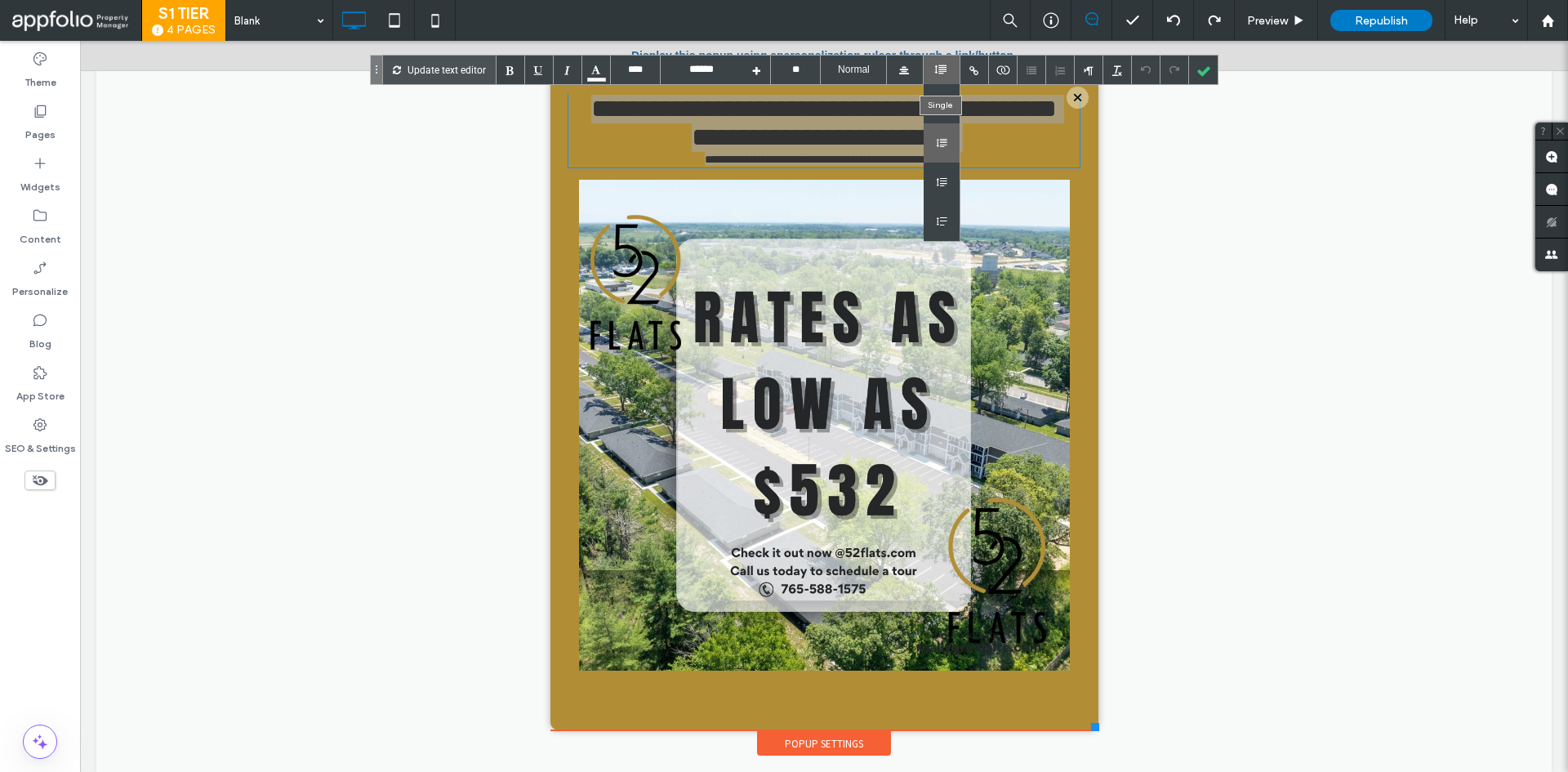 click at bounding box center (942, 143) 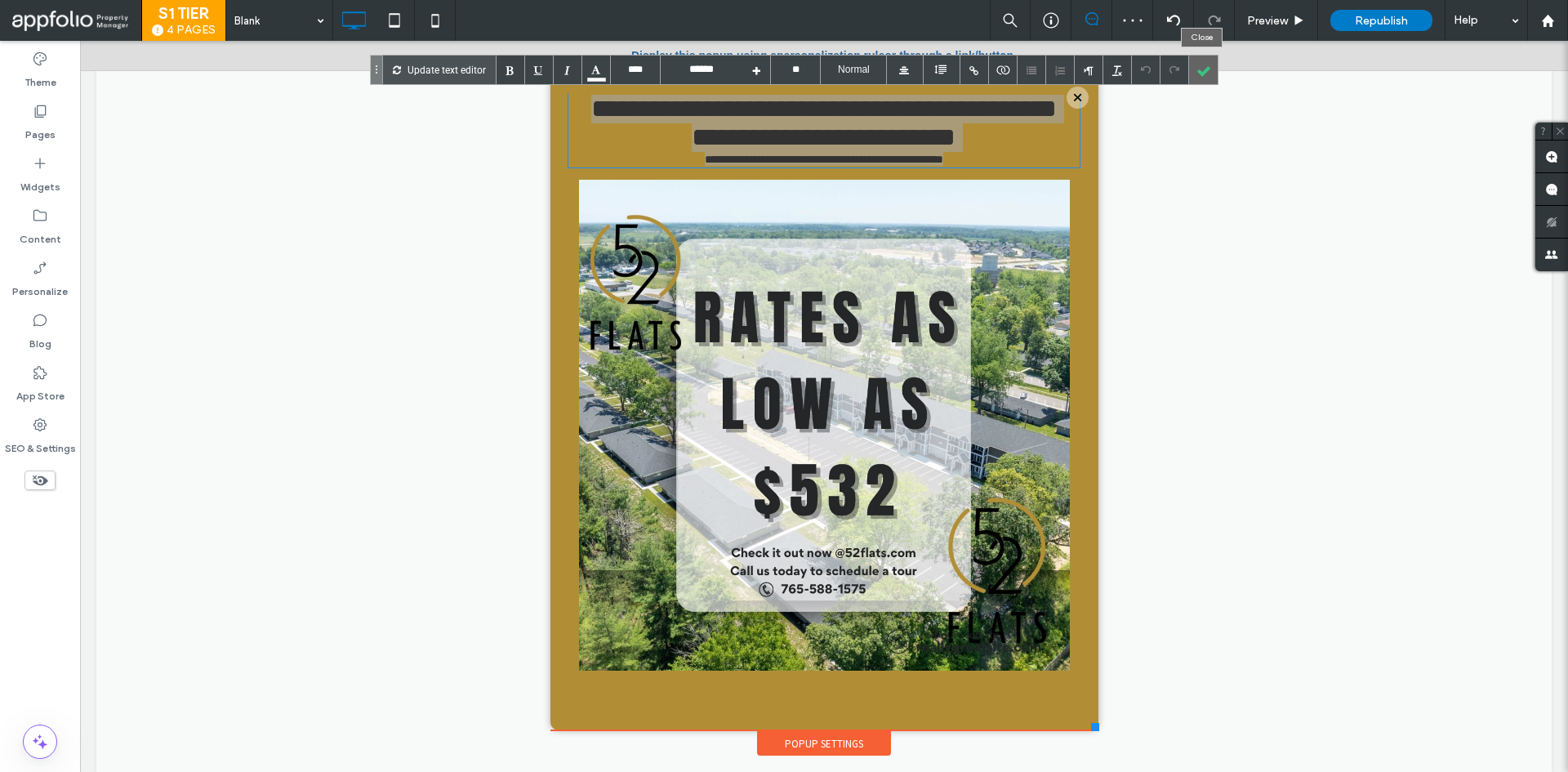 click at bounding box center (1203, 69) 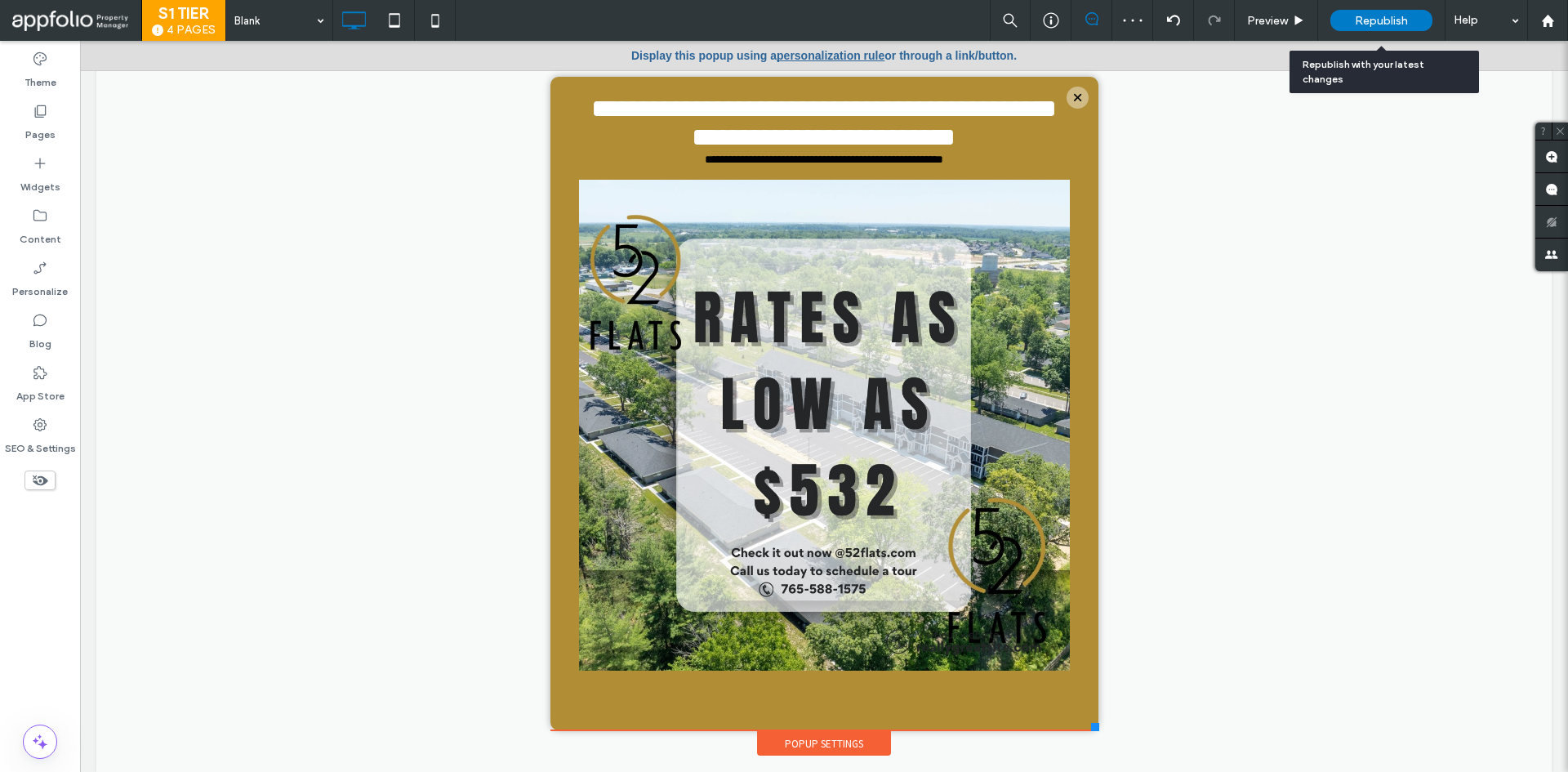 click on "Republish" at bounding box center [1381, 20] 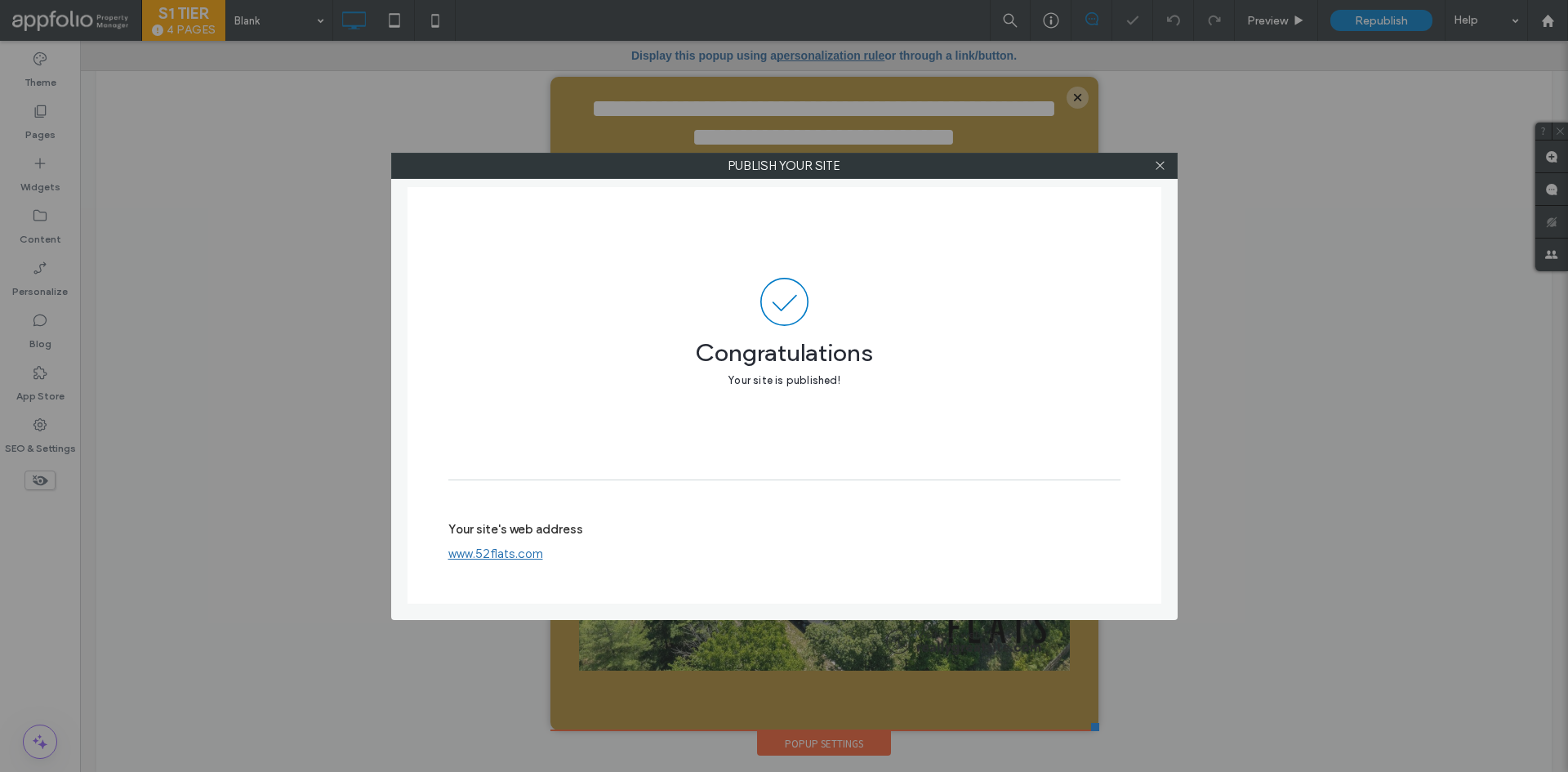 click on "www.52flats.com" at bounding box center [496, 554] 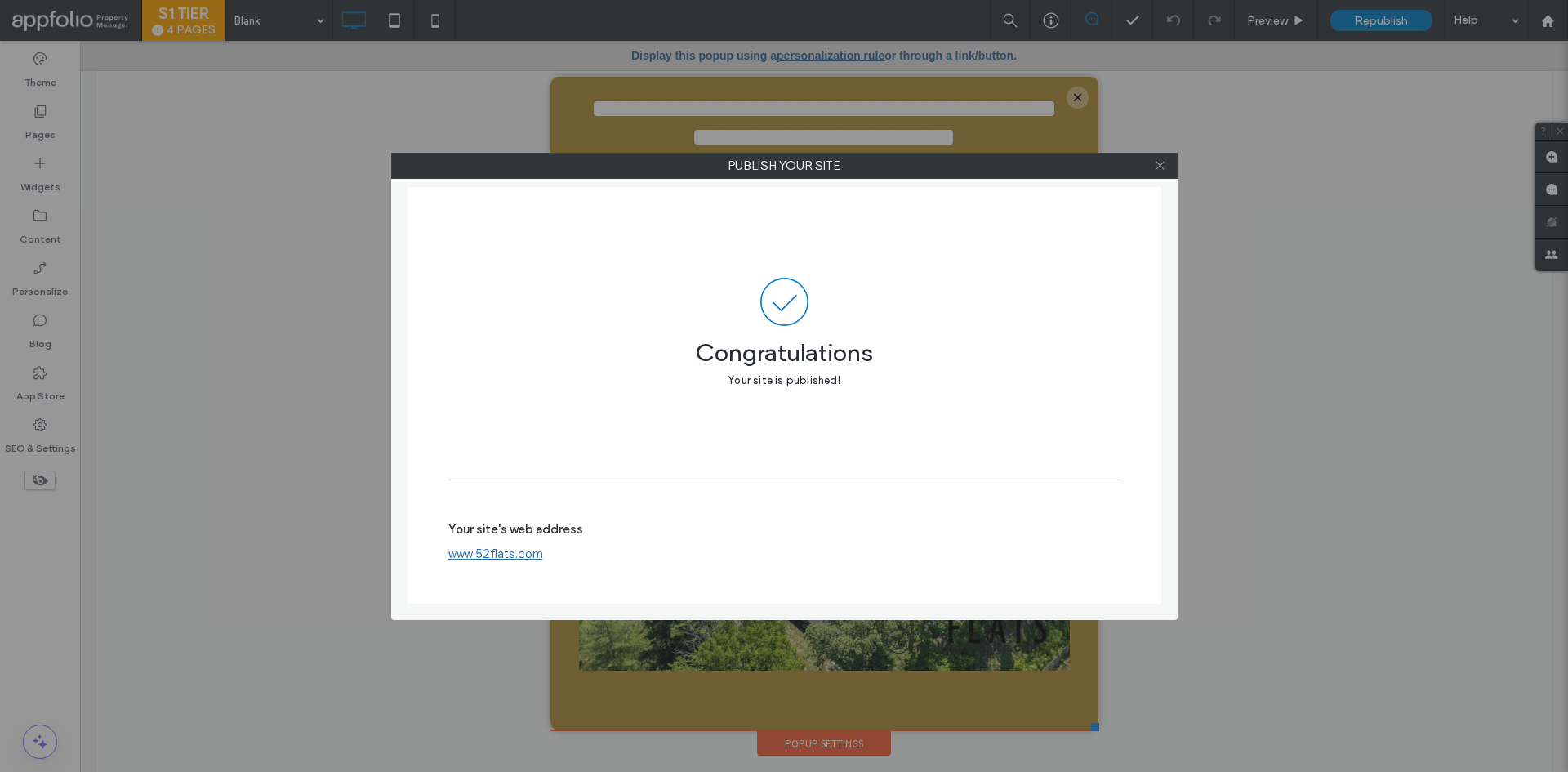 click 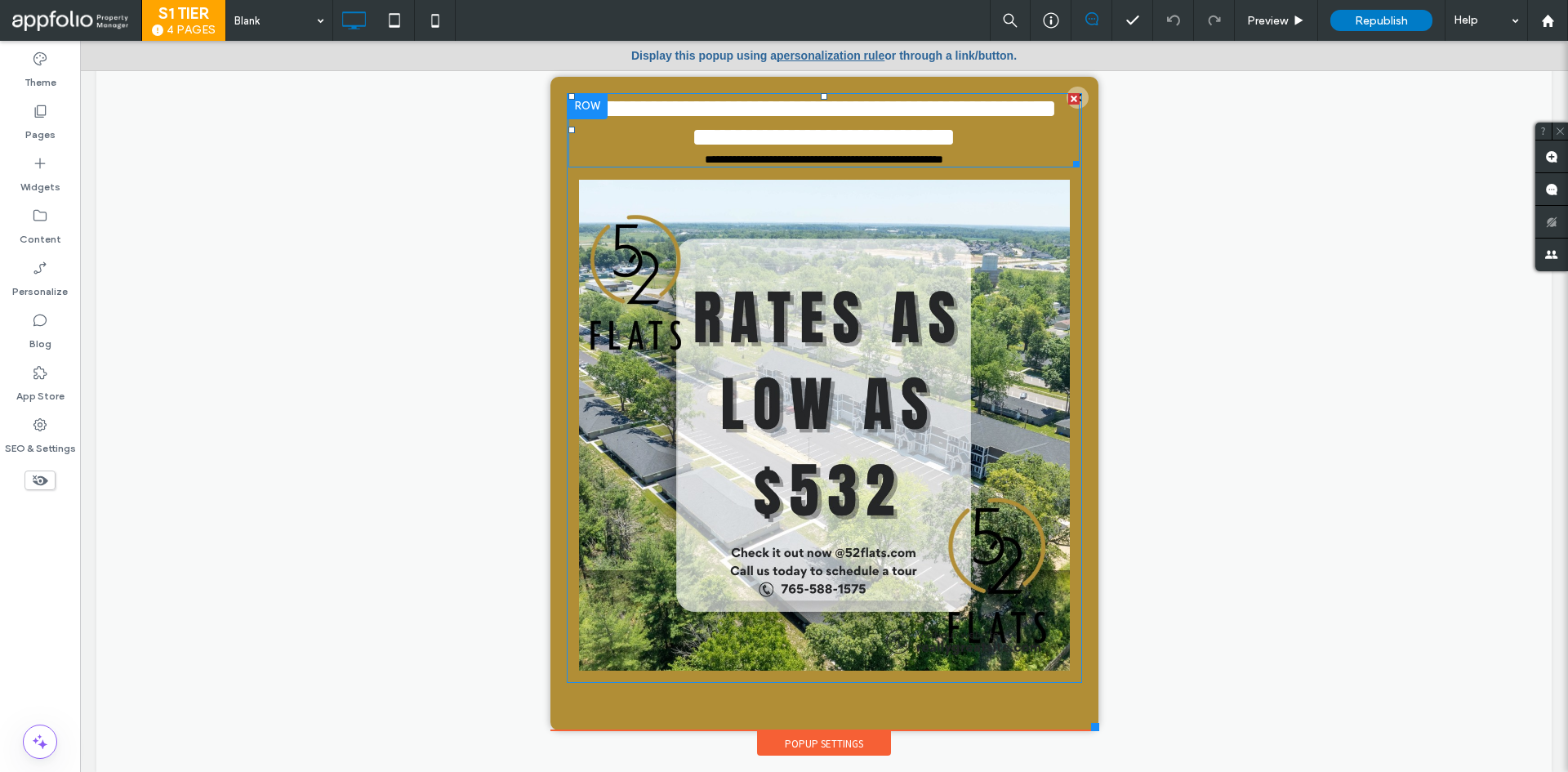 click on "**********" at bounding box center [824, 123] 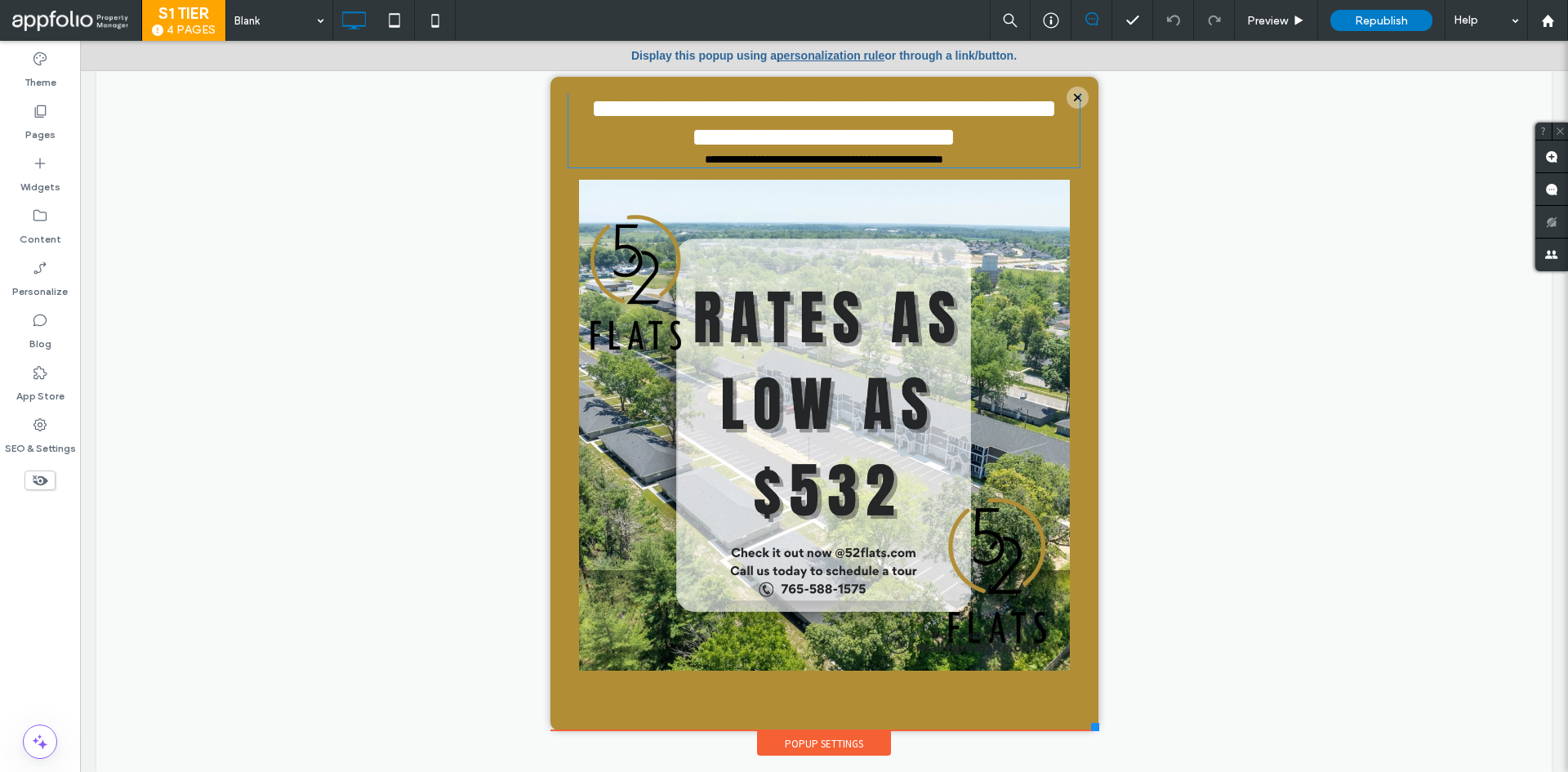 click on "**********" at bounding box center [824, 123] 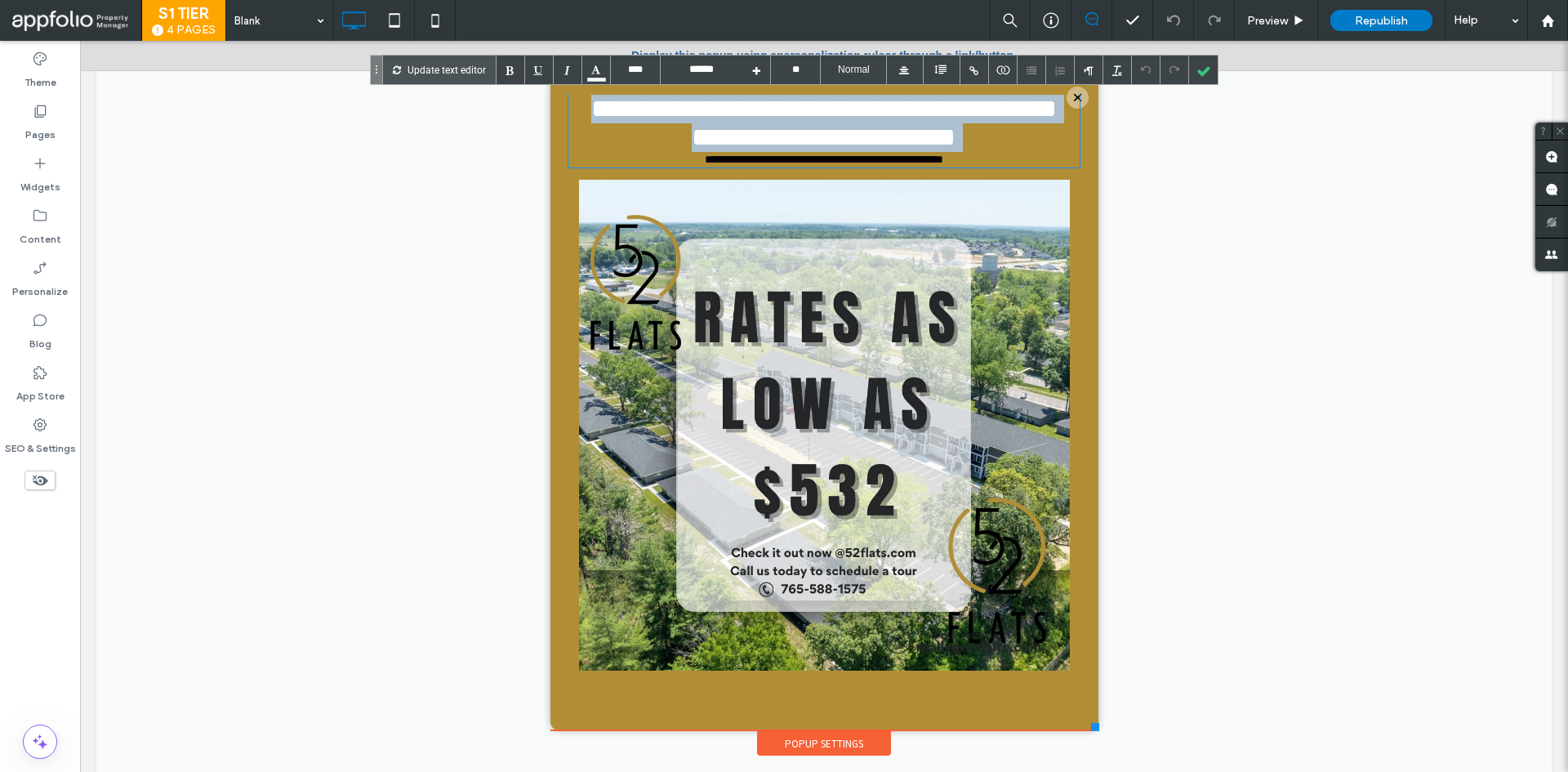 click on "**********" at bounding box center [824, 123] 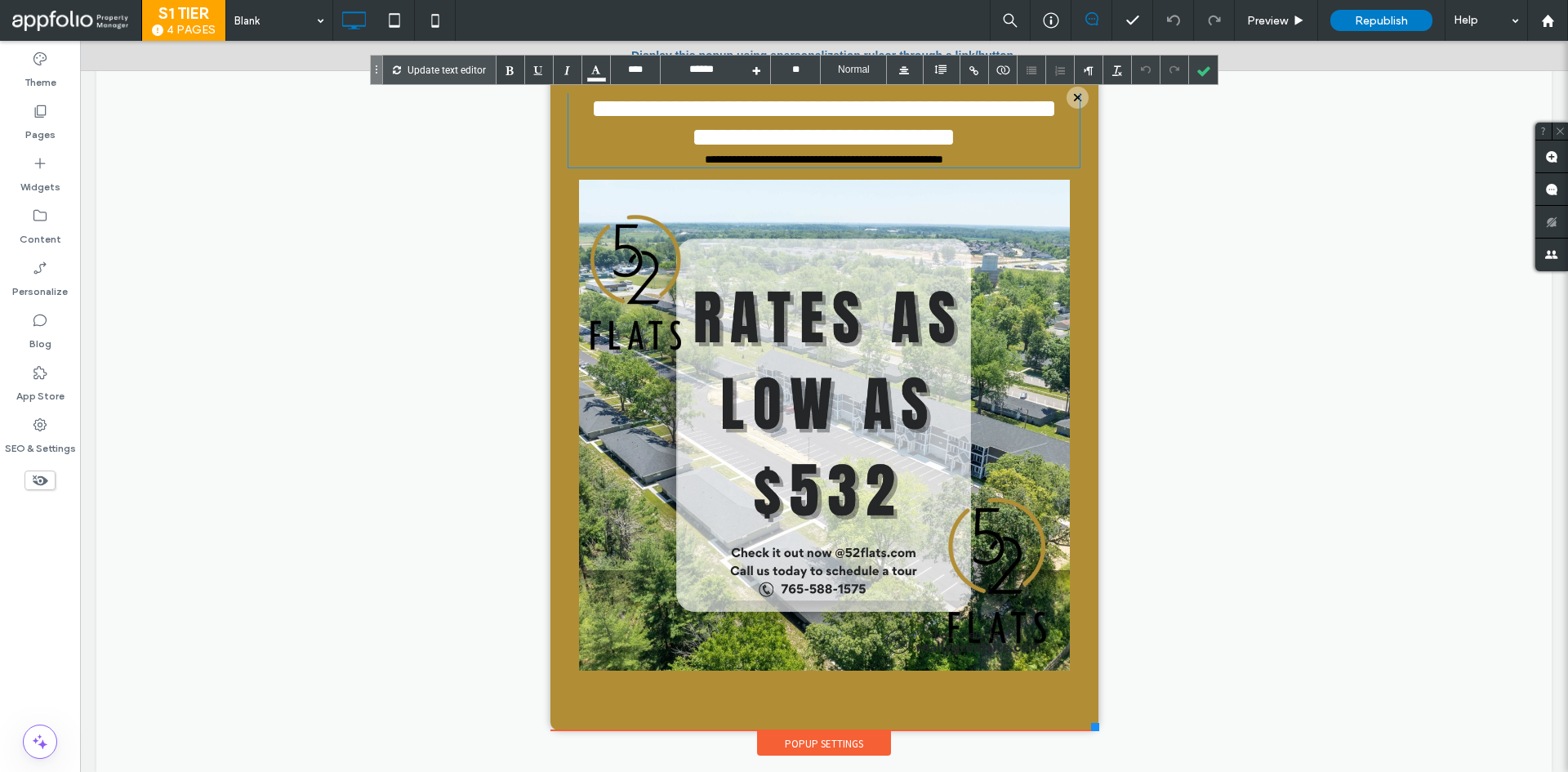 click on "**********" at bounding box center (824, 159) 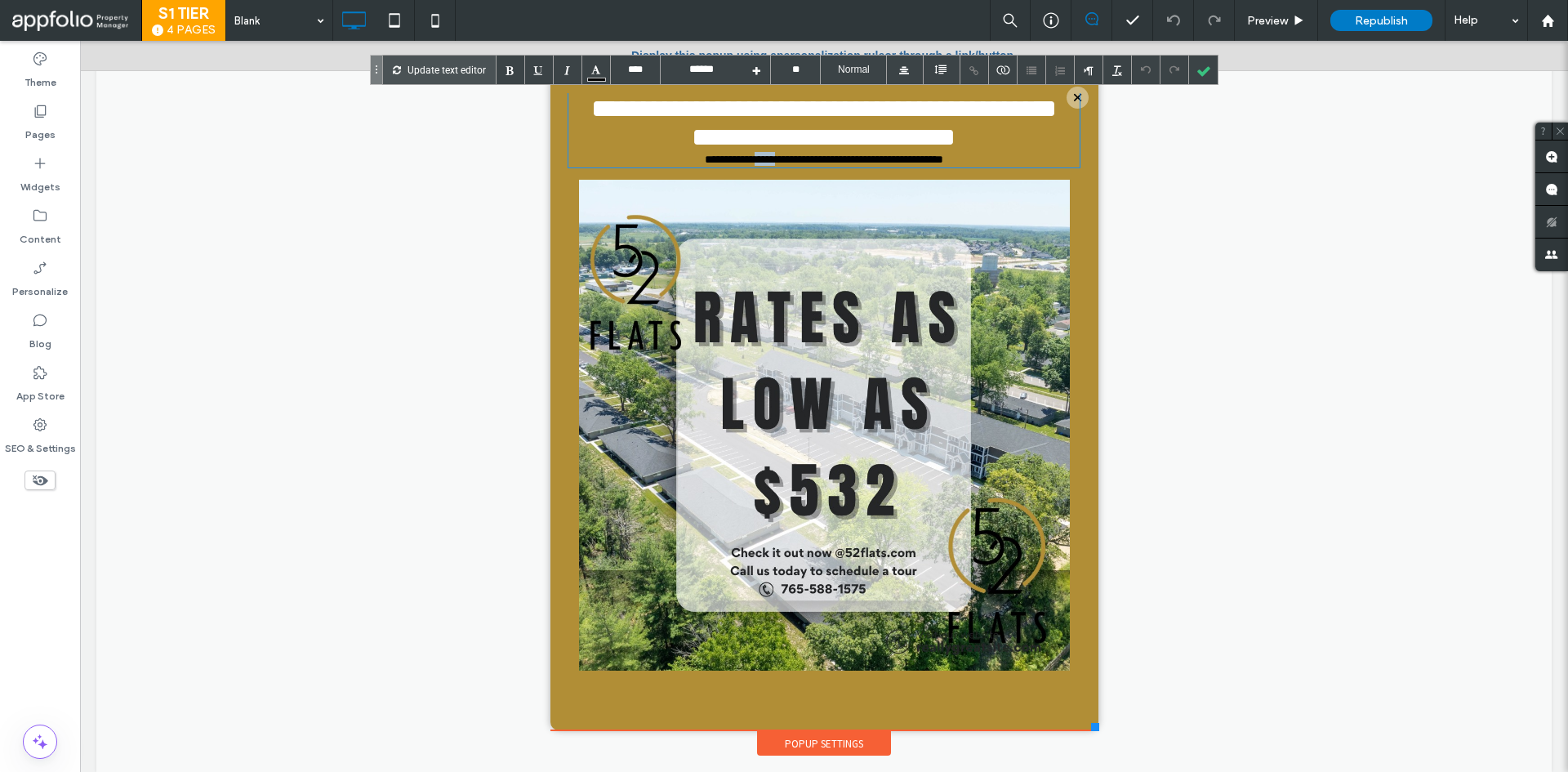 click on "**********" at bounding box center [824, 159] 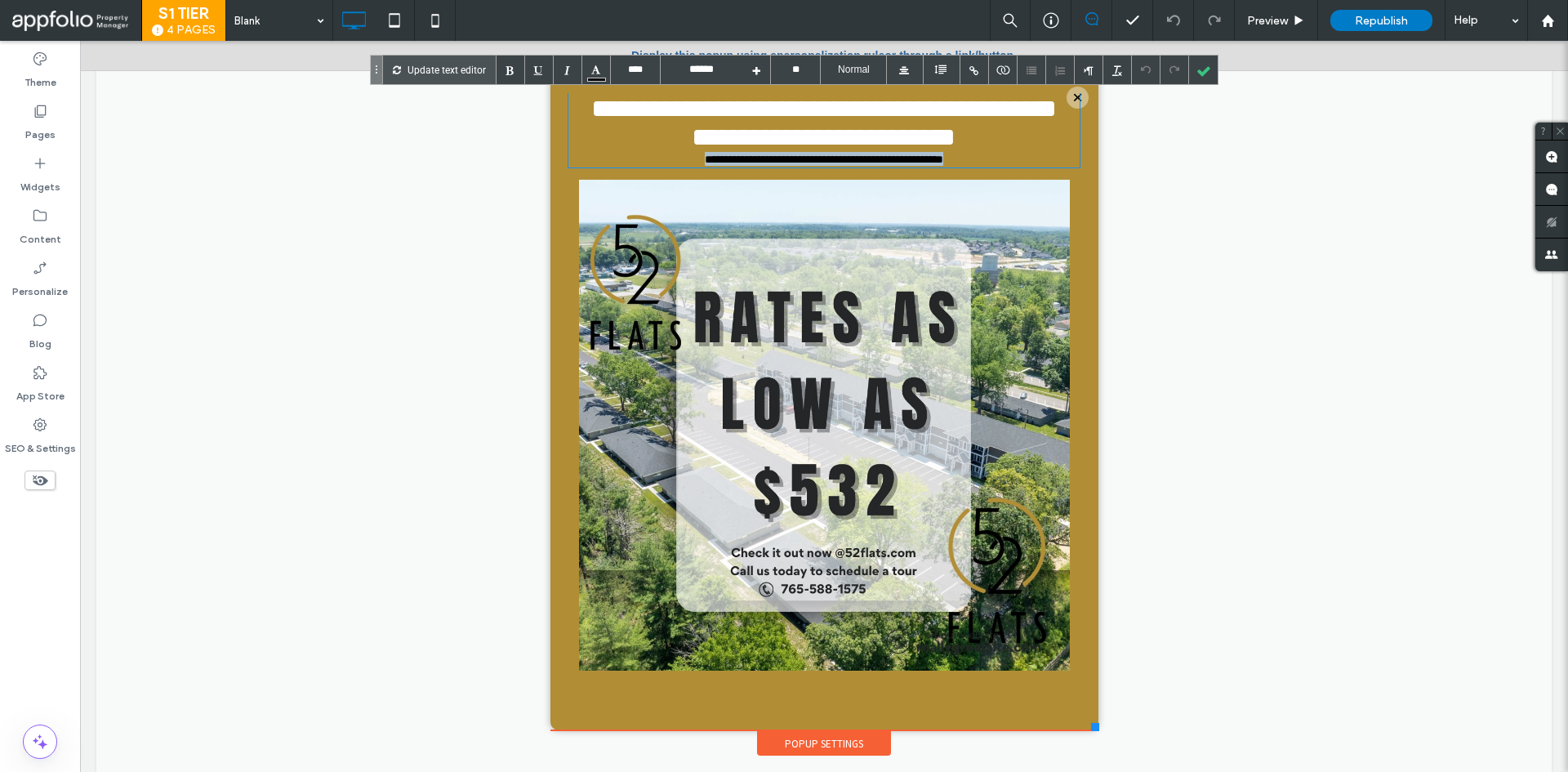 click on "**********" at bounding box center [824, 159] 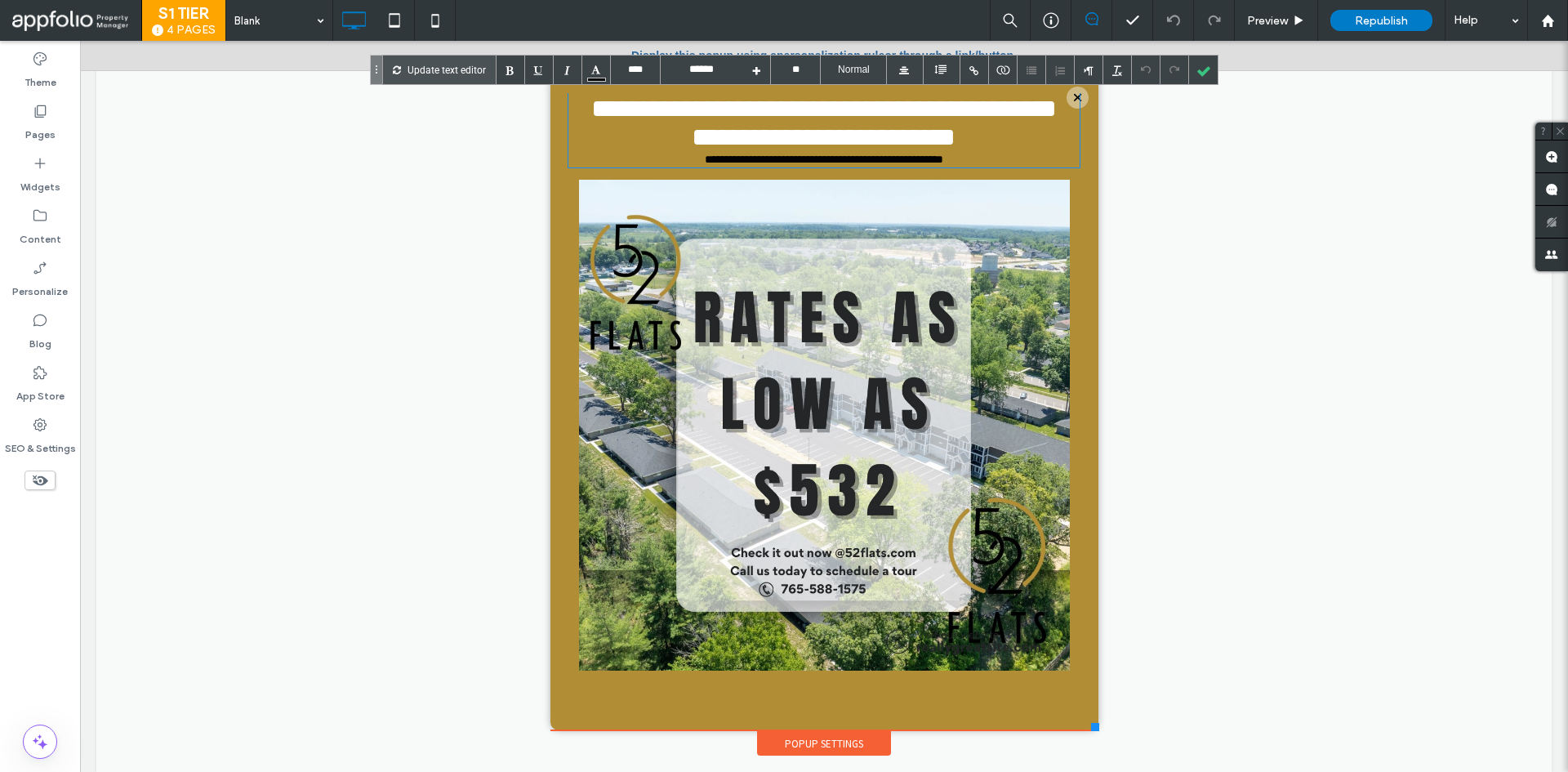 click on "**********" at bounding box center (824, 123) 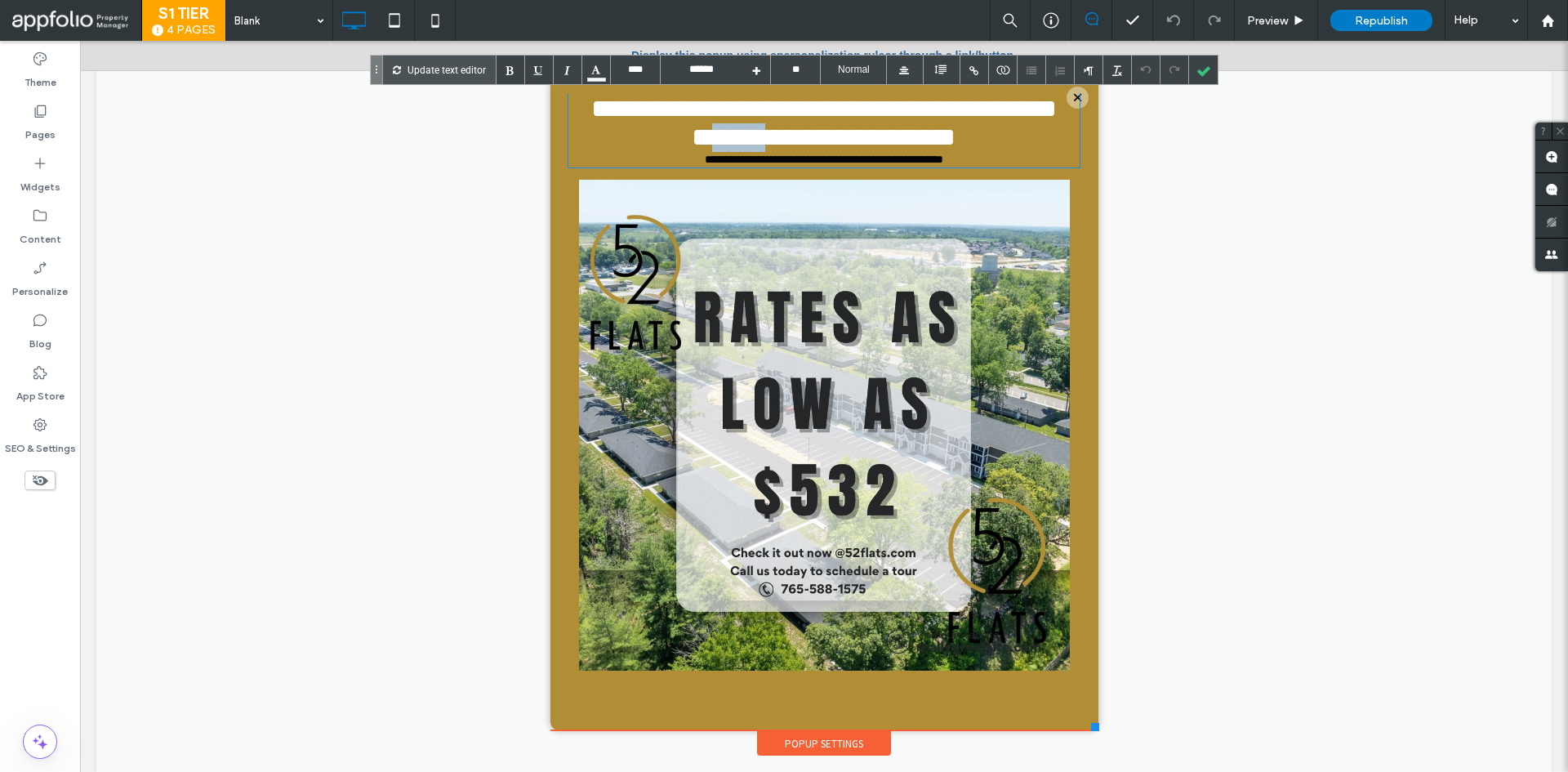 click on "**********" at bounding box center [824, 123] 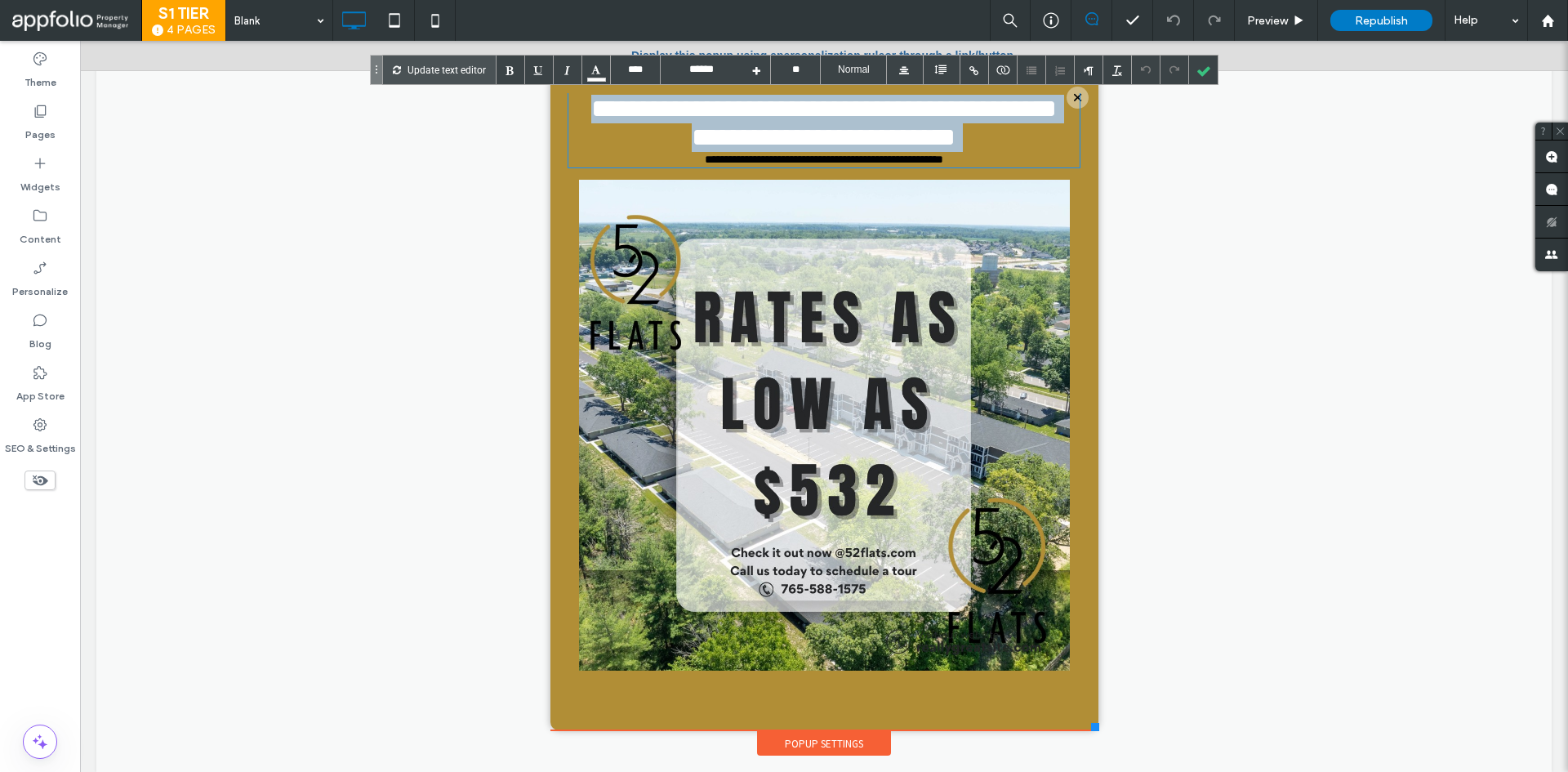click on "**********" at bounding box center [824, 123] 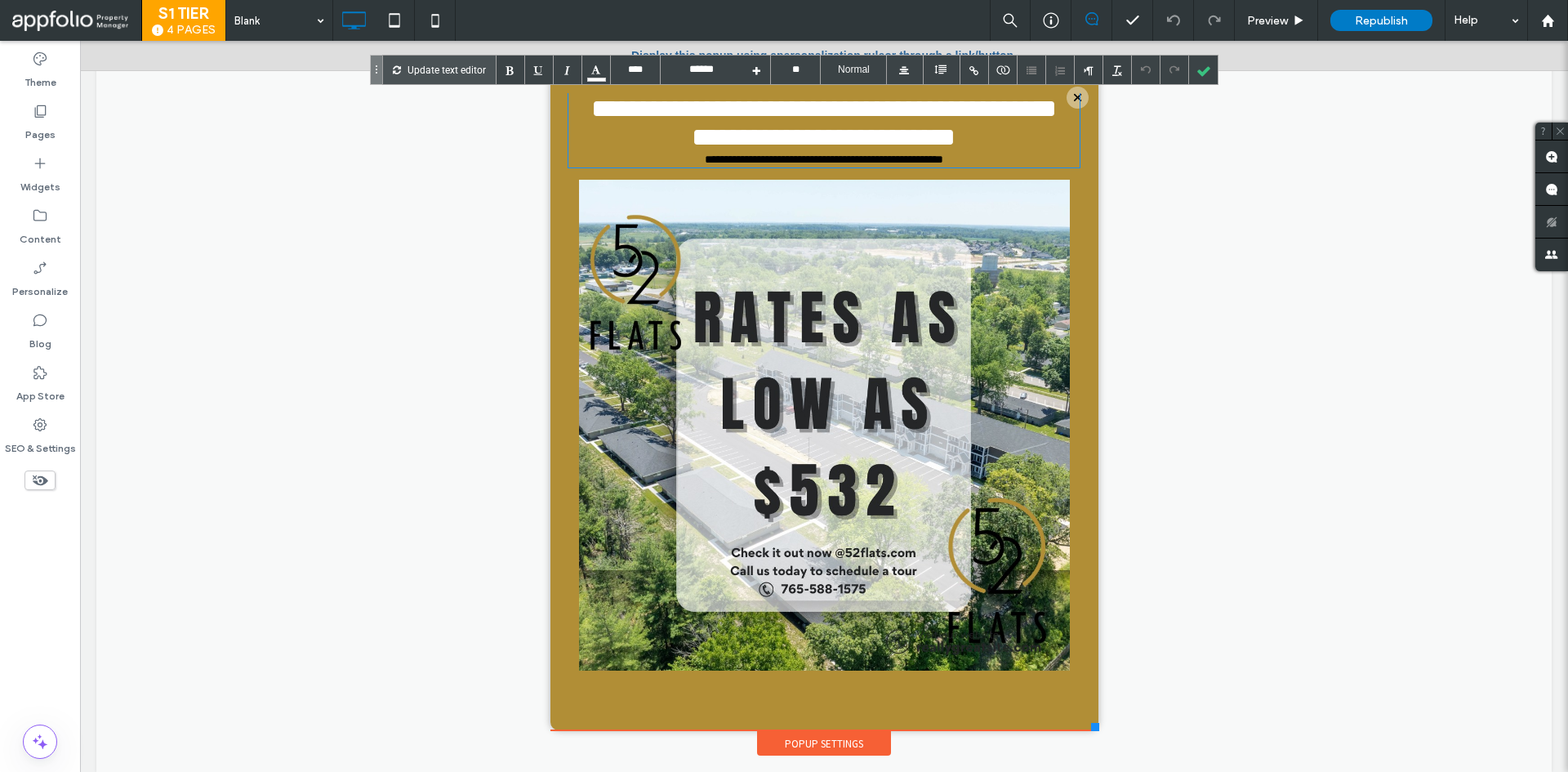 click on "**********" at bounding box center [824, 159] 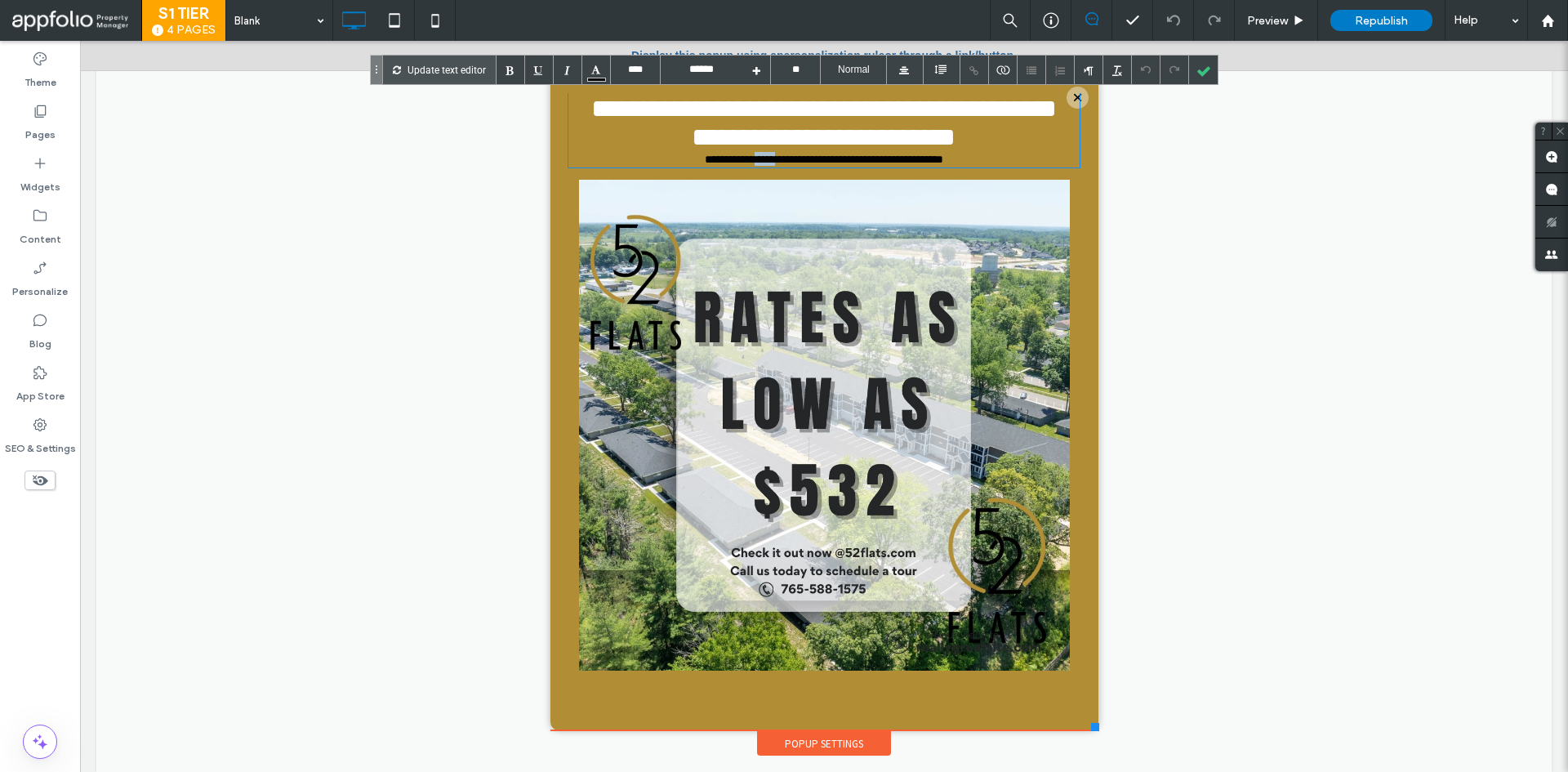 click on "**********" at bounding box center (824, 159) 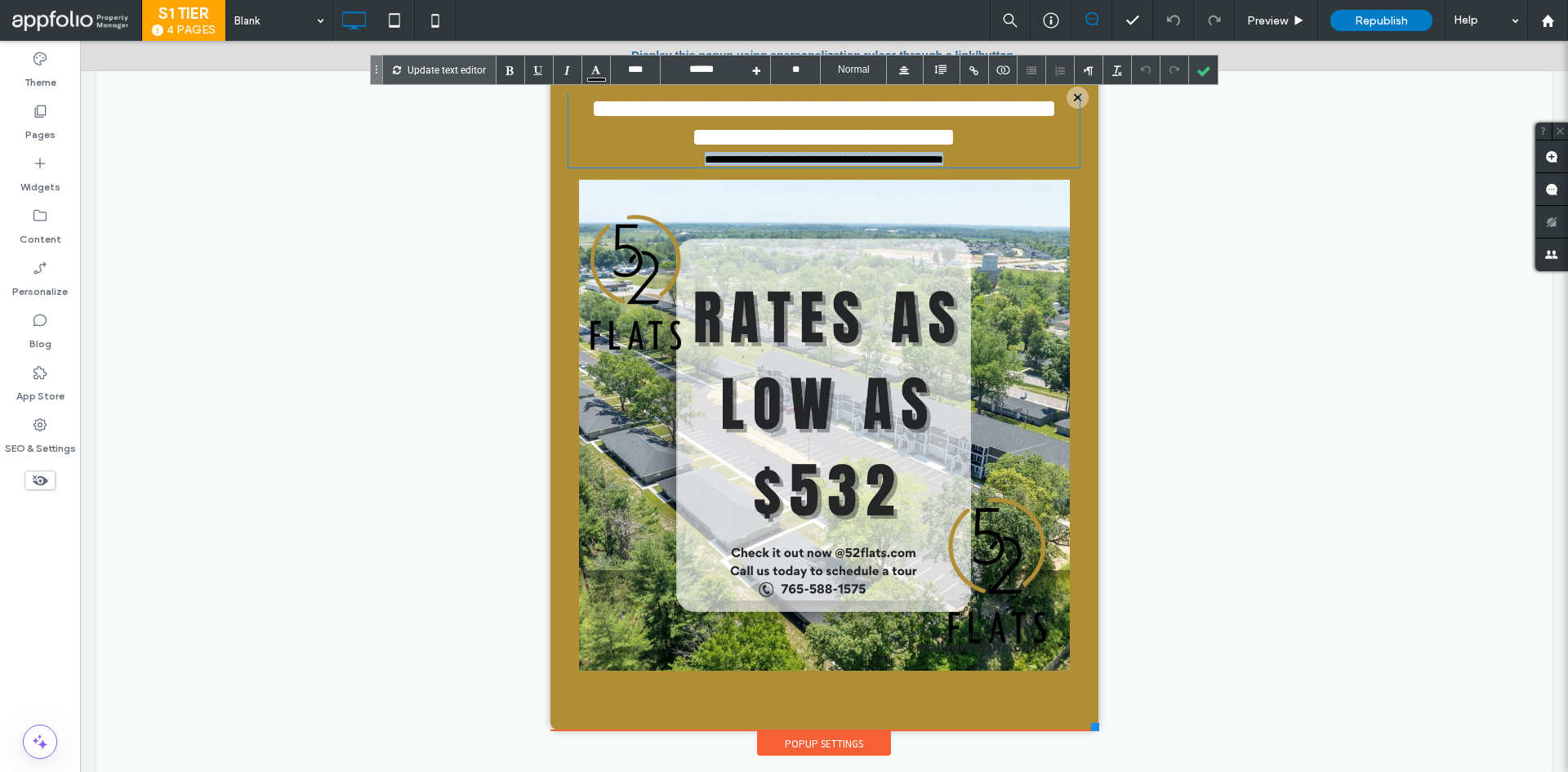 click on "**********" at bounding box center (824, 159) 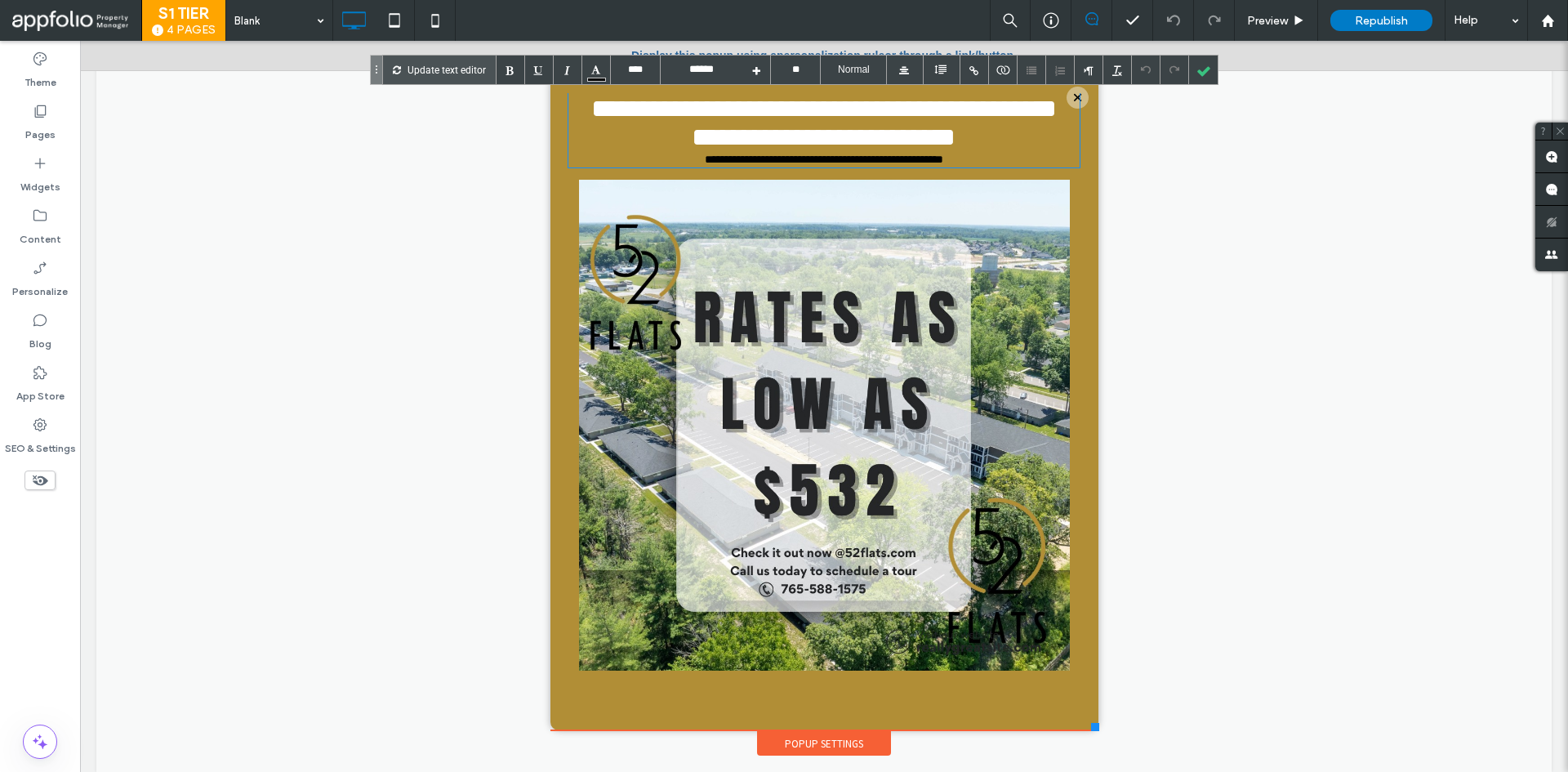click on "**********" at bounding box center (824, 123) 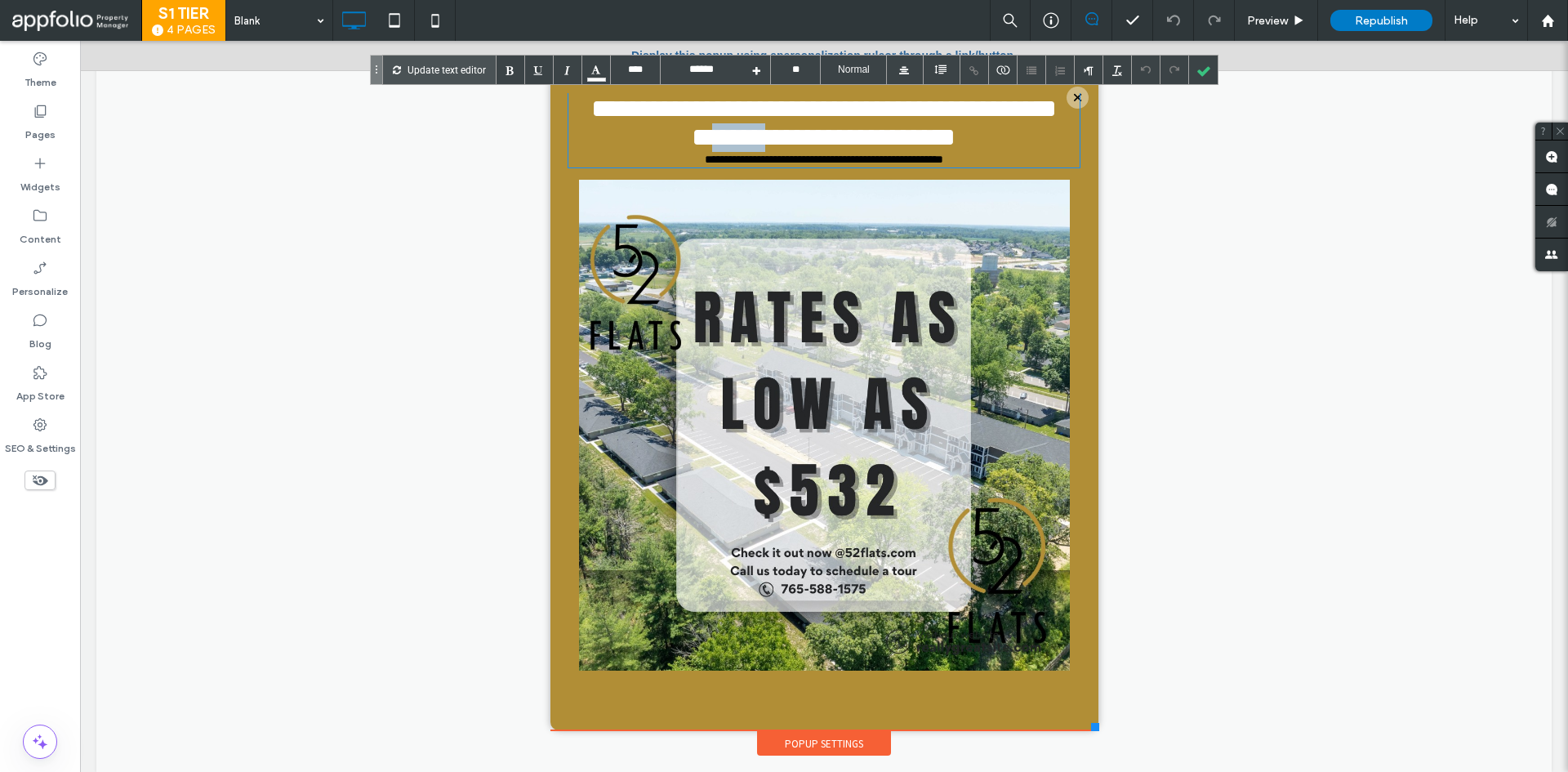 click on "**********" at bounding box center (824, 123) 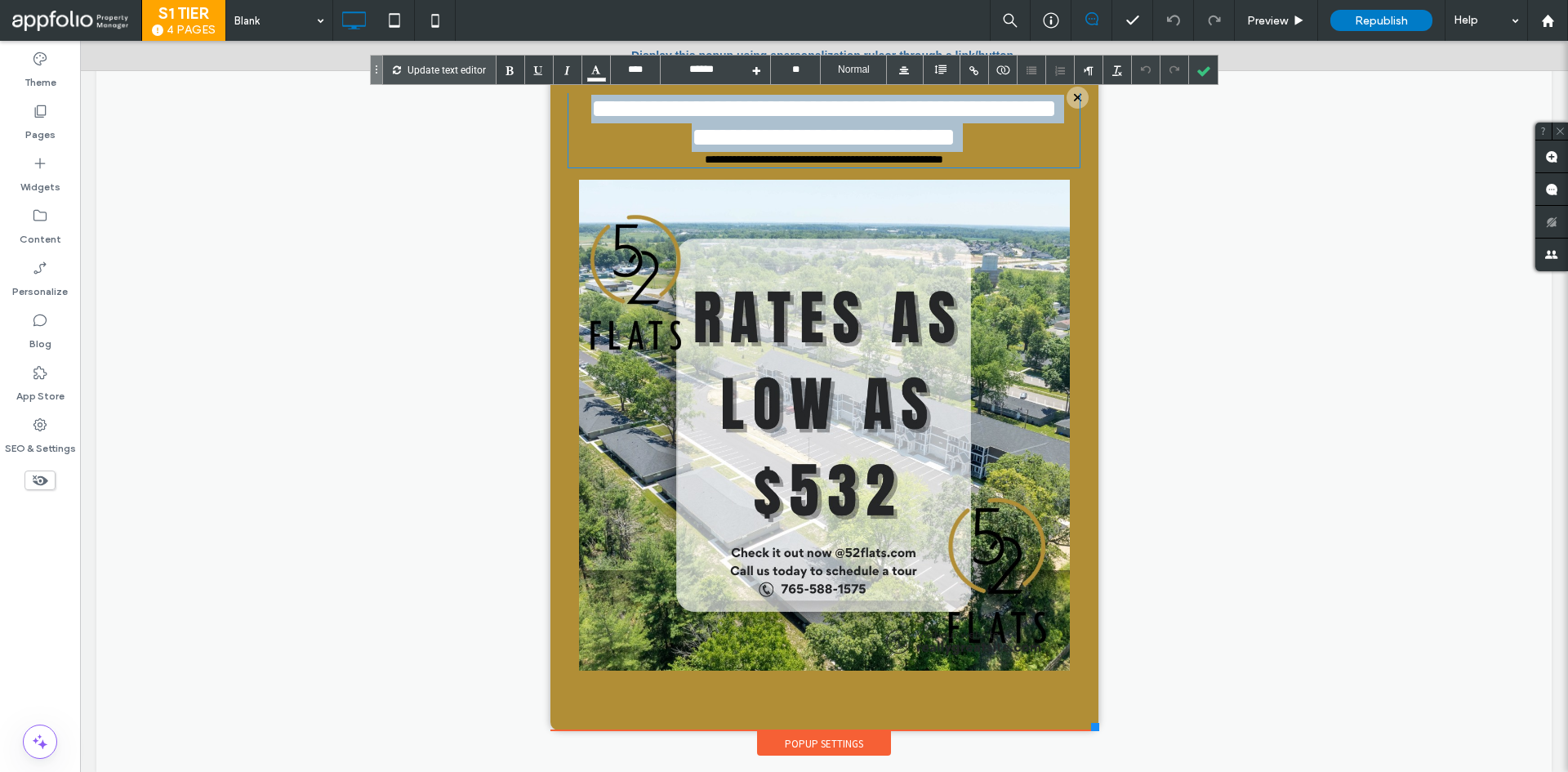 click on "**********" at bounding box center (824, 123) 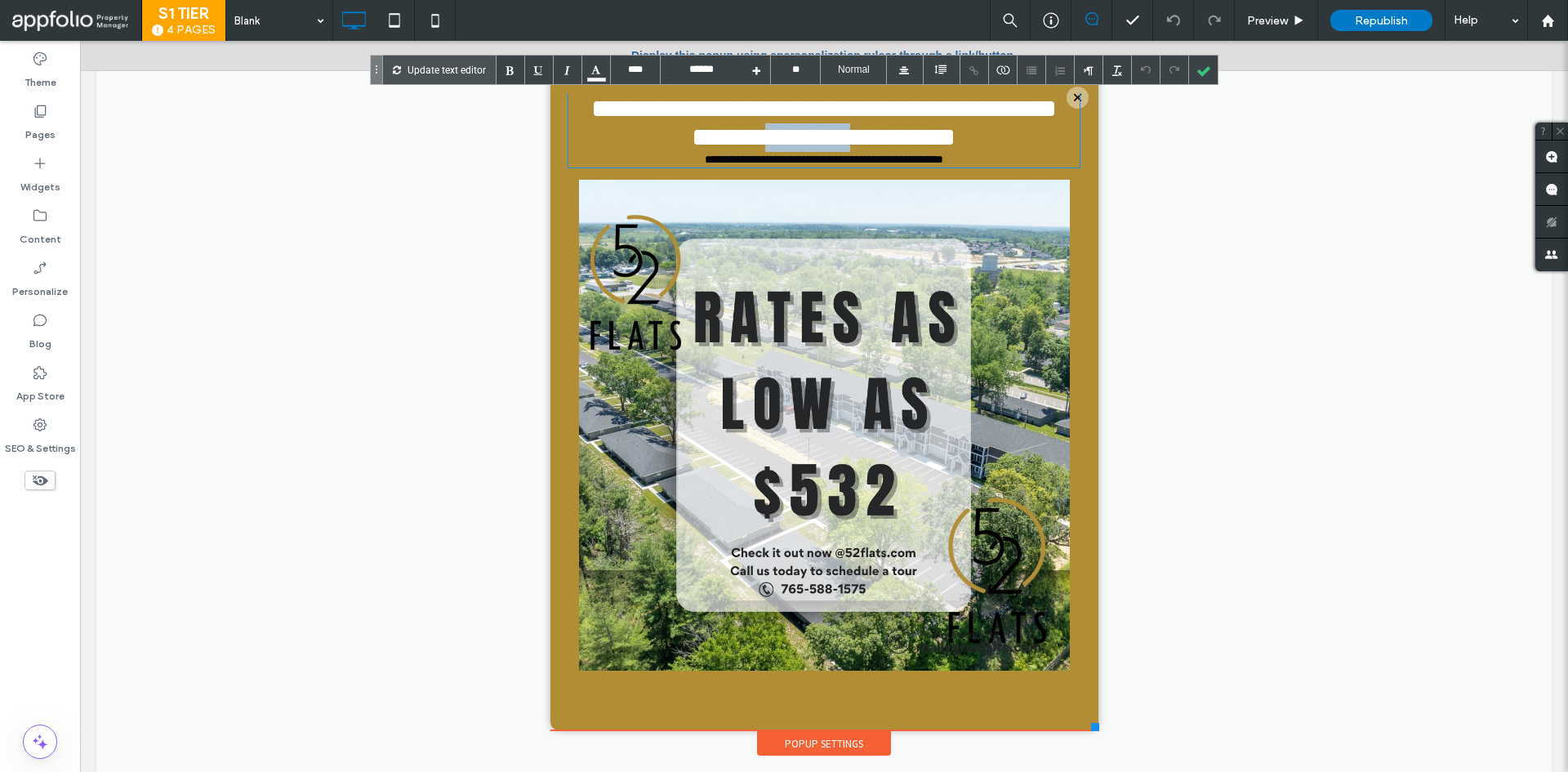 click on "**********" at bounding box center (824, 123) 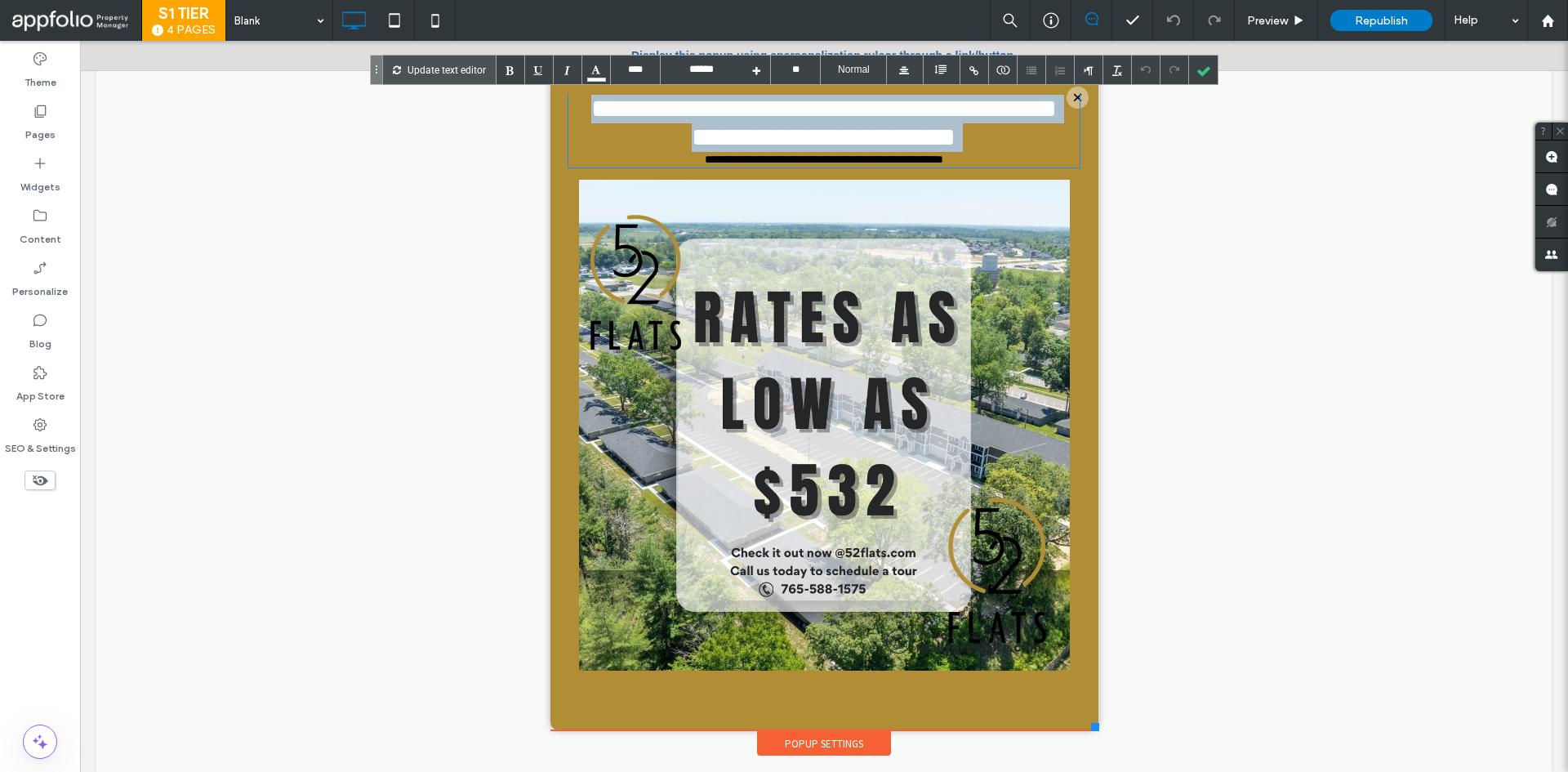 click on "**********" at bounding box center [824, 123] 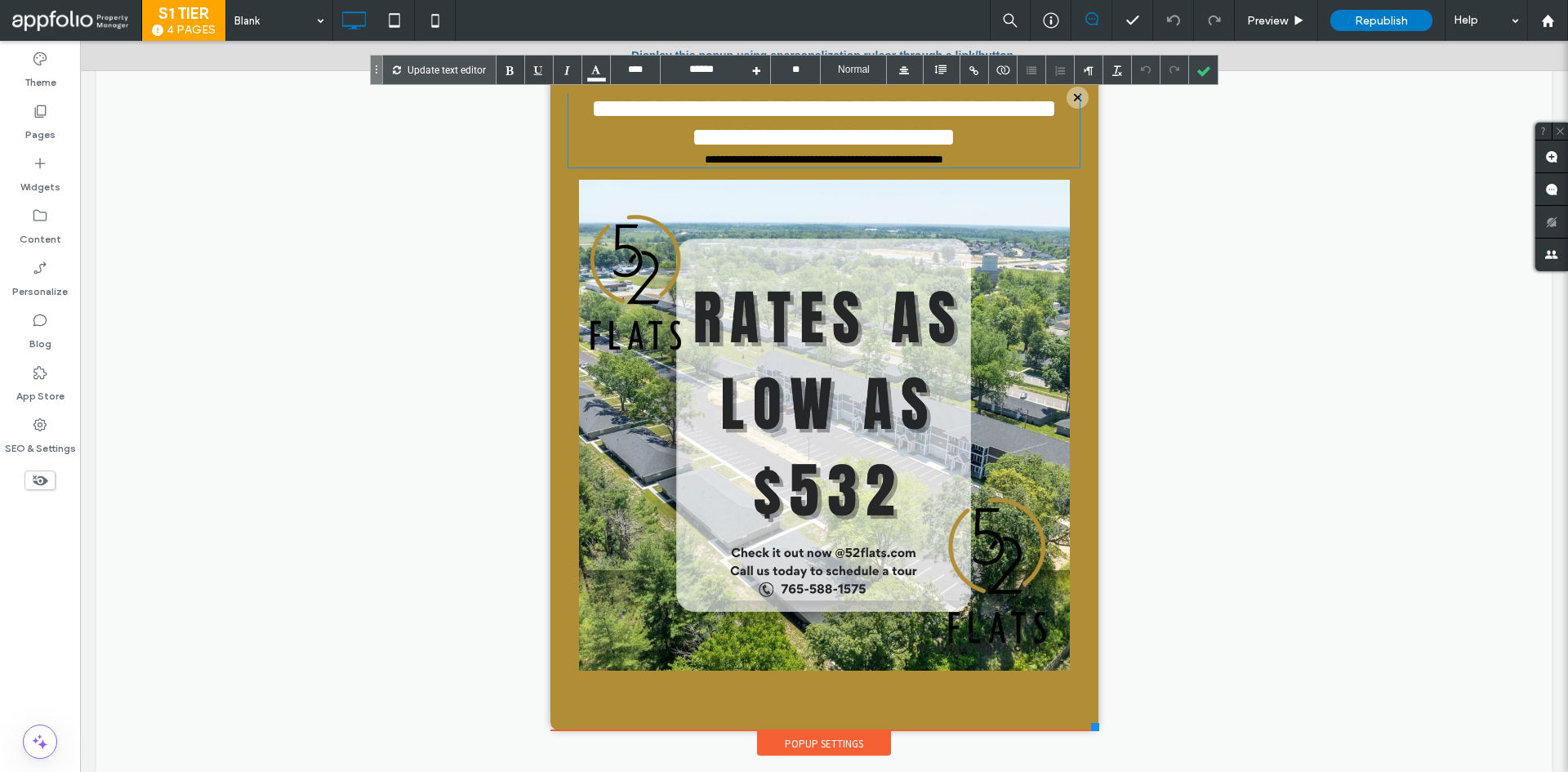 click on "**********" at bounding box center (824, 159) 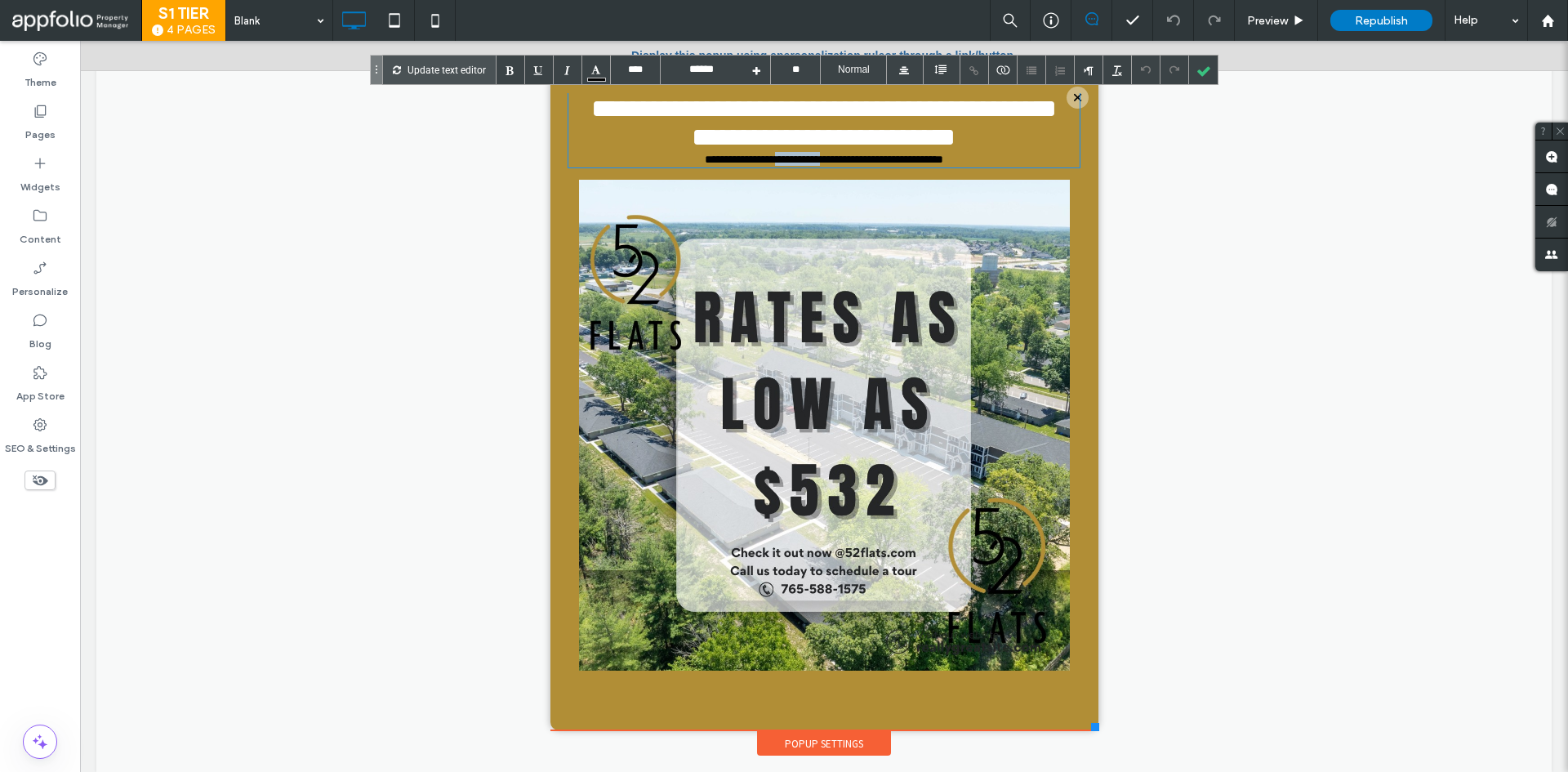 click on "**********" at bounding box center (824, 159) 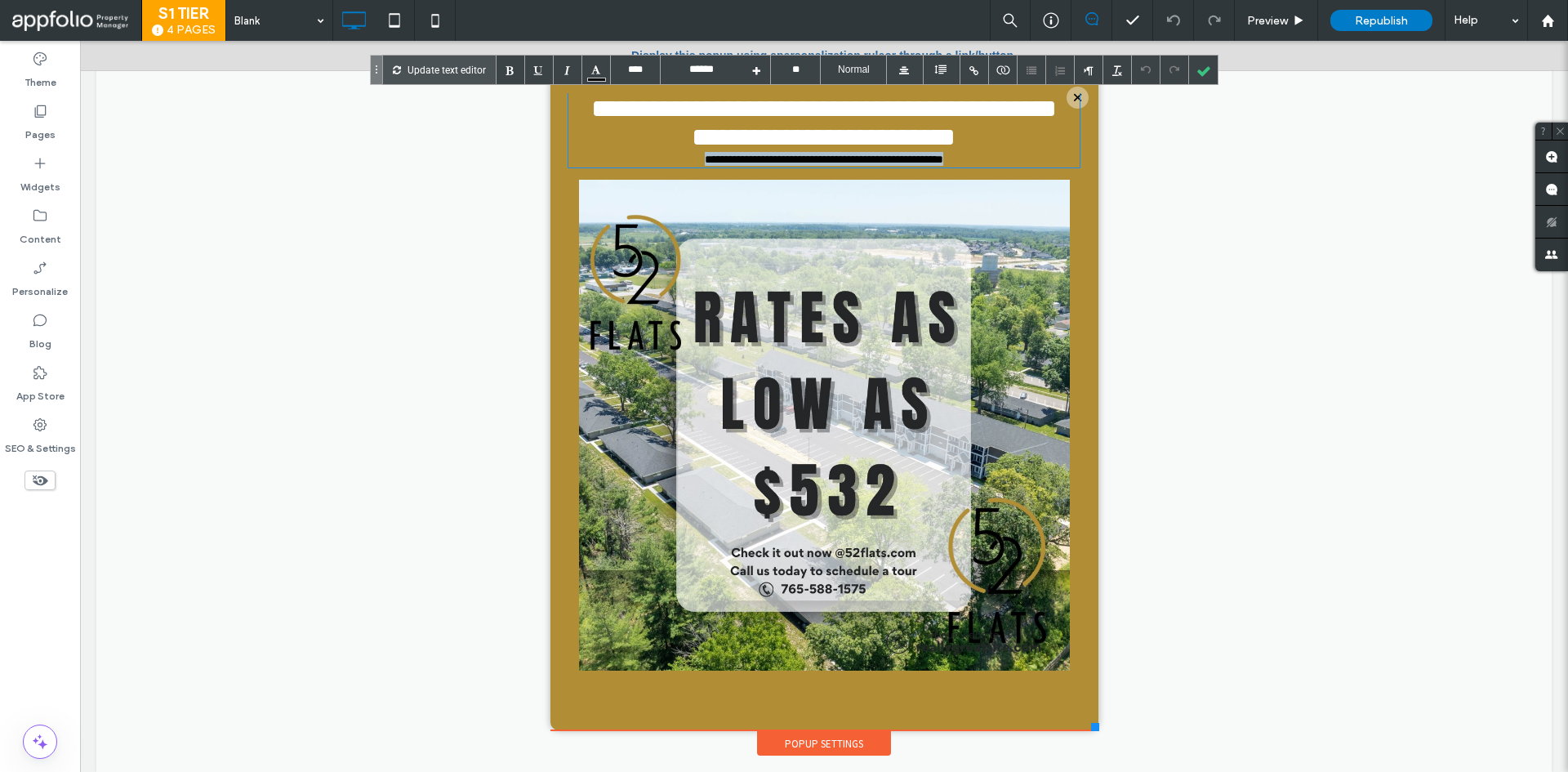 click on "**********" at bounding box center [824, 159] 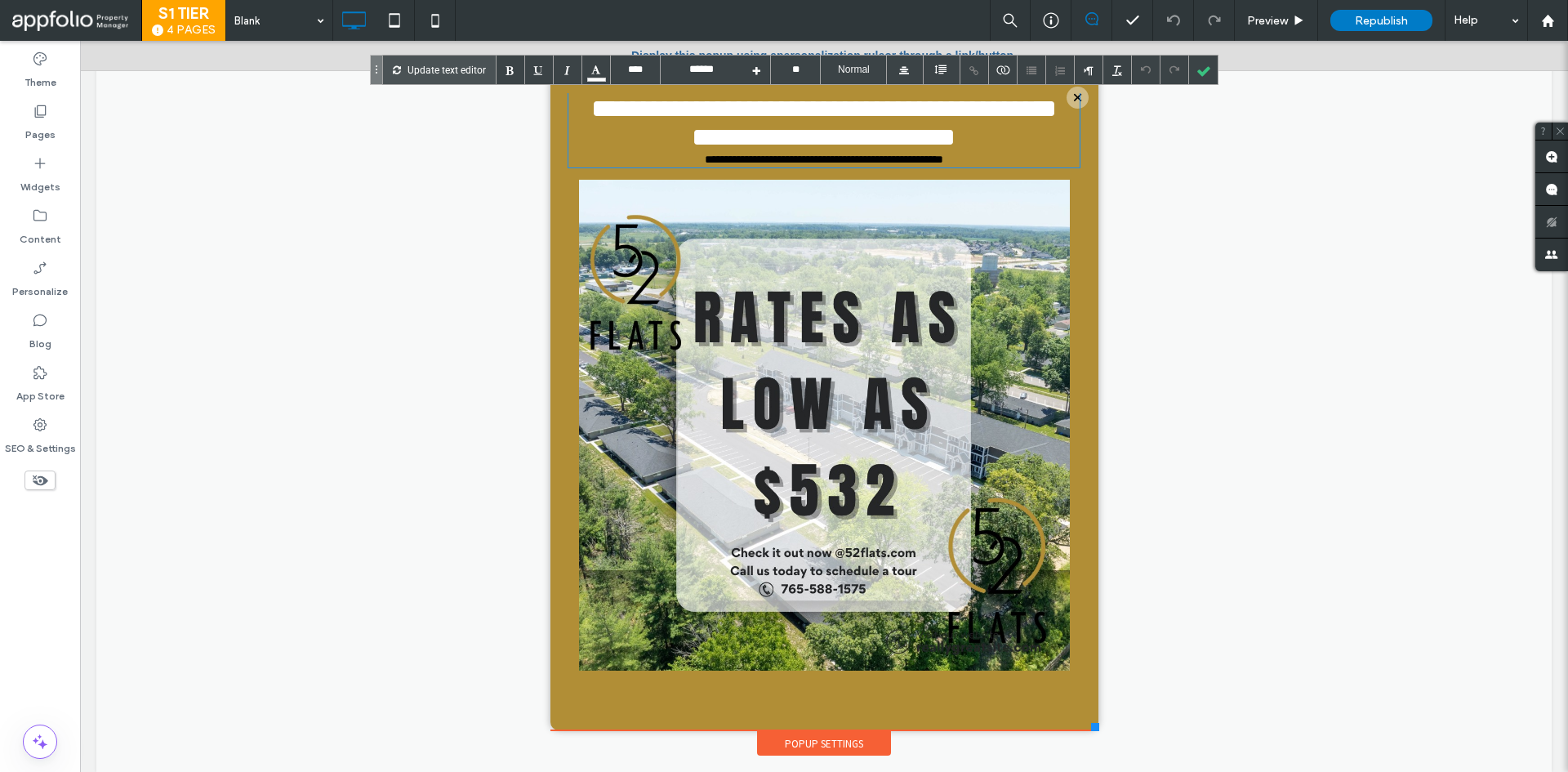 click on "**********" at bounding box center [824, 123] 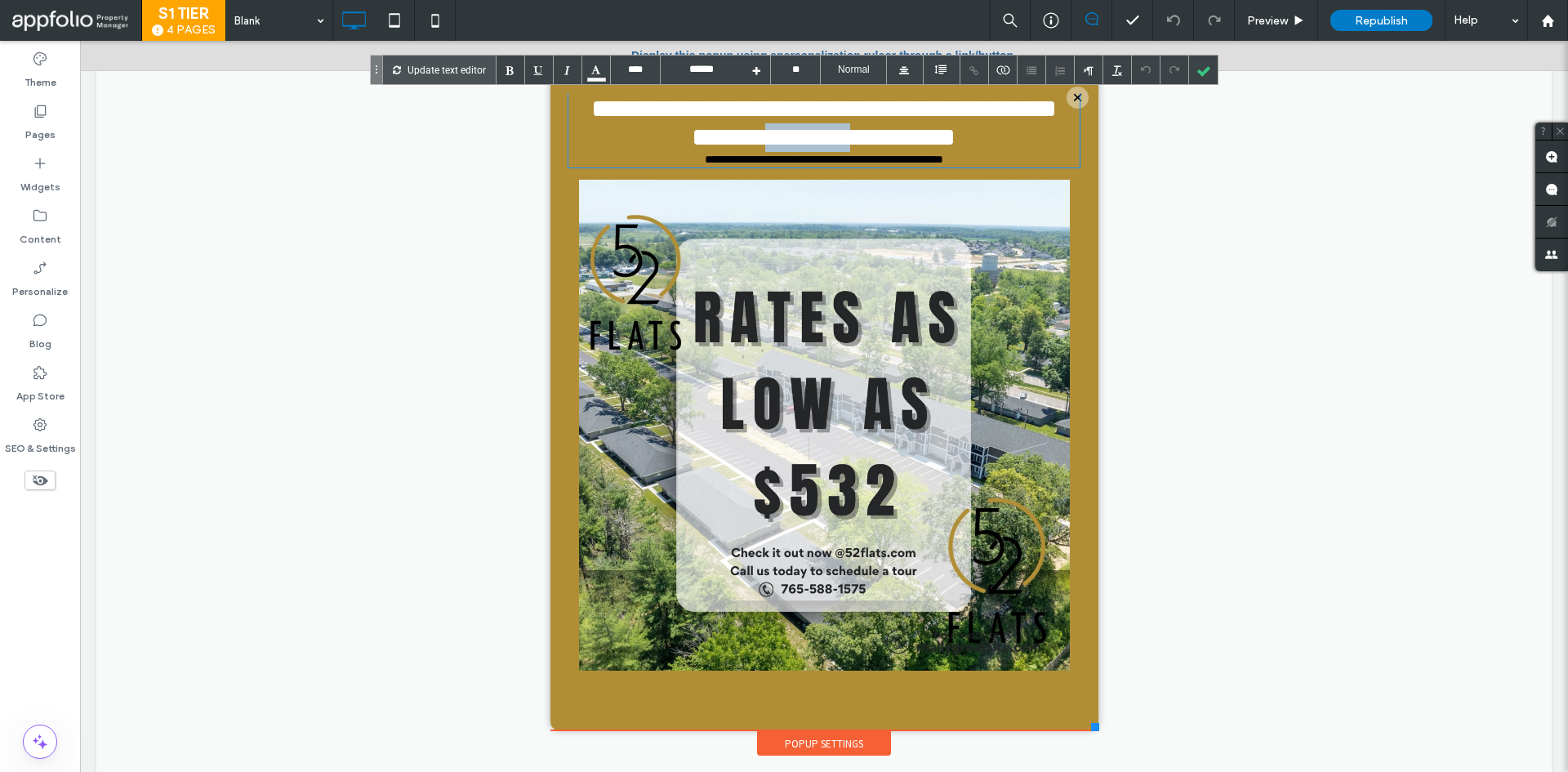 click on "**********" at bounding box center [824, 123] 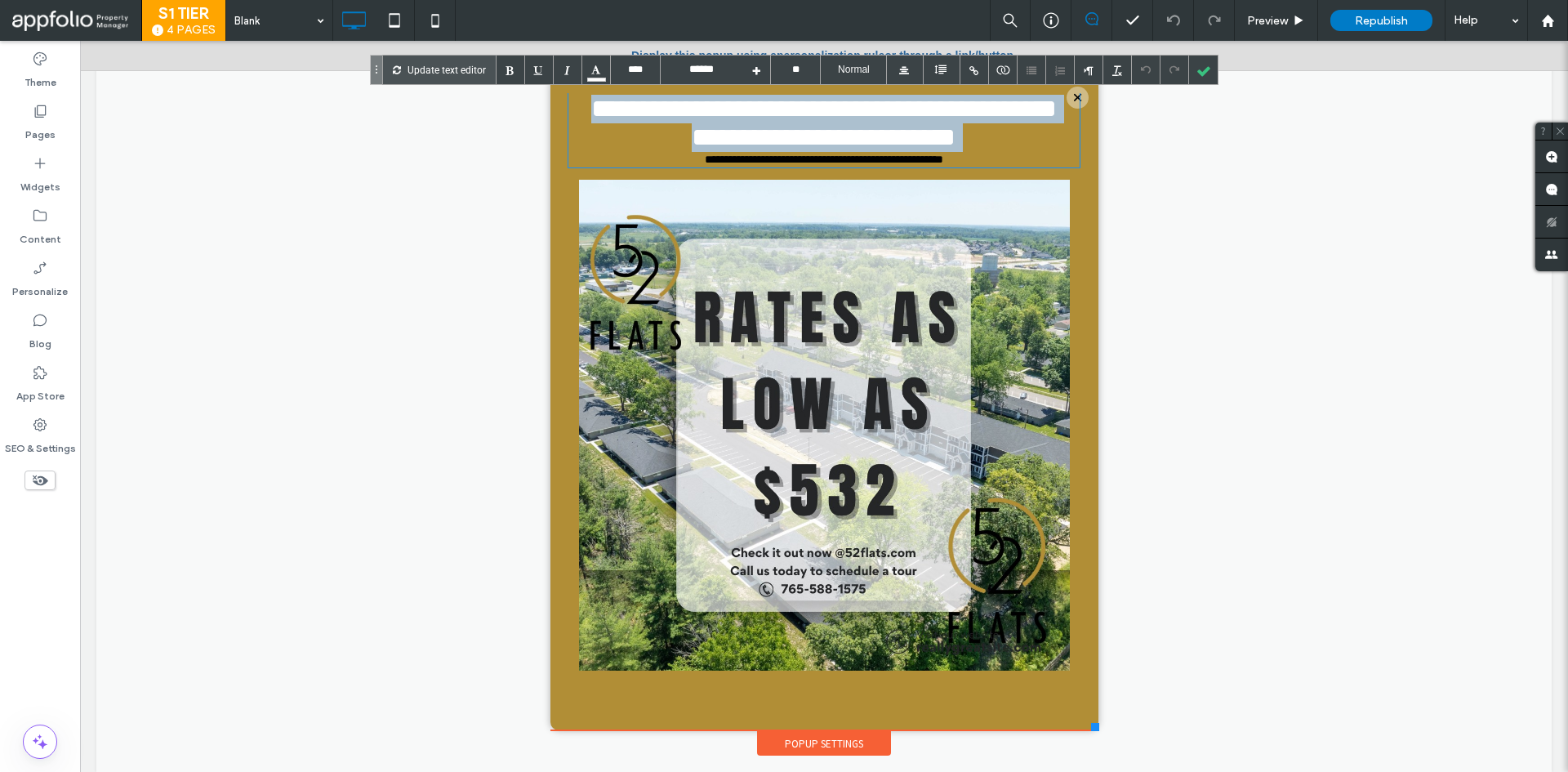 click on "**********" at bounding box center [824, 123] 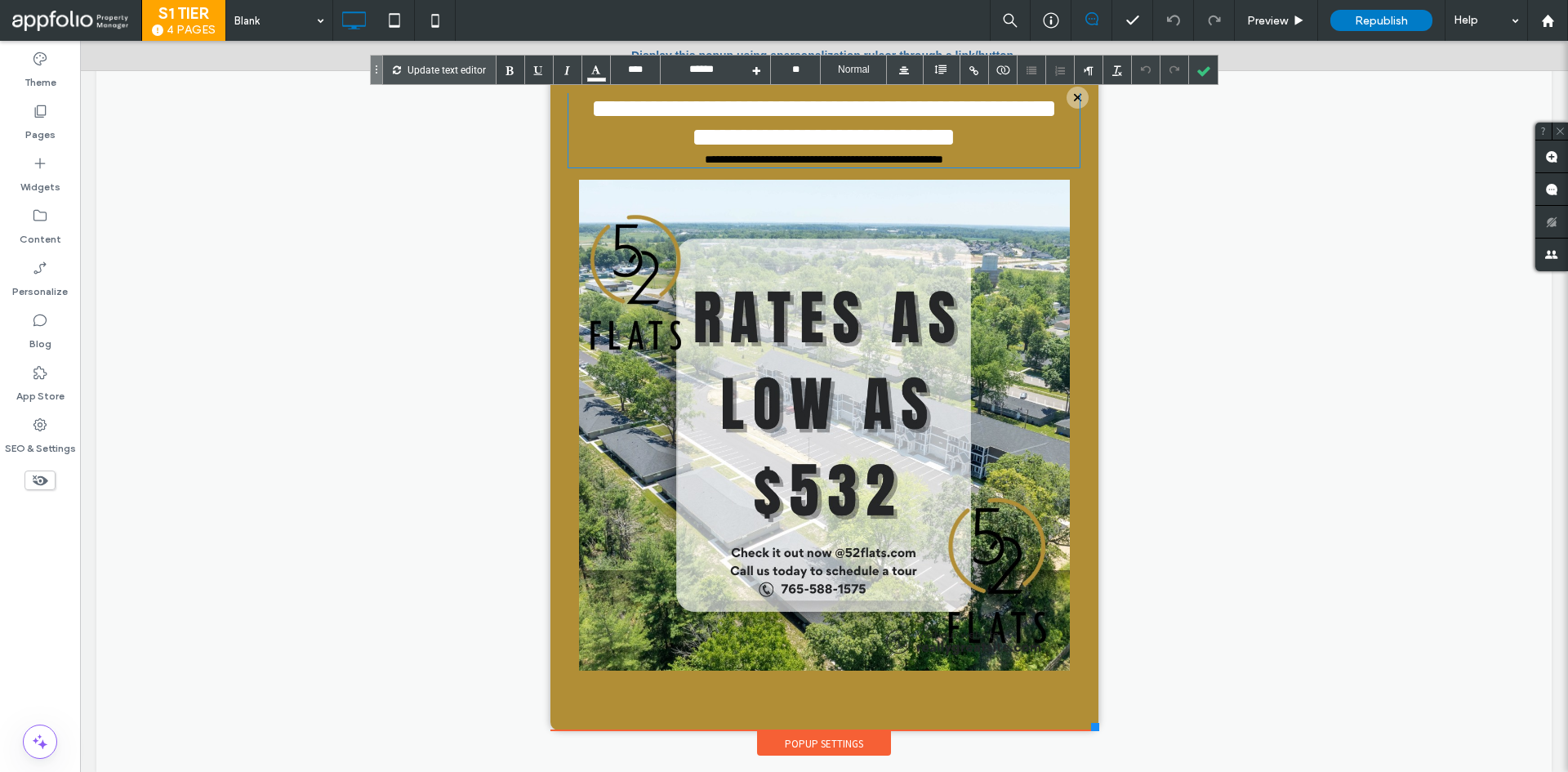 click on "**********" at bounding box center [824, 159] 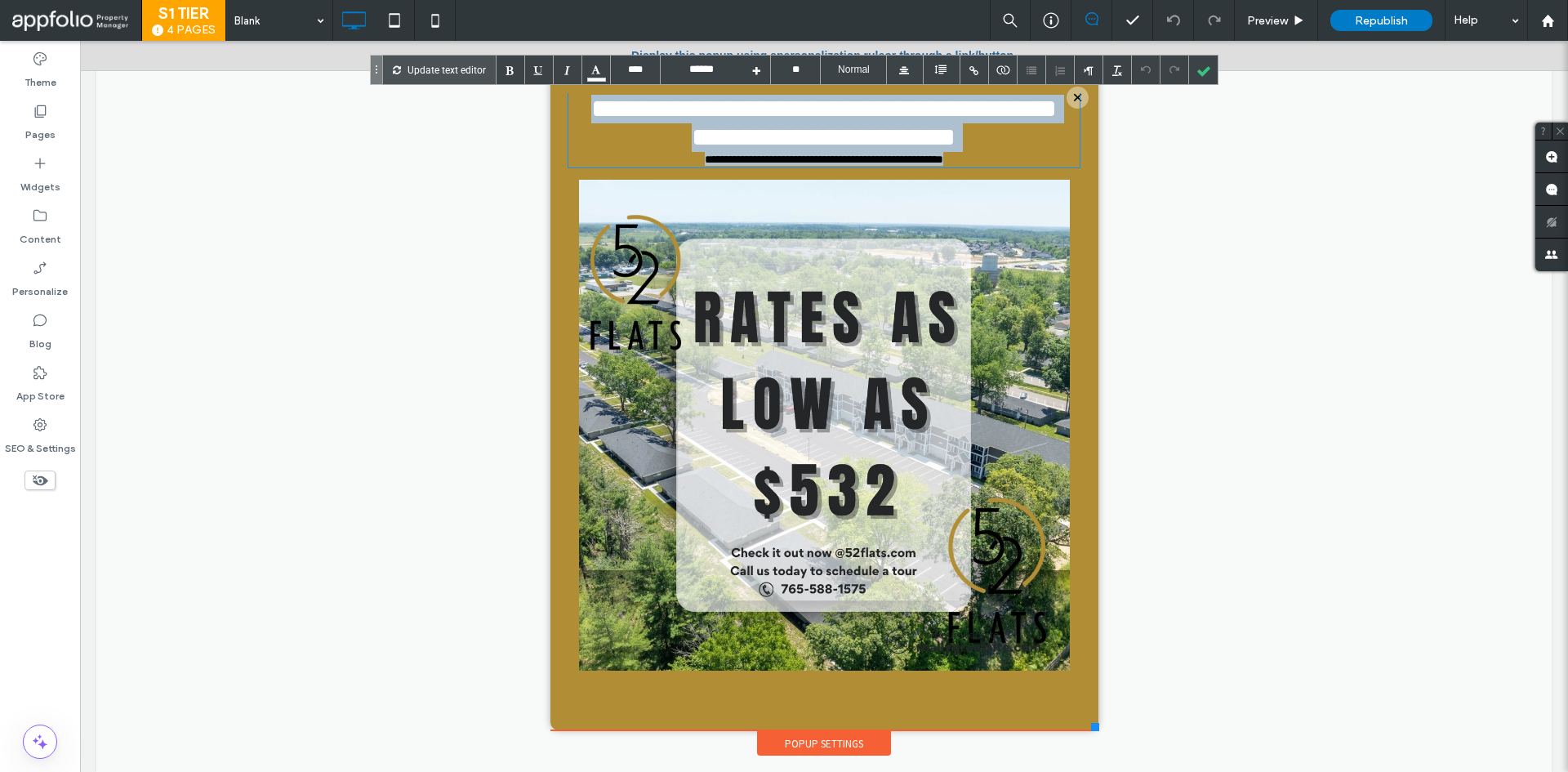 click on "**********" at bounding box center [824, 130] 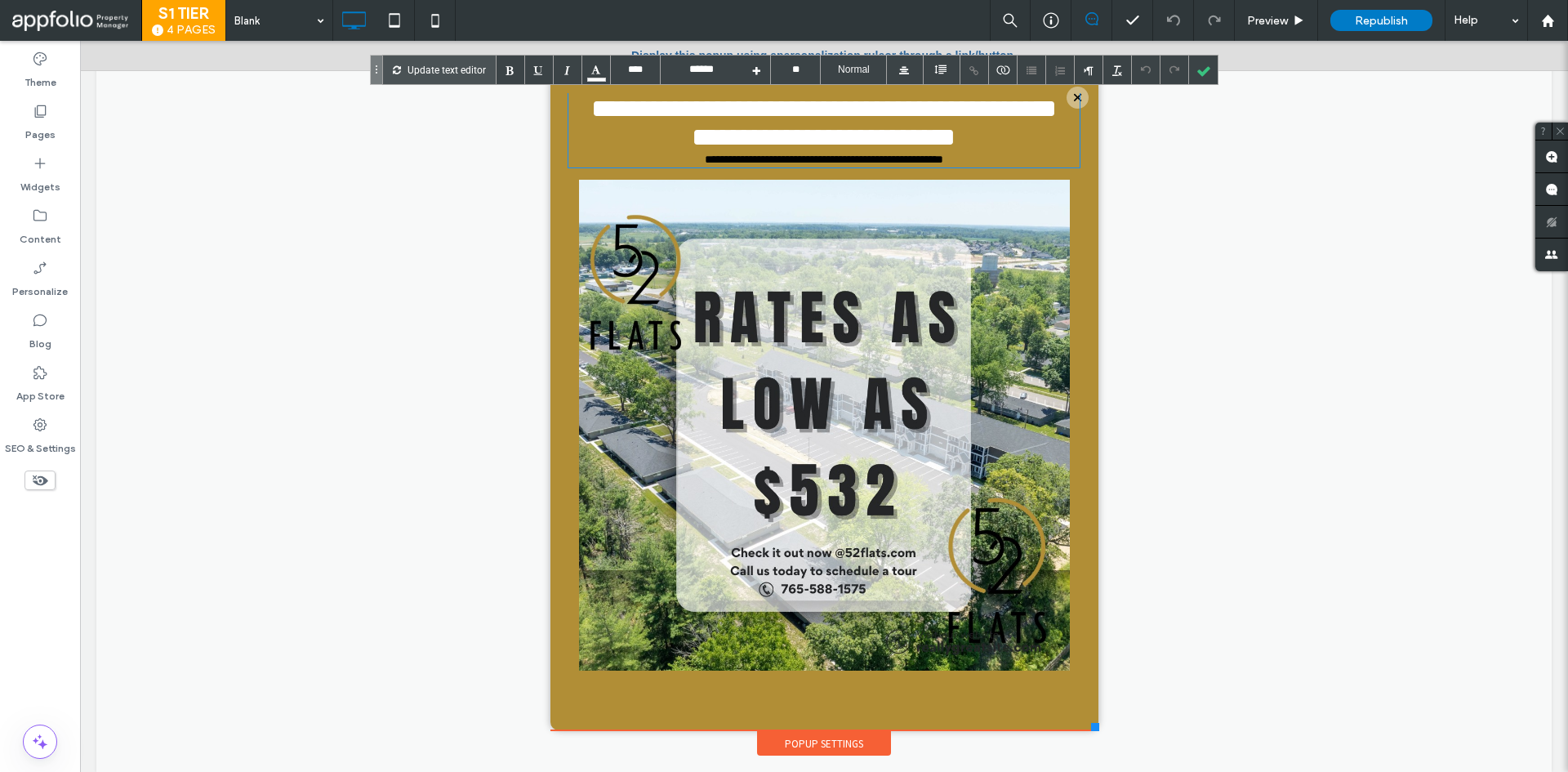 click on "**********" at bounding box center [824, 130] 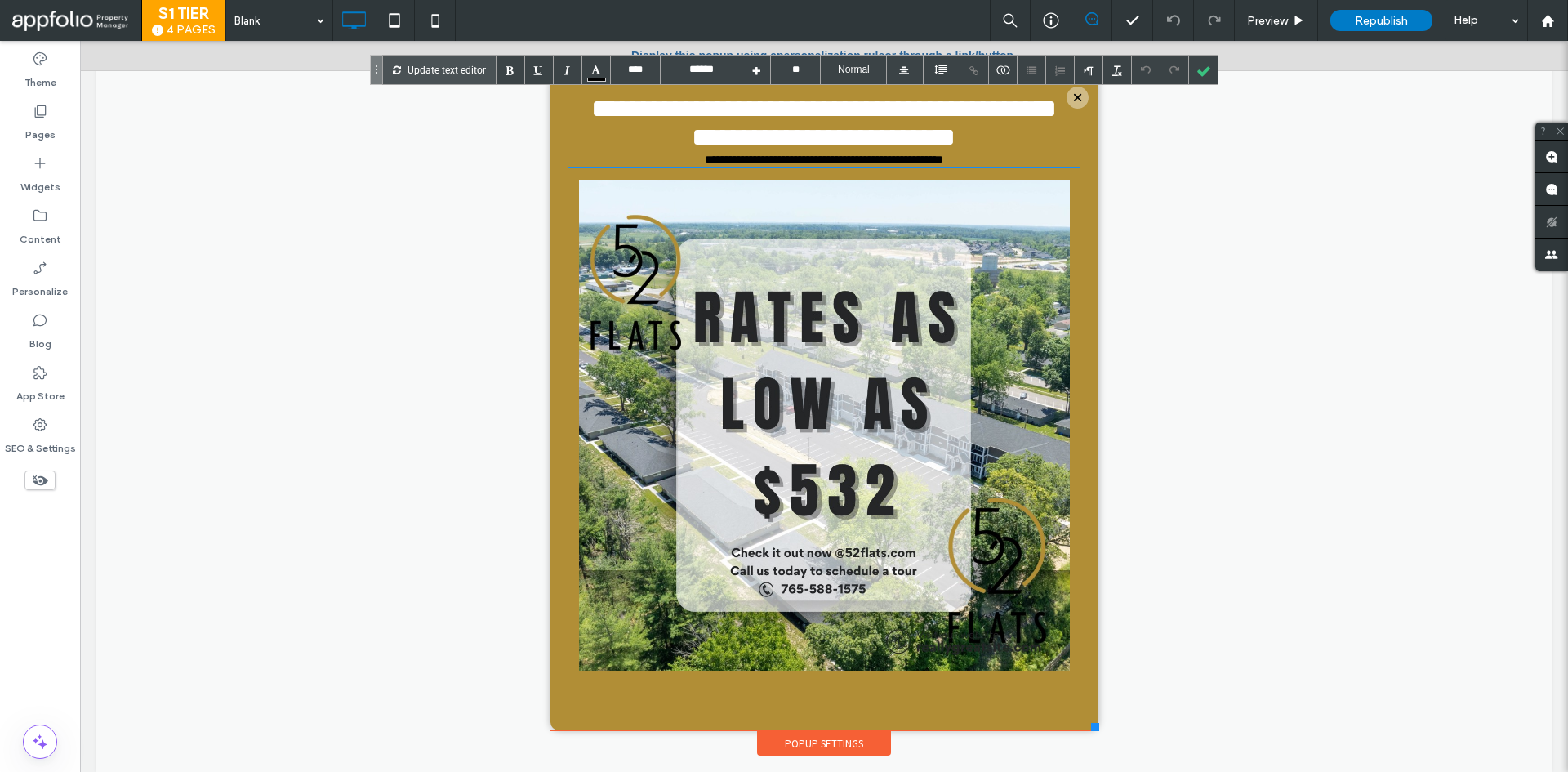 click on "**********" at bounding box center (824, 130) 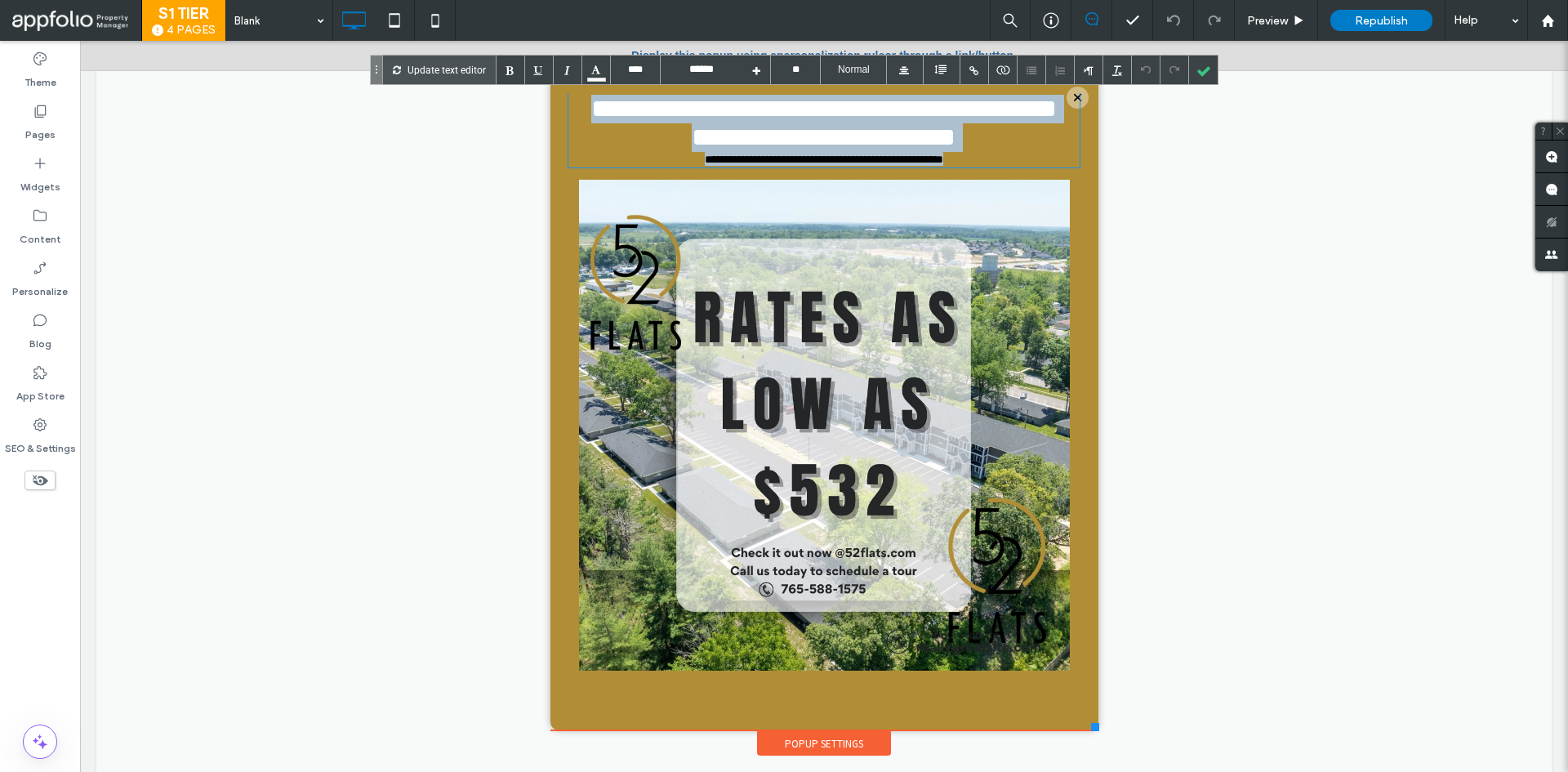 click on "**********" at bounding box center (824, 123) 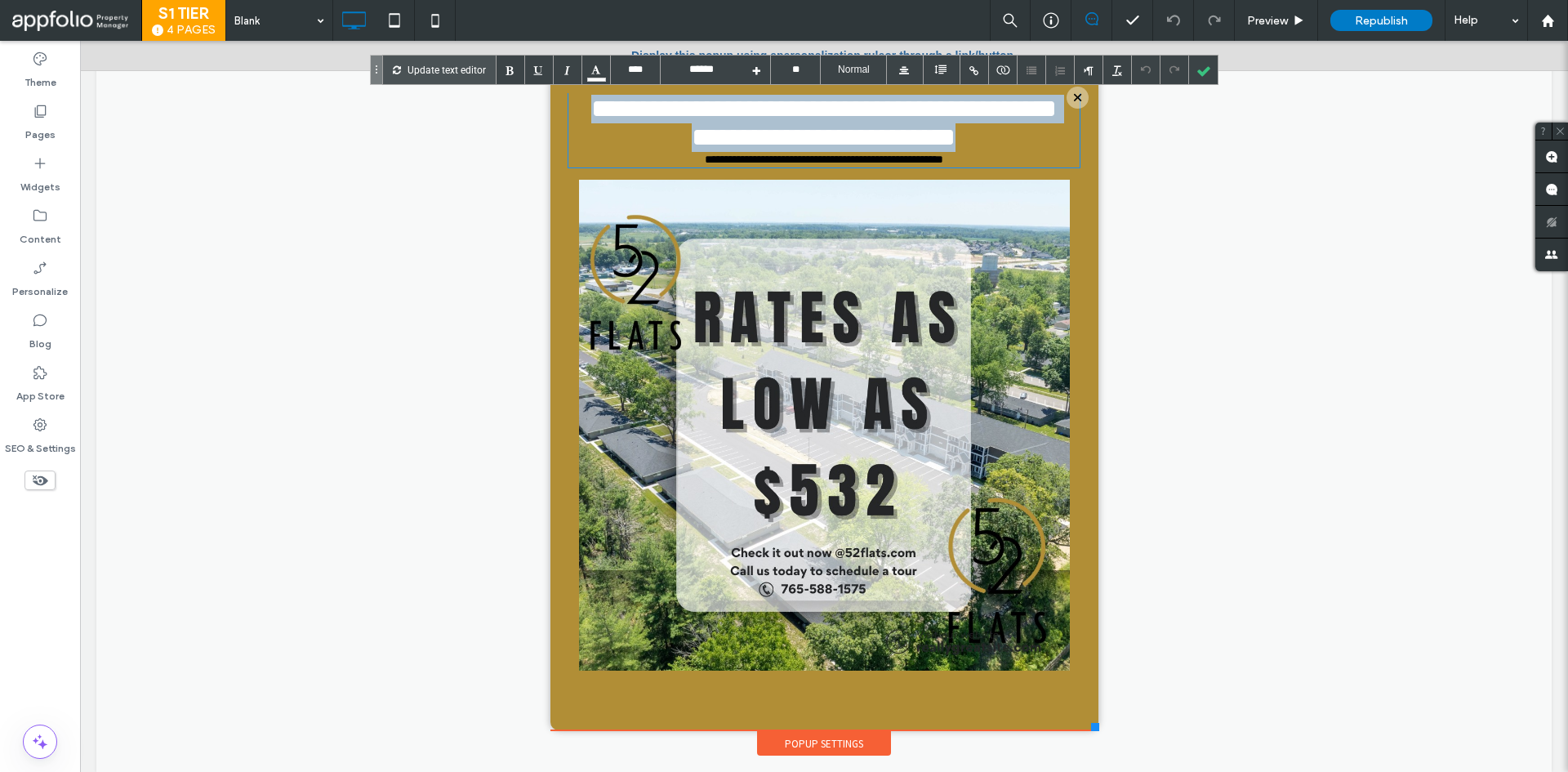 drag, startPoint x: 993, startPoint y: 149, endPoint x: 537, endPoint y: 113, distance: 457.419 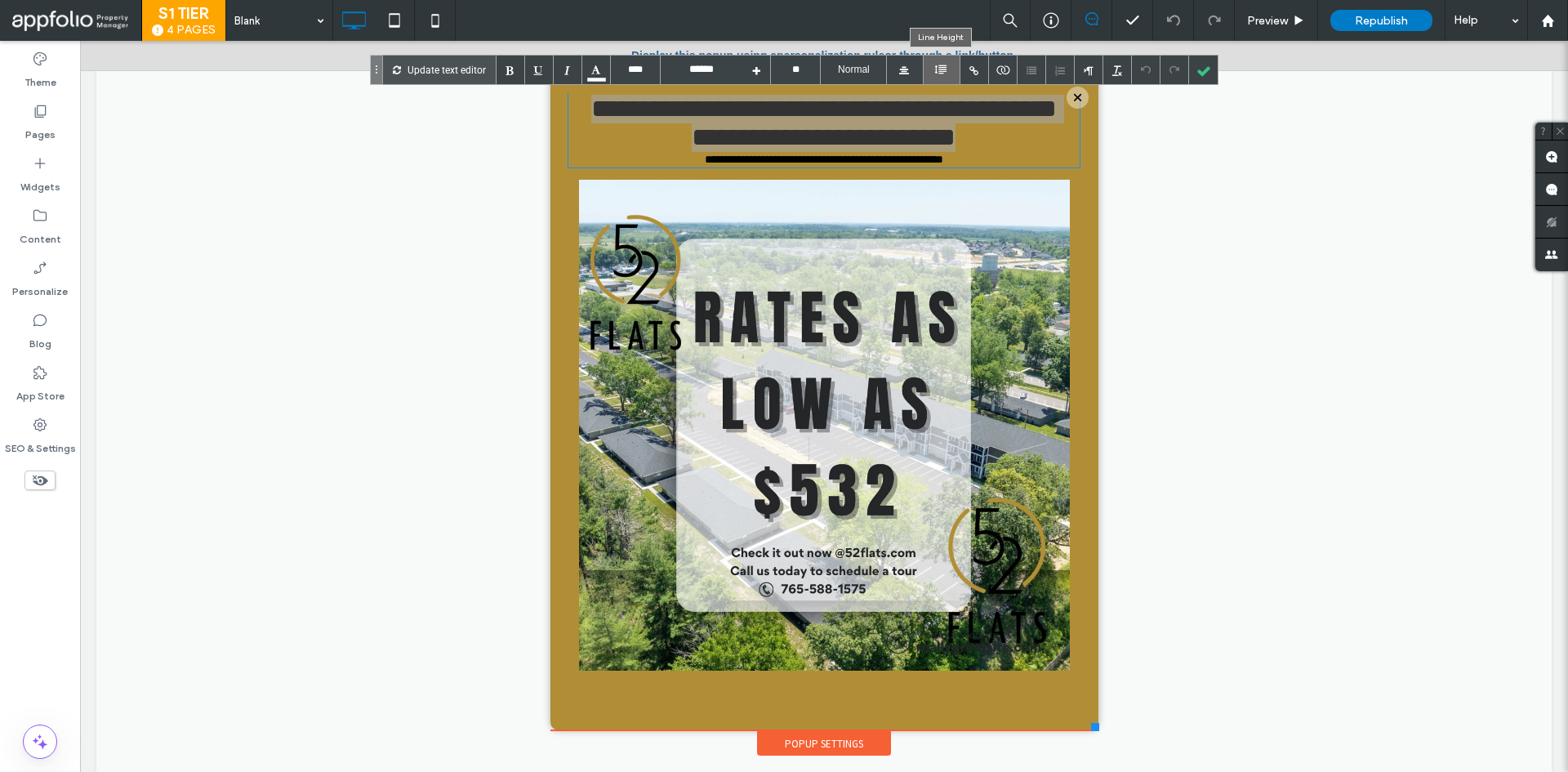 click at bounding box center [942, 69] 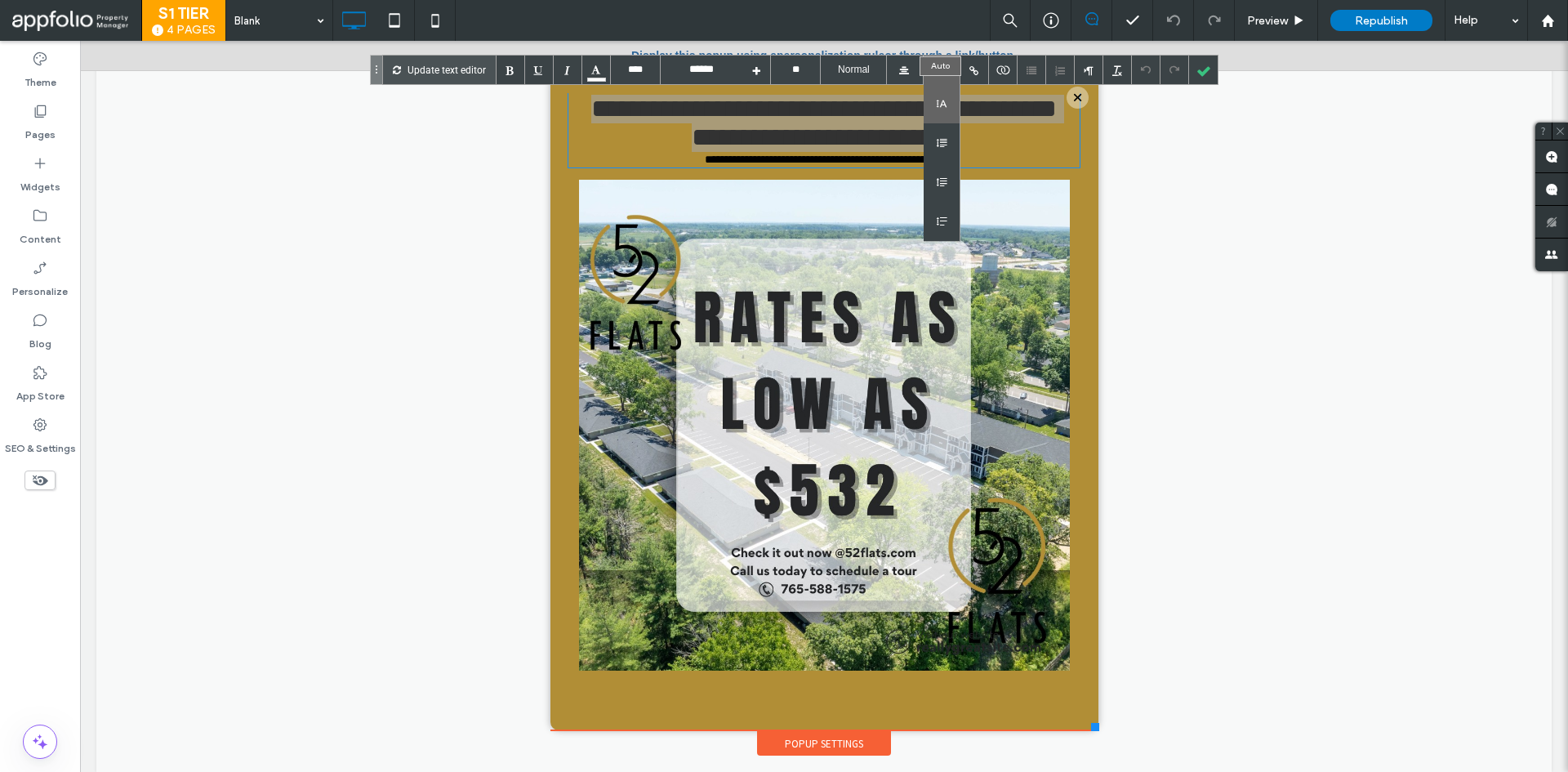 click at bounding box center [942, 104] 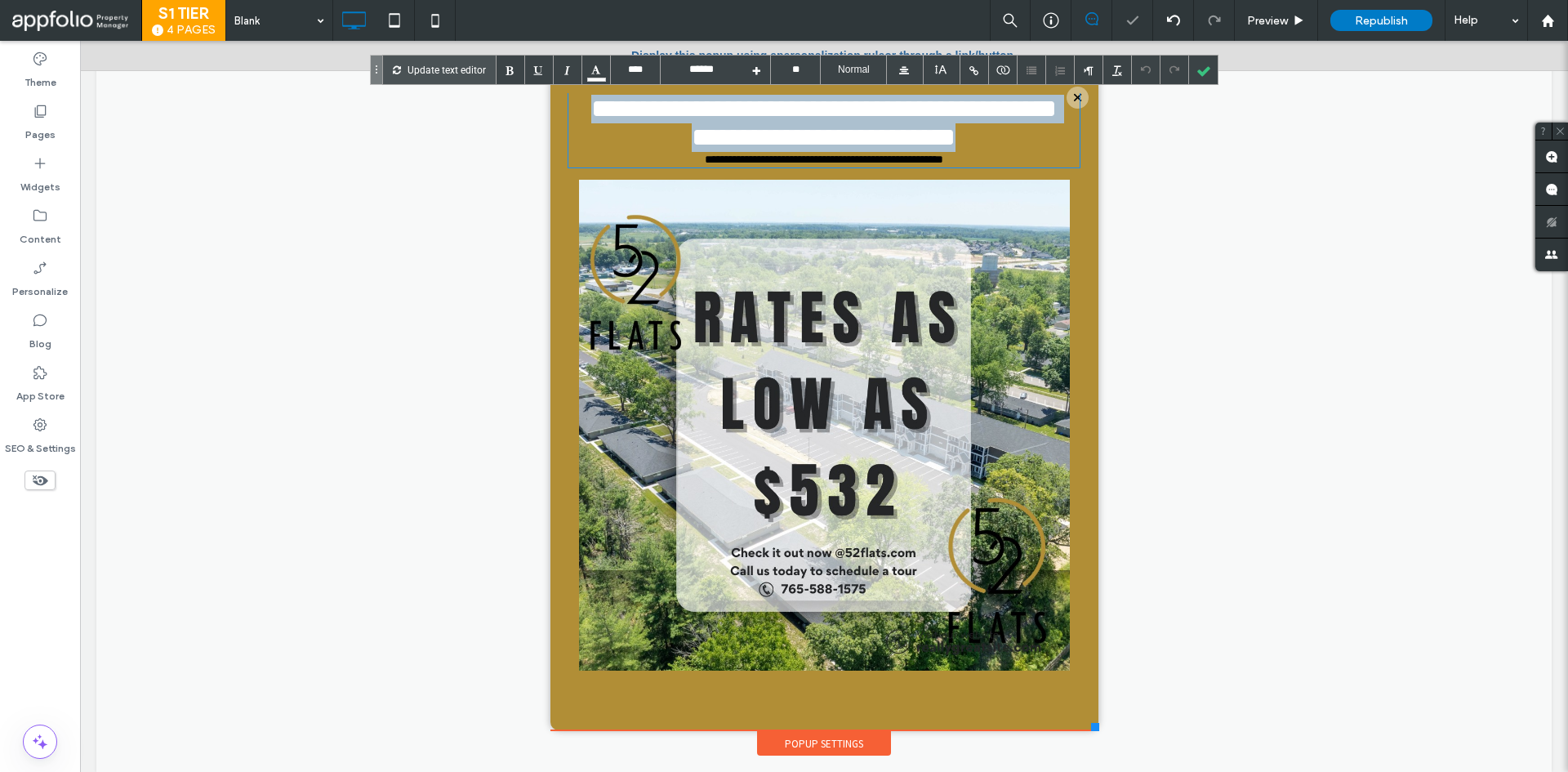 click on "**********" at bounding box center (824, 123) 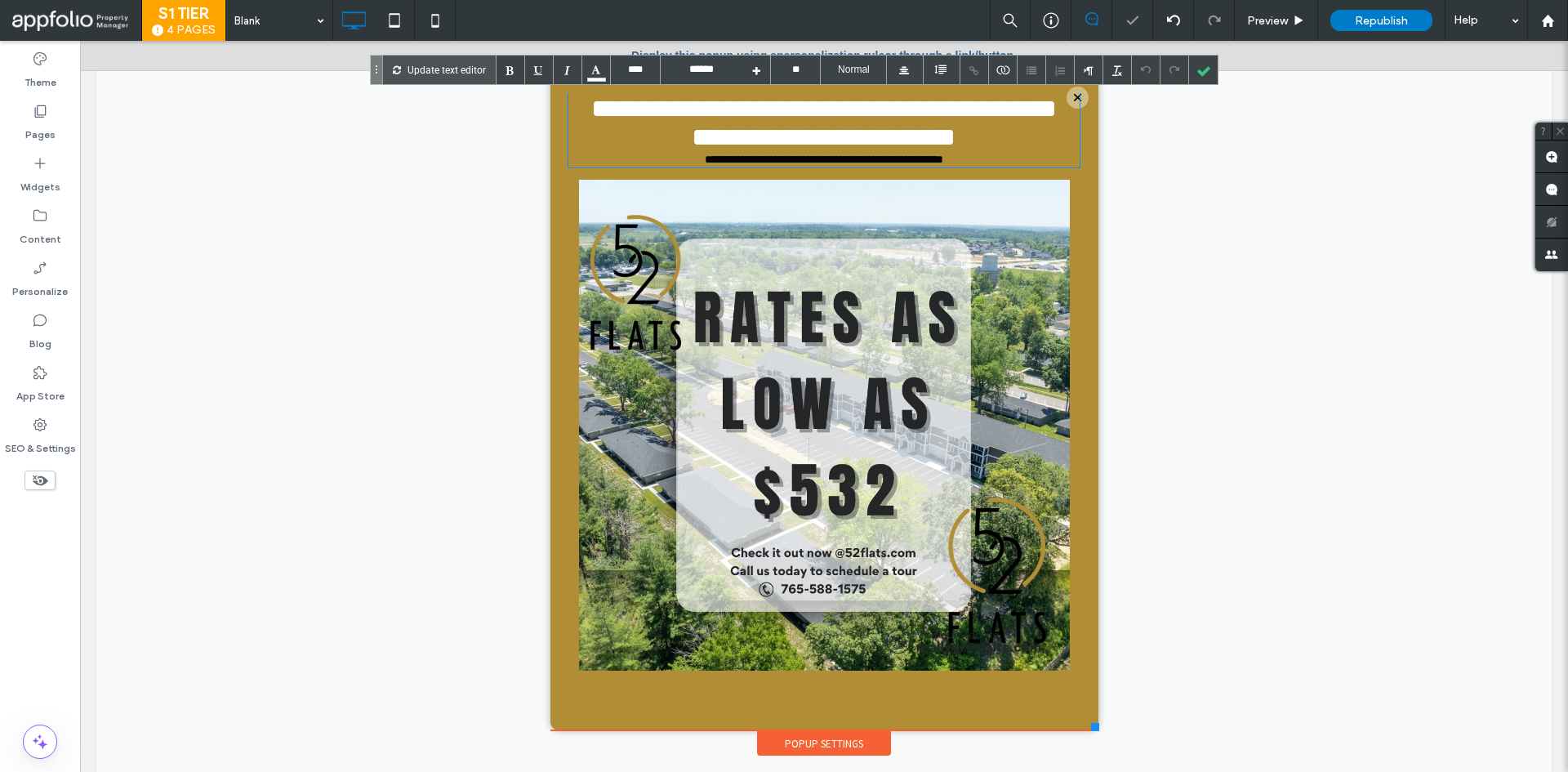 click on "**********" at bounding box center [824, 130] 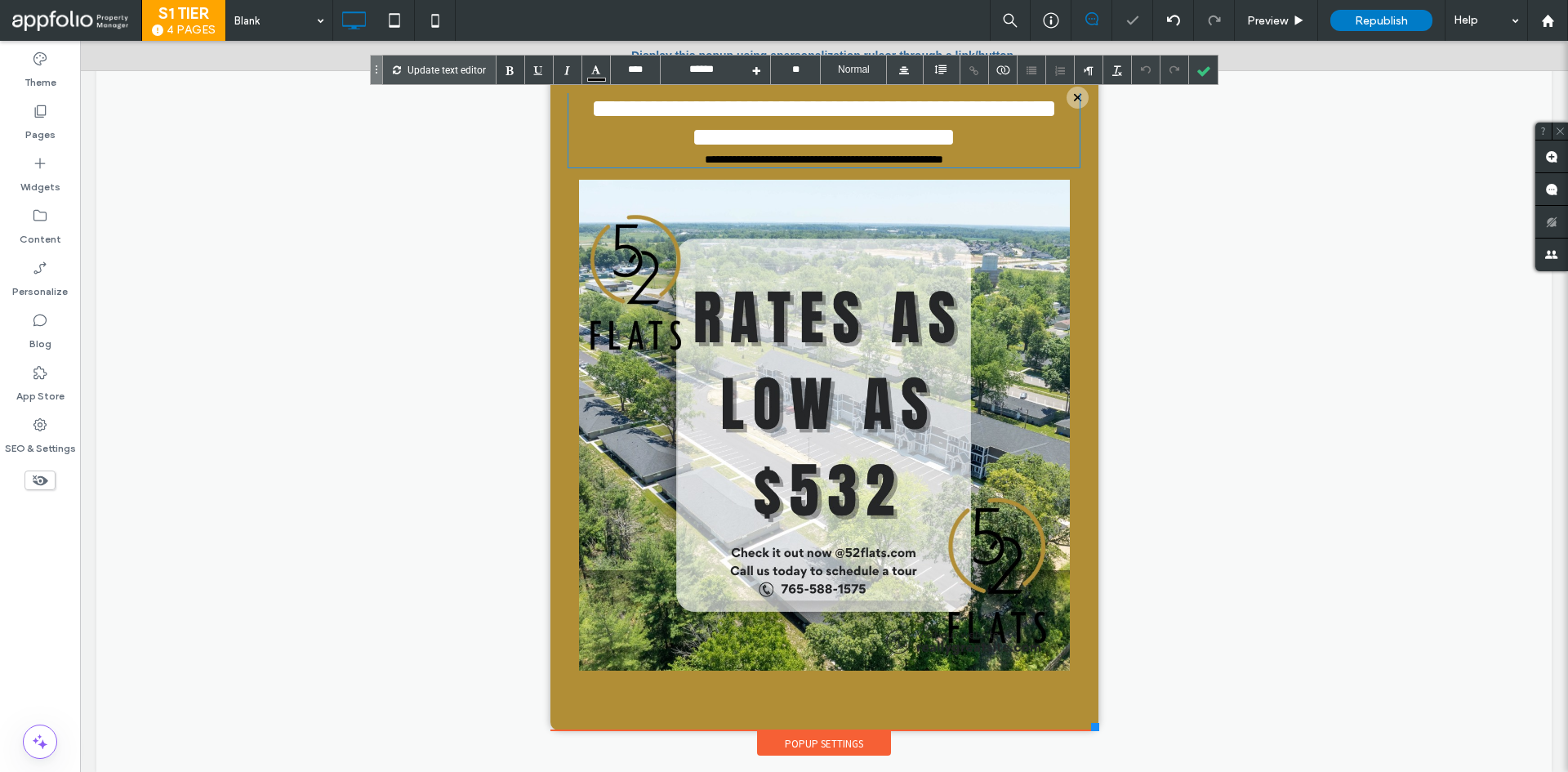 type on "****" 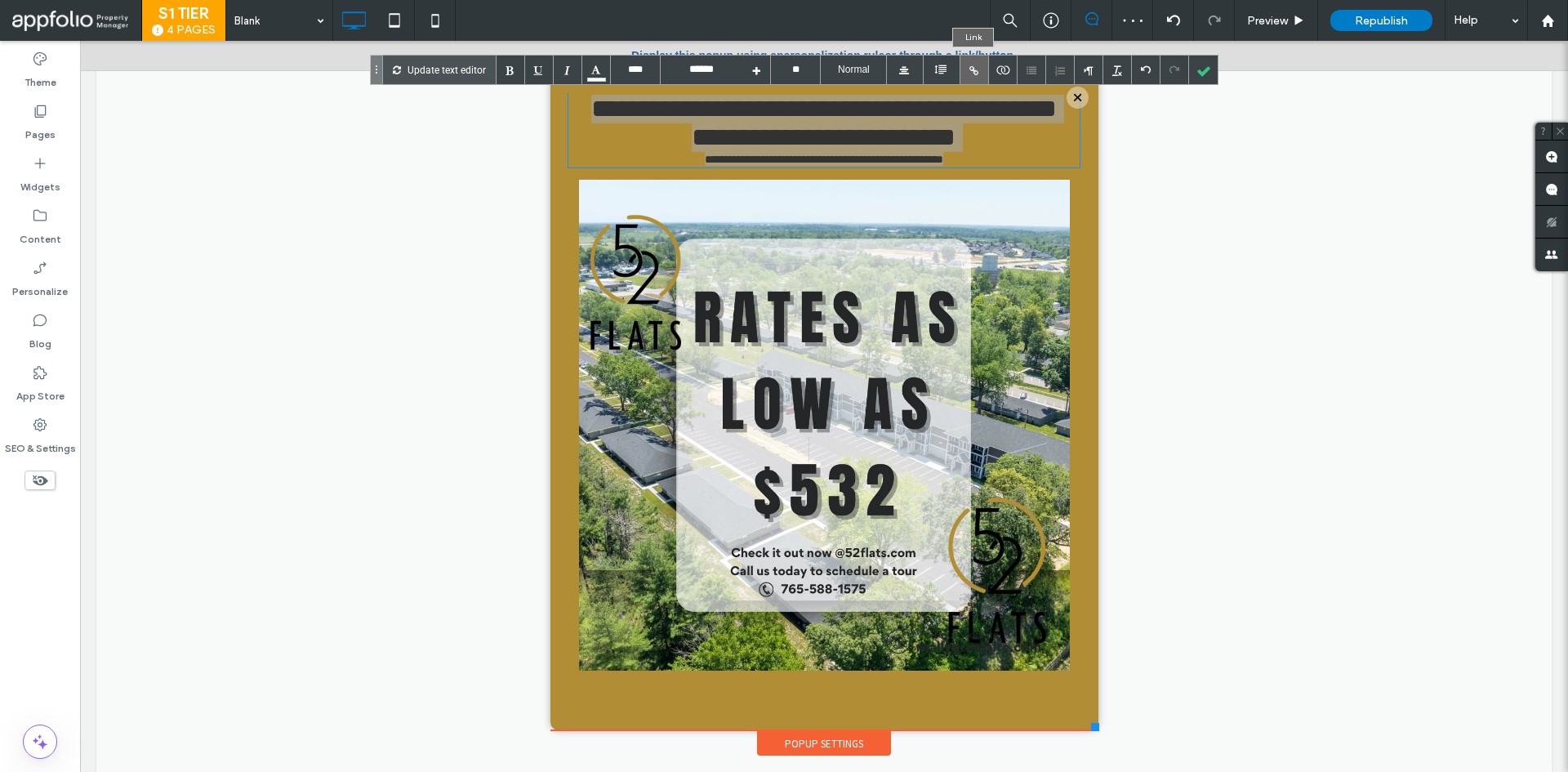 click at bounding box center (974, 69) 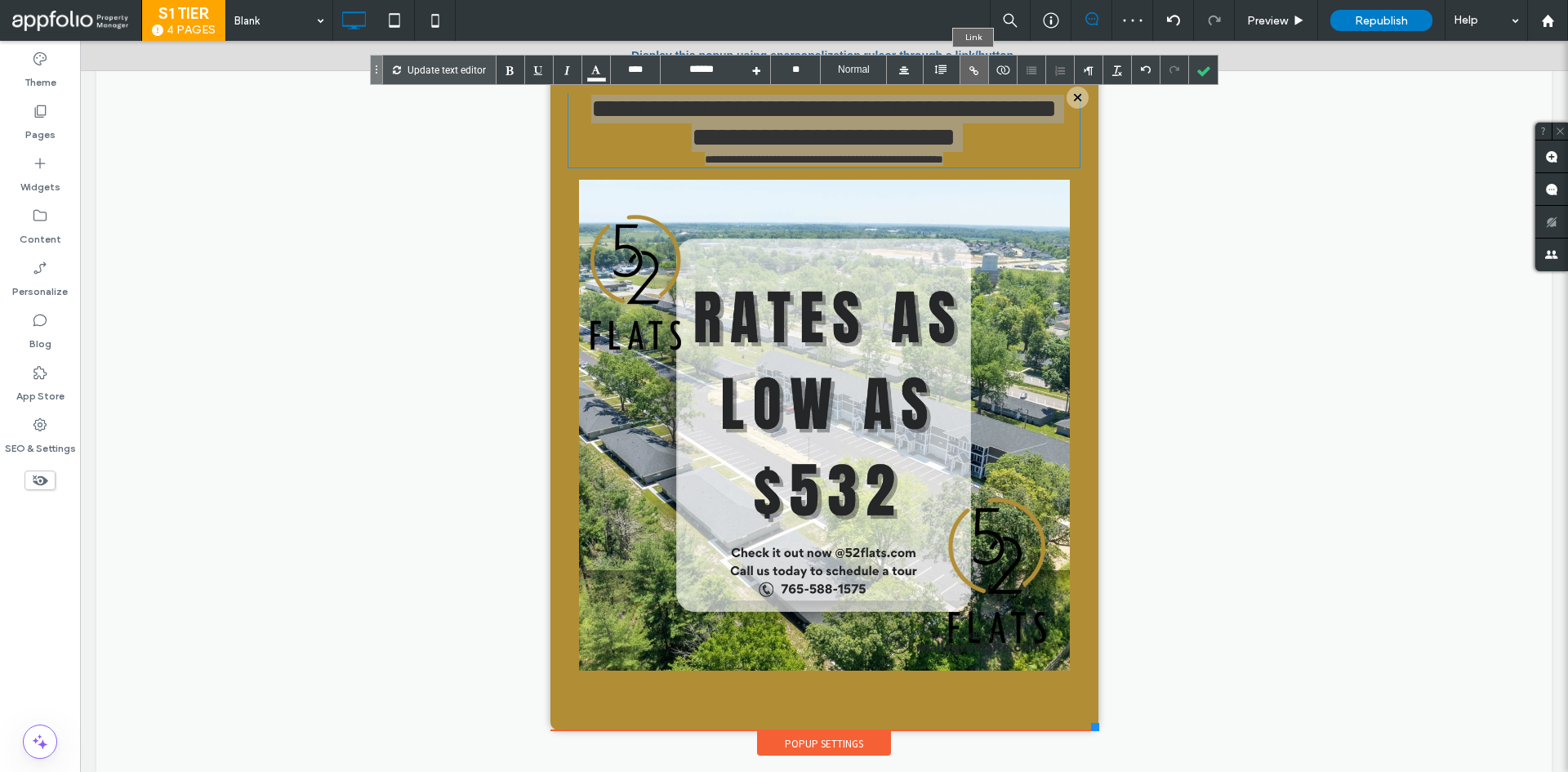 type 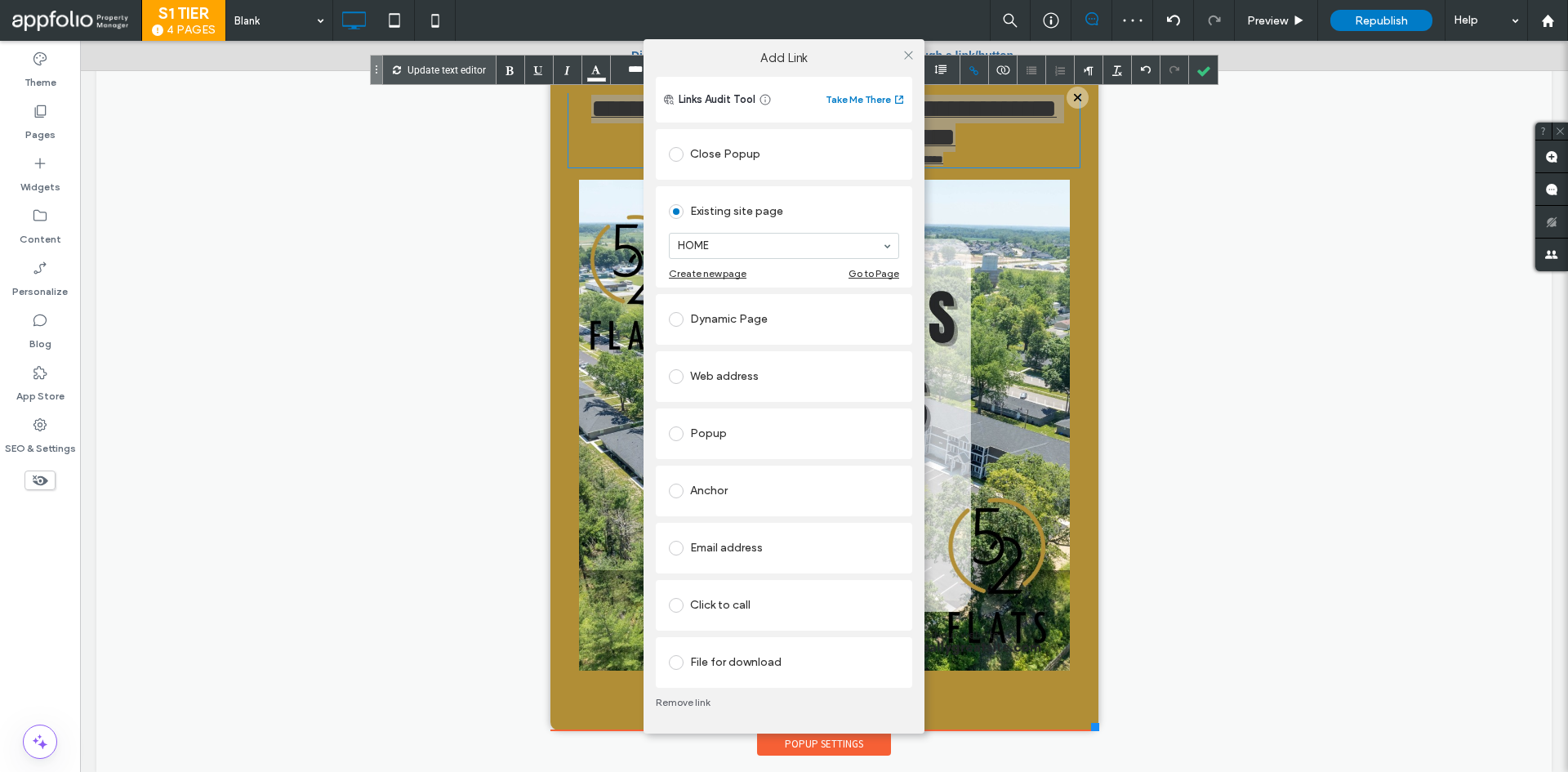 click on "Add Link Links Audit Tool Take Me There Close Popup Existing site page HOME Create new page Go to Page Dynamic Page Web address Popup Anchor Email address Click to call File for download Remove link" at bounding box center [784, 386] 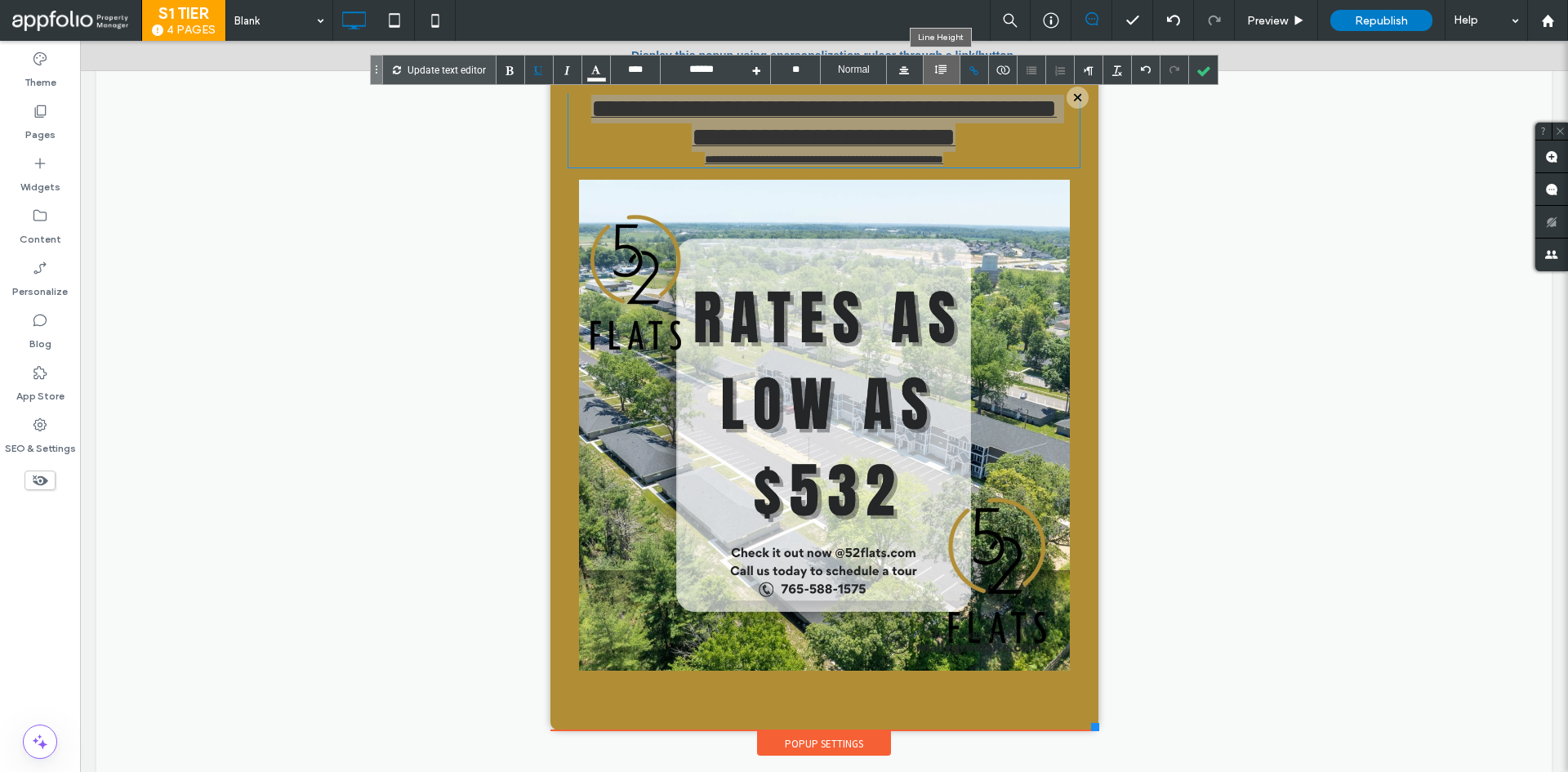 click at bounding box center (941, 69) 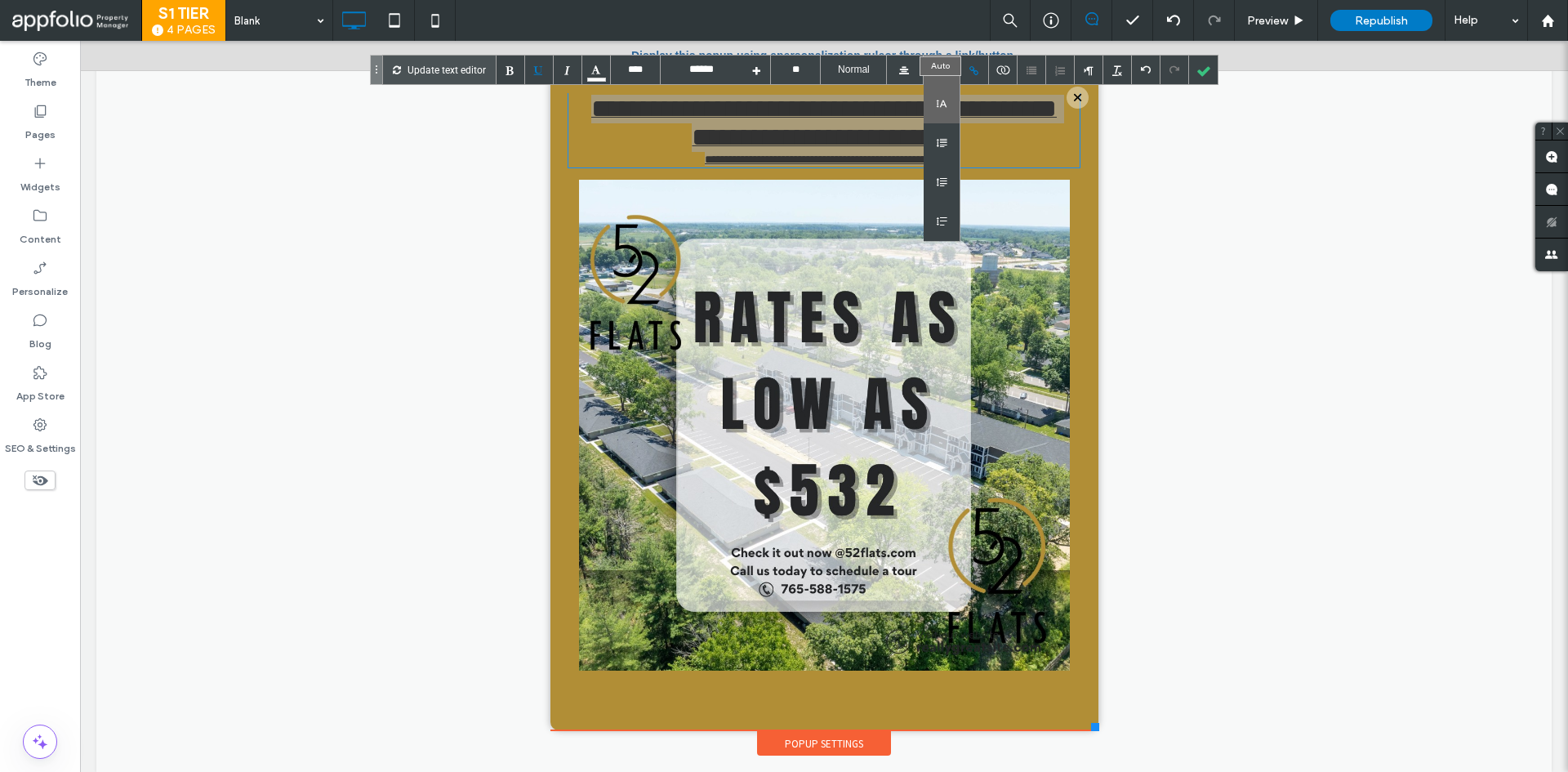 click at bounding box center (942, 104) 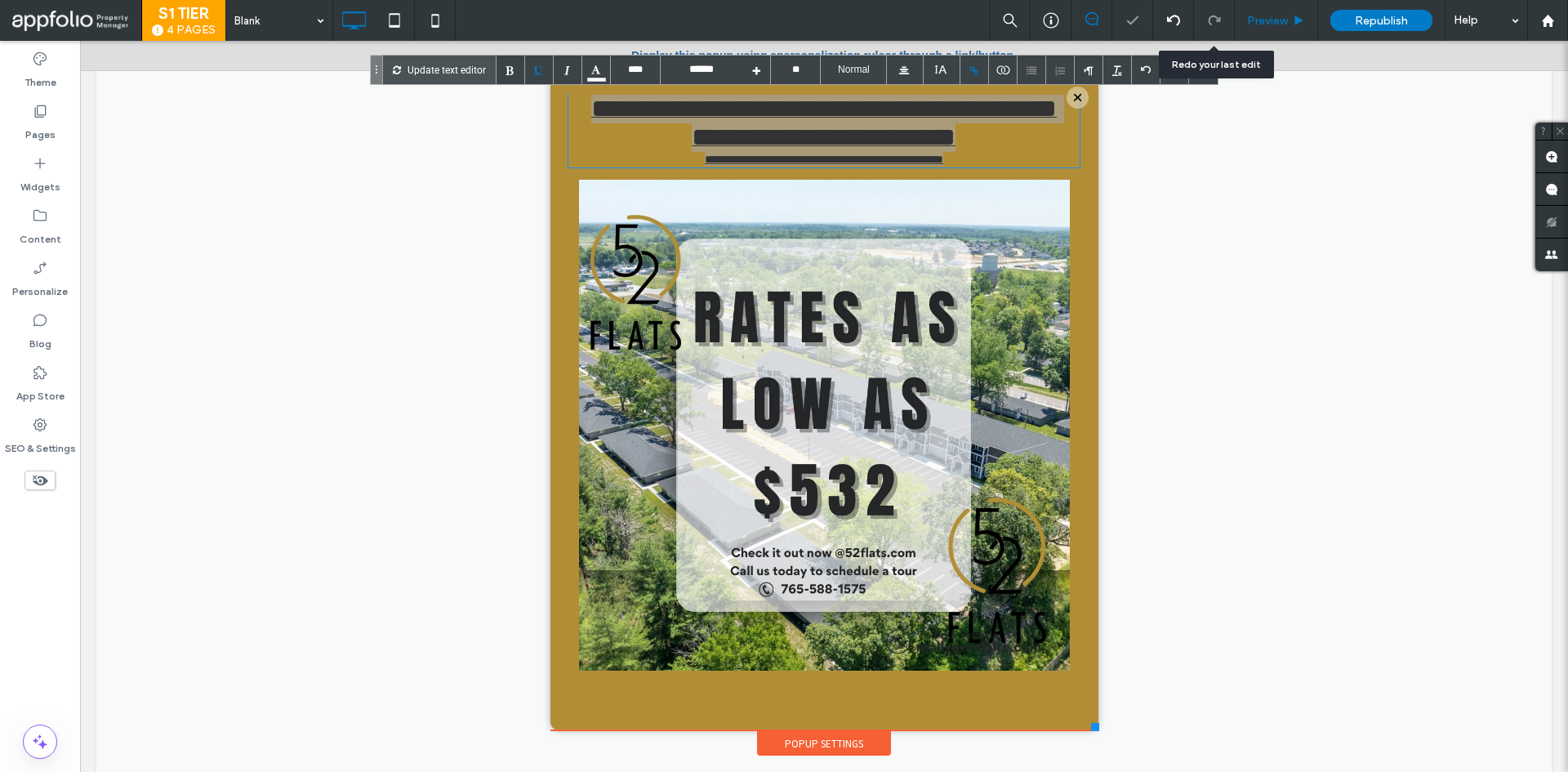 click on "Preview" at bounding box center (1267, 20) 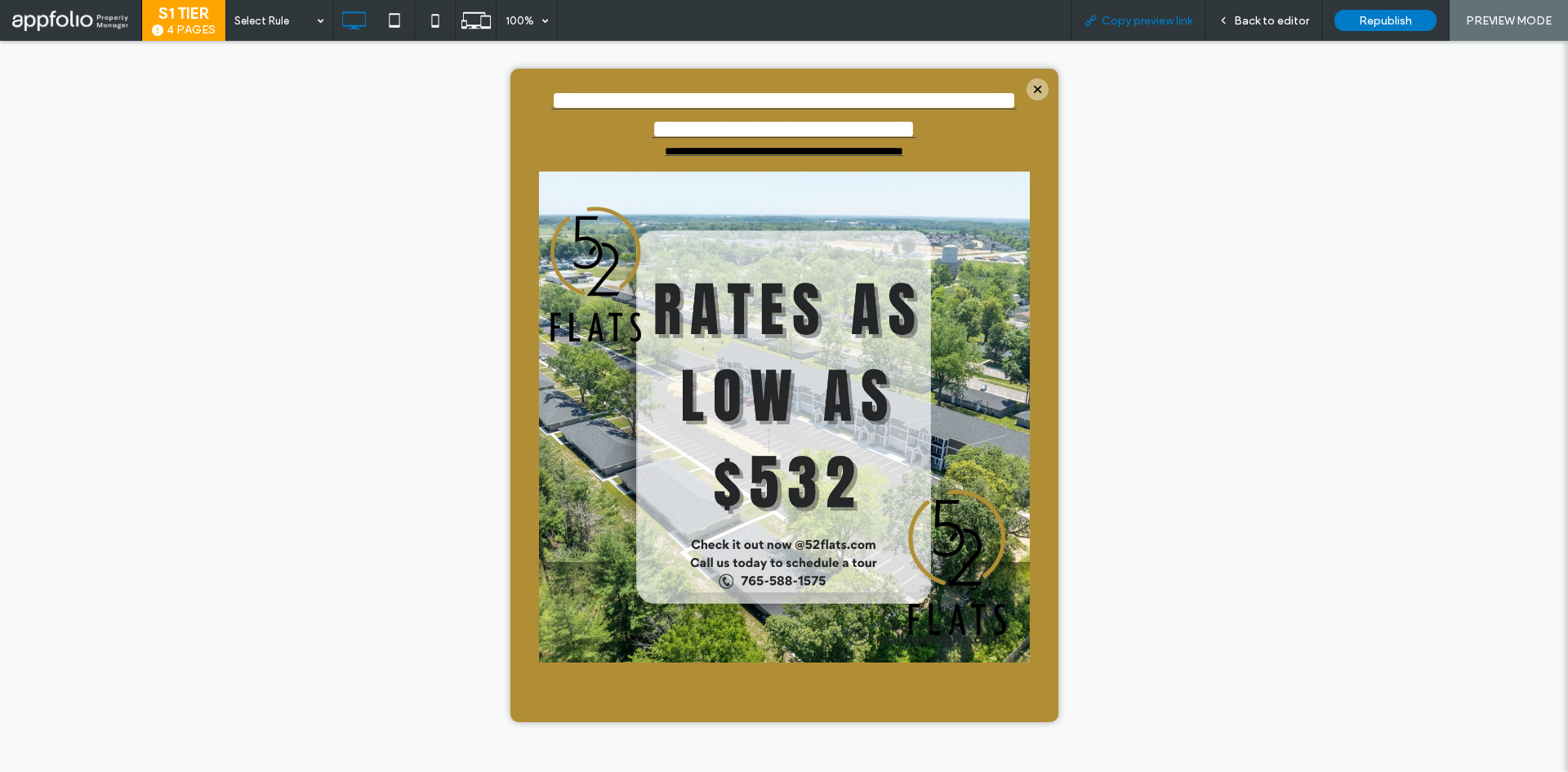 click on "Copy preview link" at bounding box center [1147, 20] 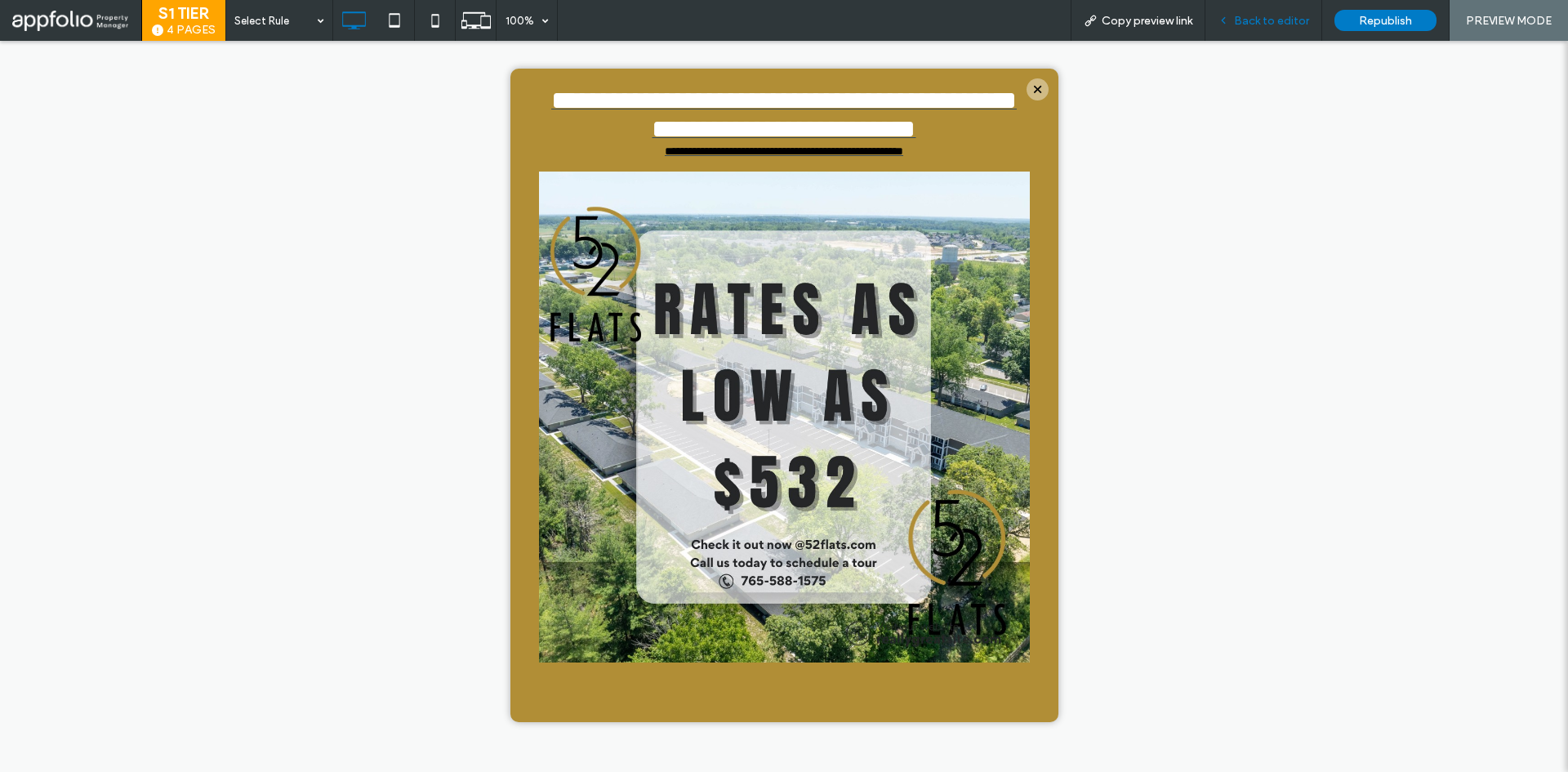 click on "Back to editor" at bounding box center (1272, 20) 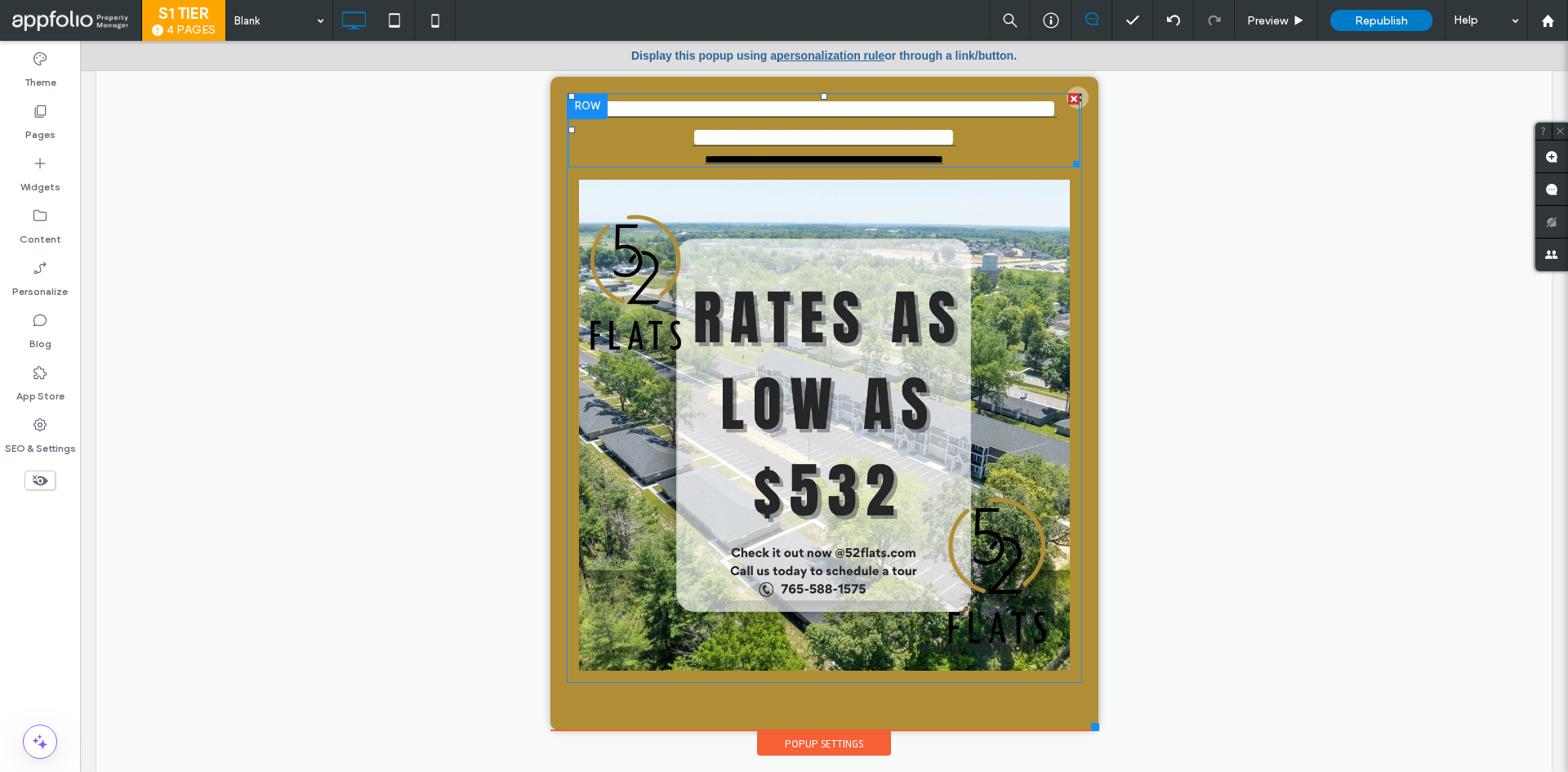 click on "**********" at bounding box center [824, 123] 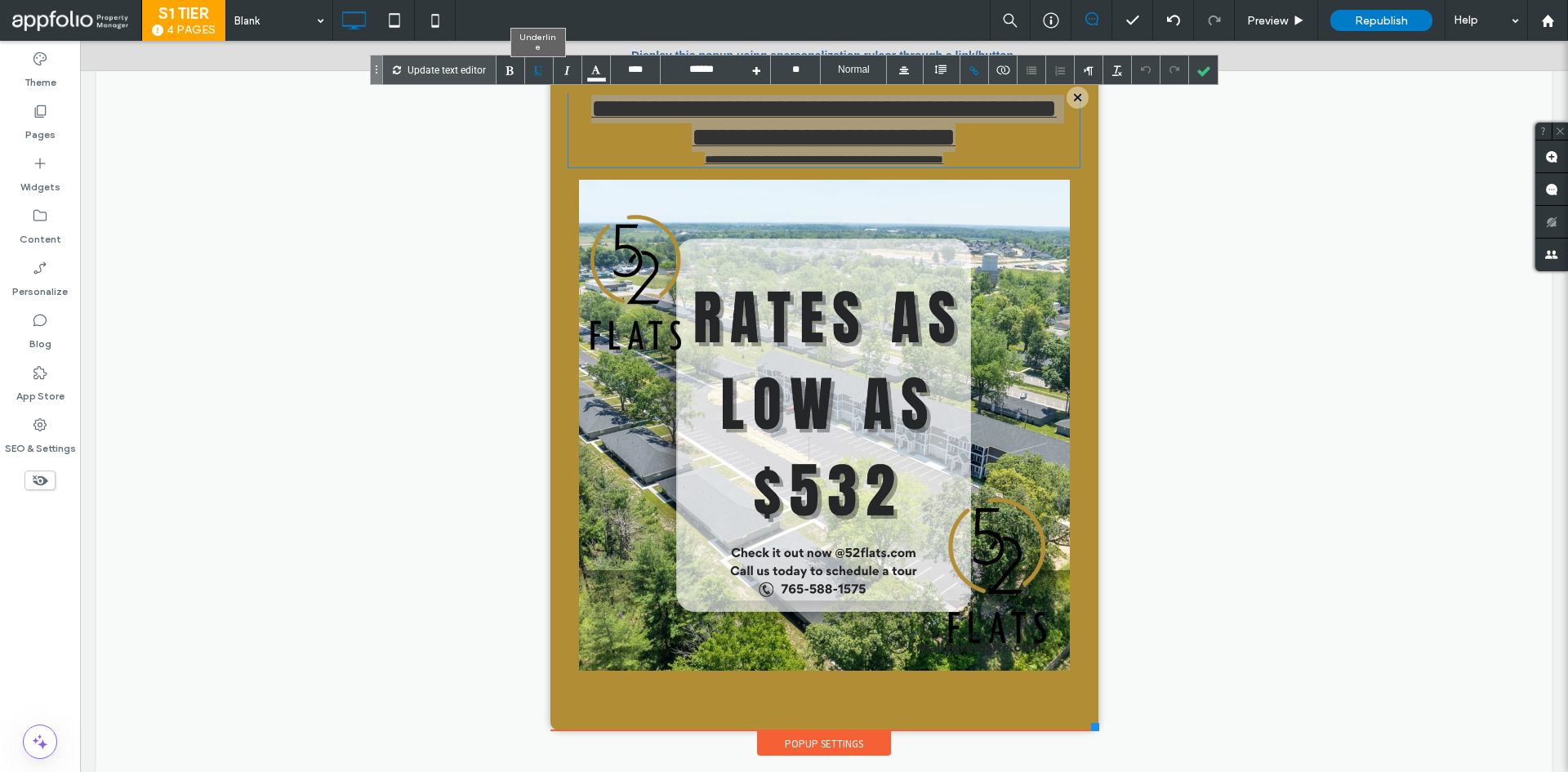 click at bounding box center (539, 69) 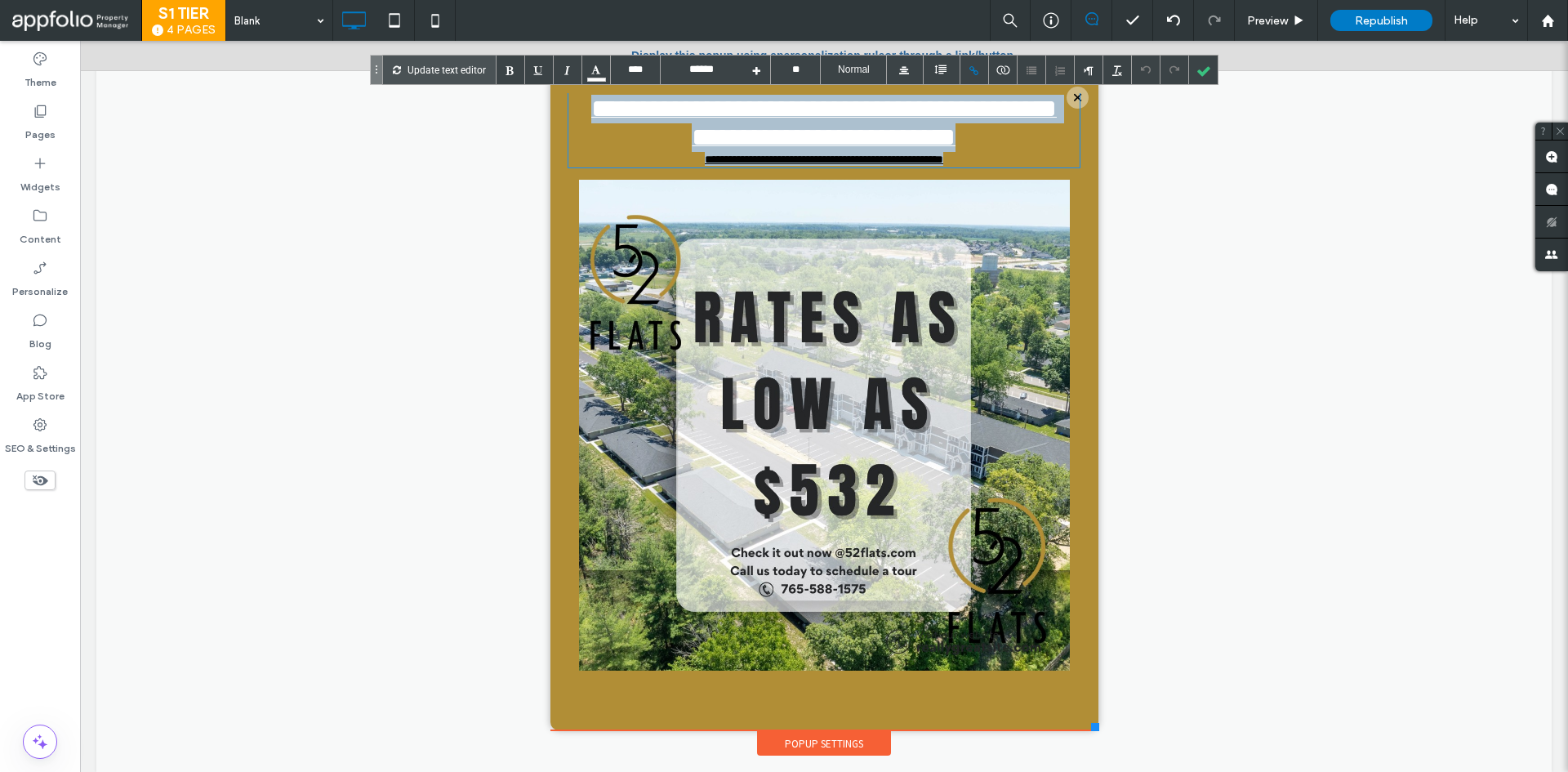 click on "**********" at bounding box center (824, 123) 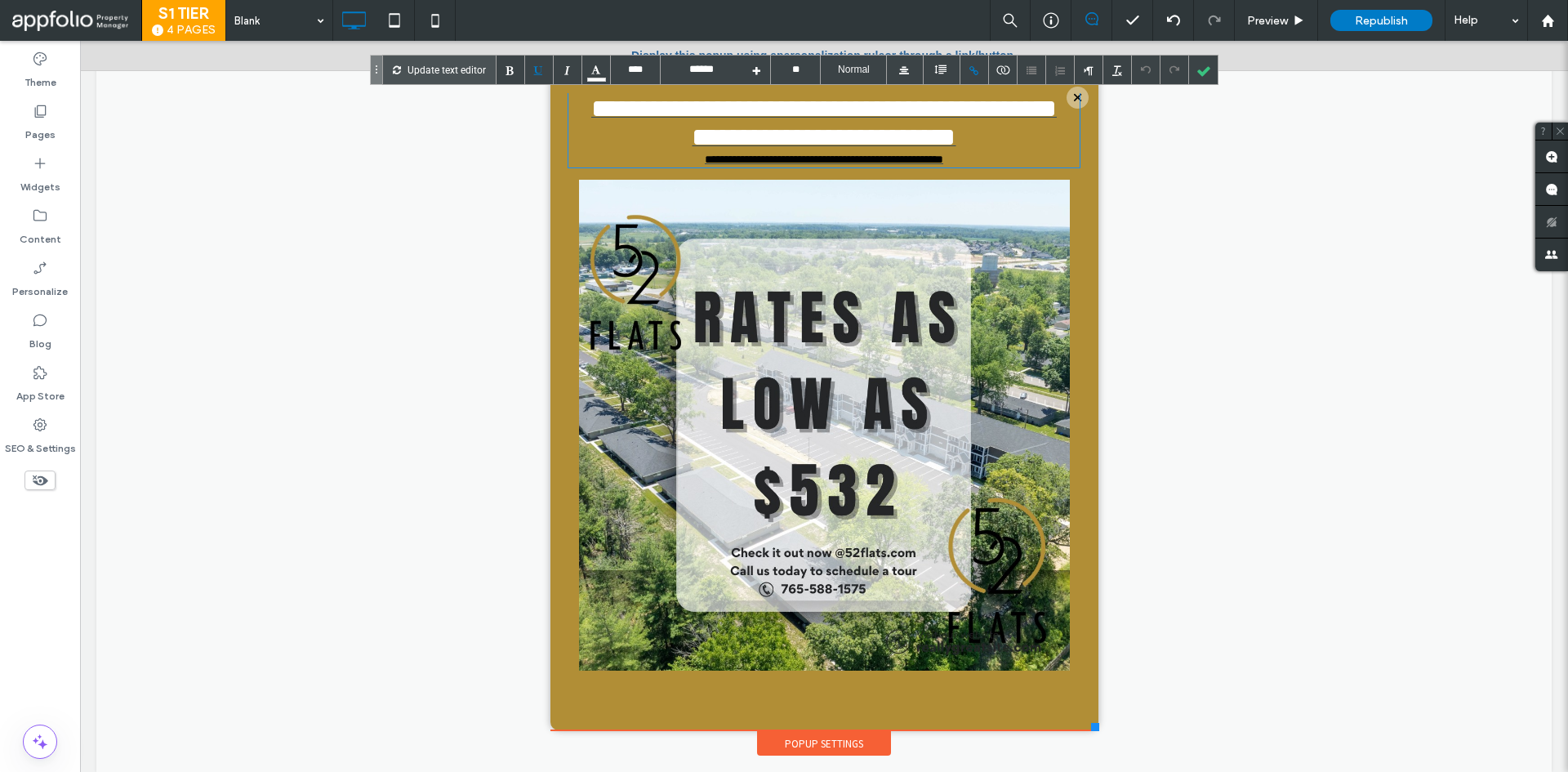click on "**********" at bounding box center (824, 123) 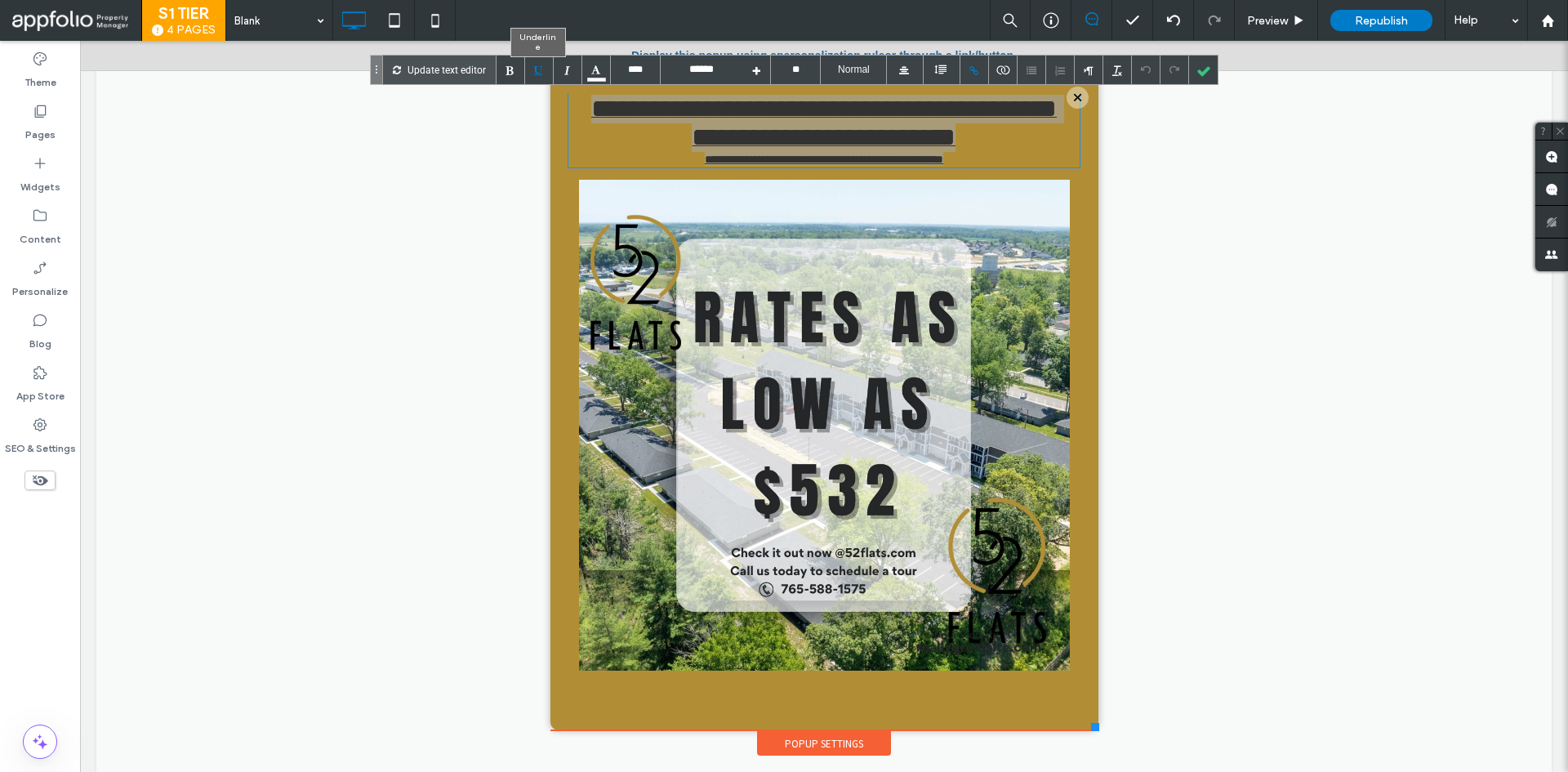 drag, startPoint x: 552, startPoint y: 73, endPoint x: 543, endPoint y: 73, distance: 9 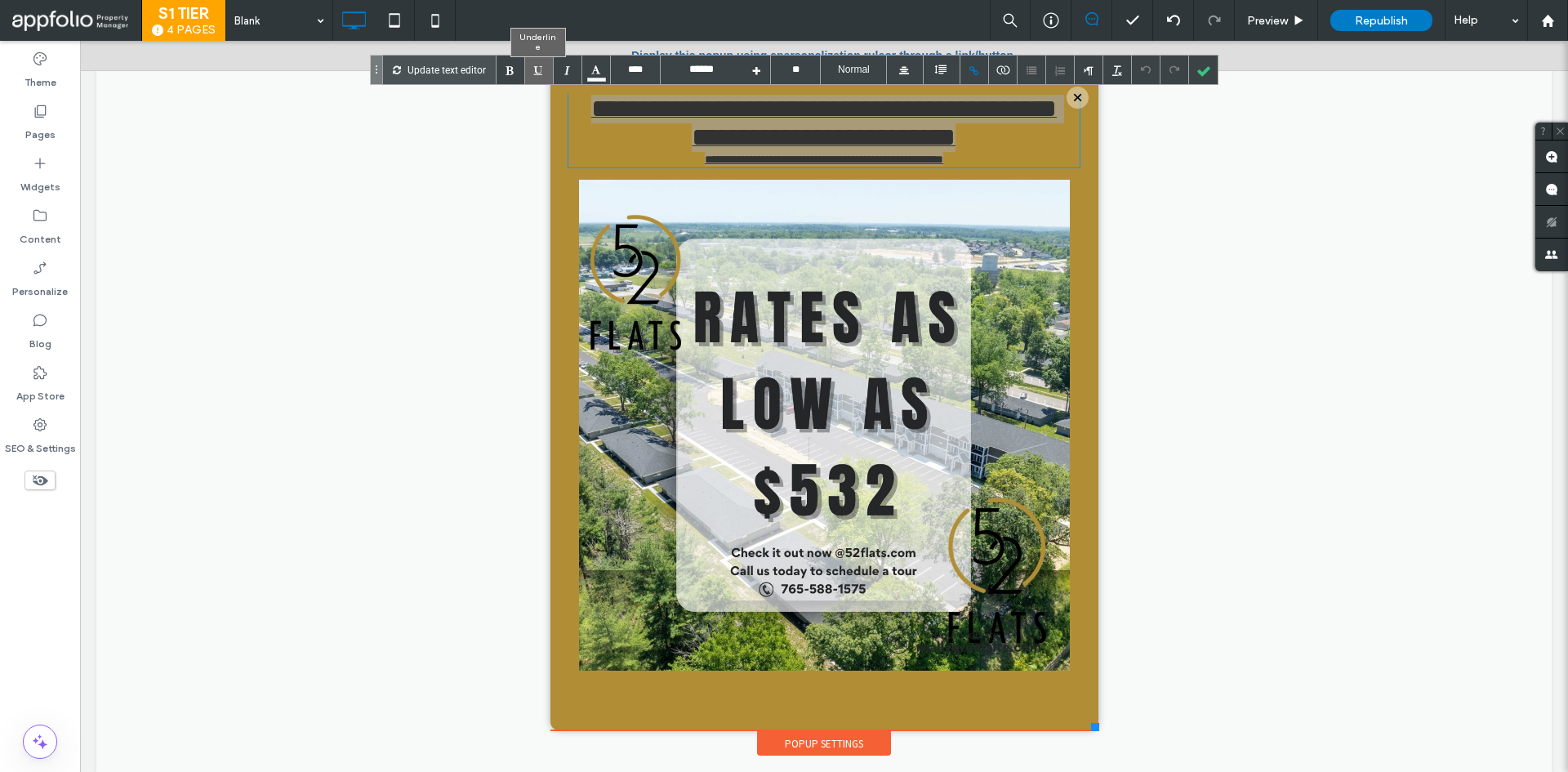 click at bounding box center [539, 69] 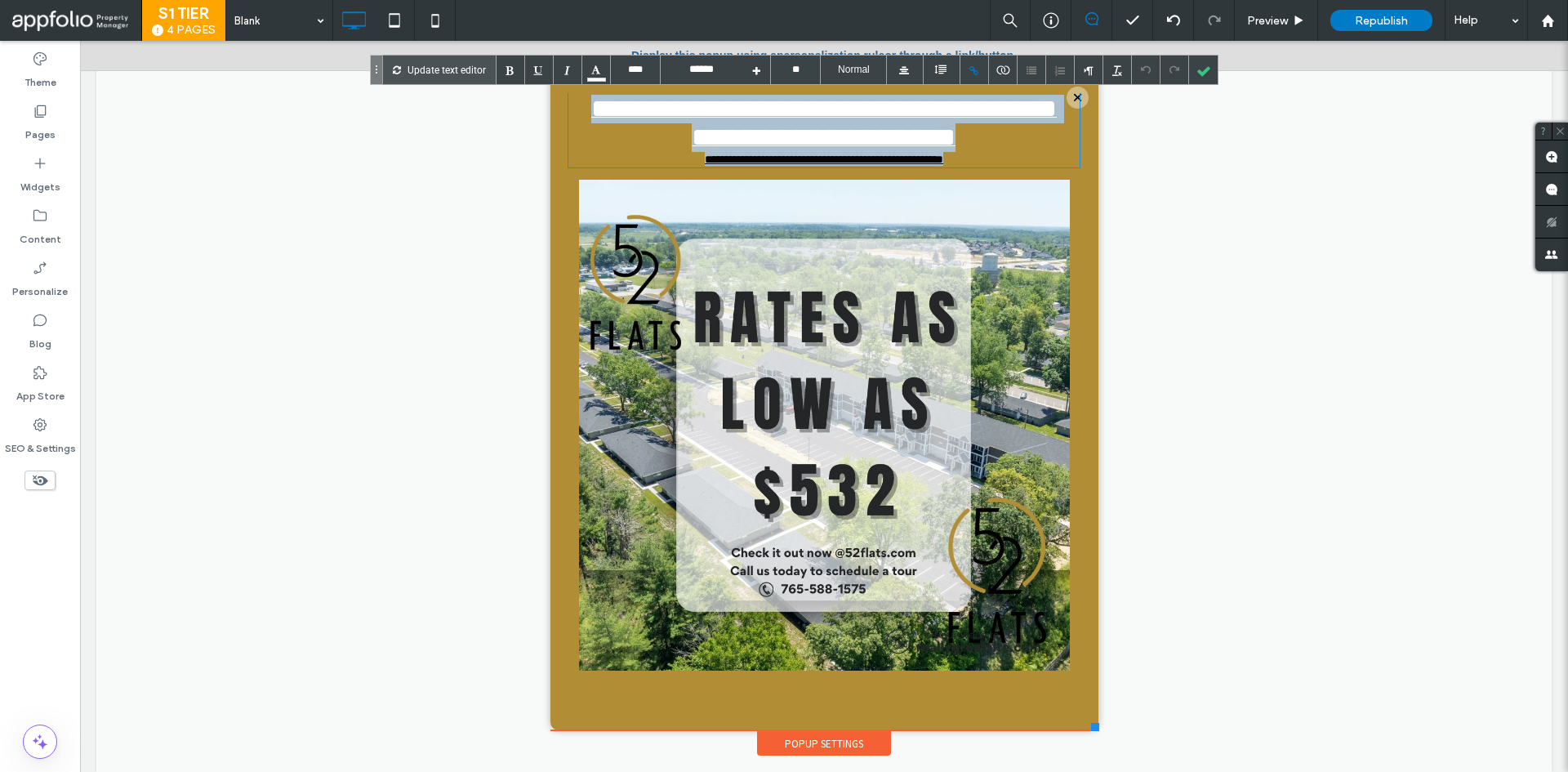 click on "**********" at bounding box center (824, 130) 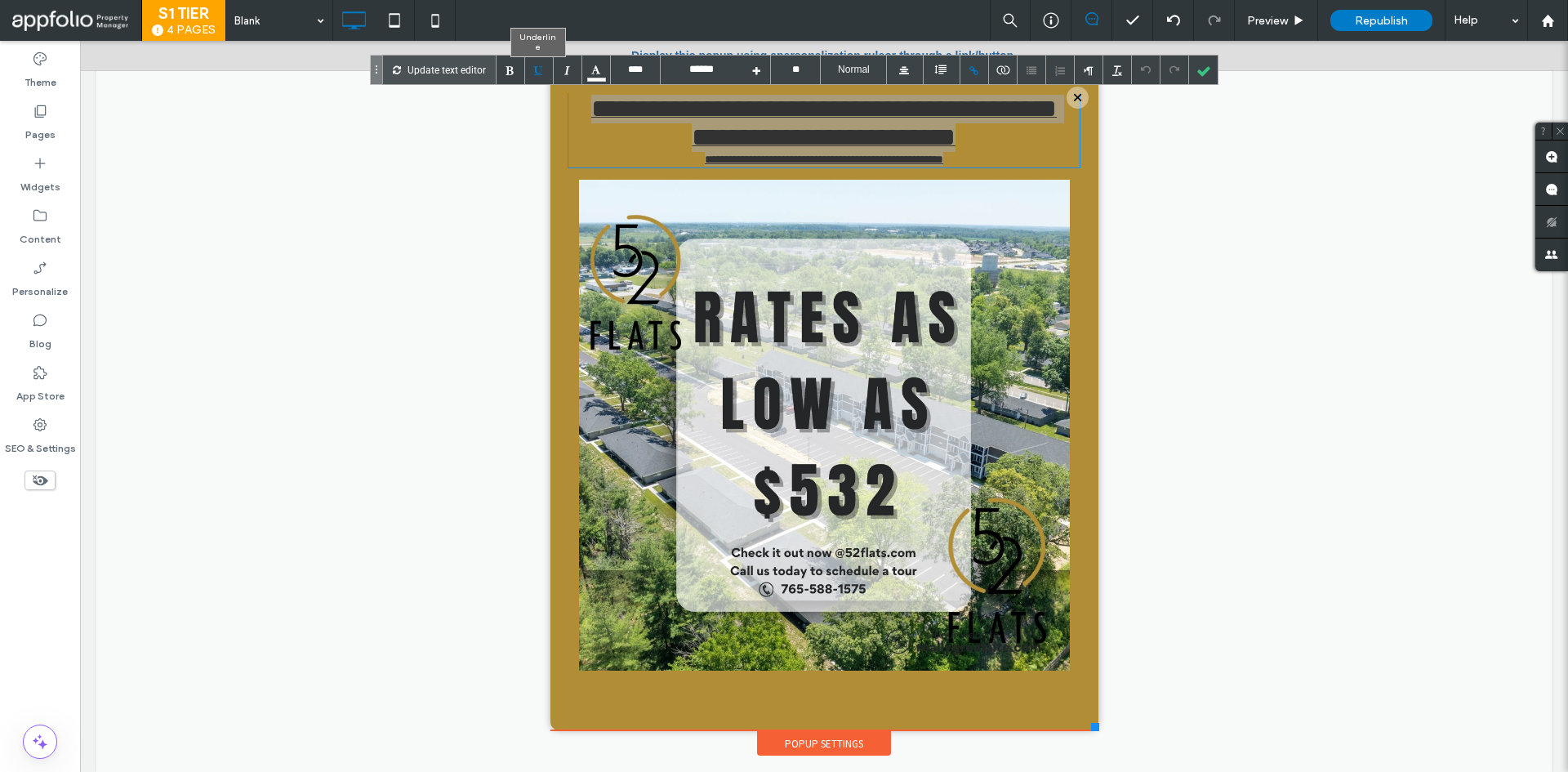 click at bounding box center (539, 69) 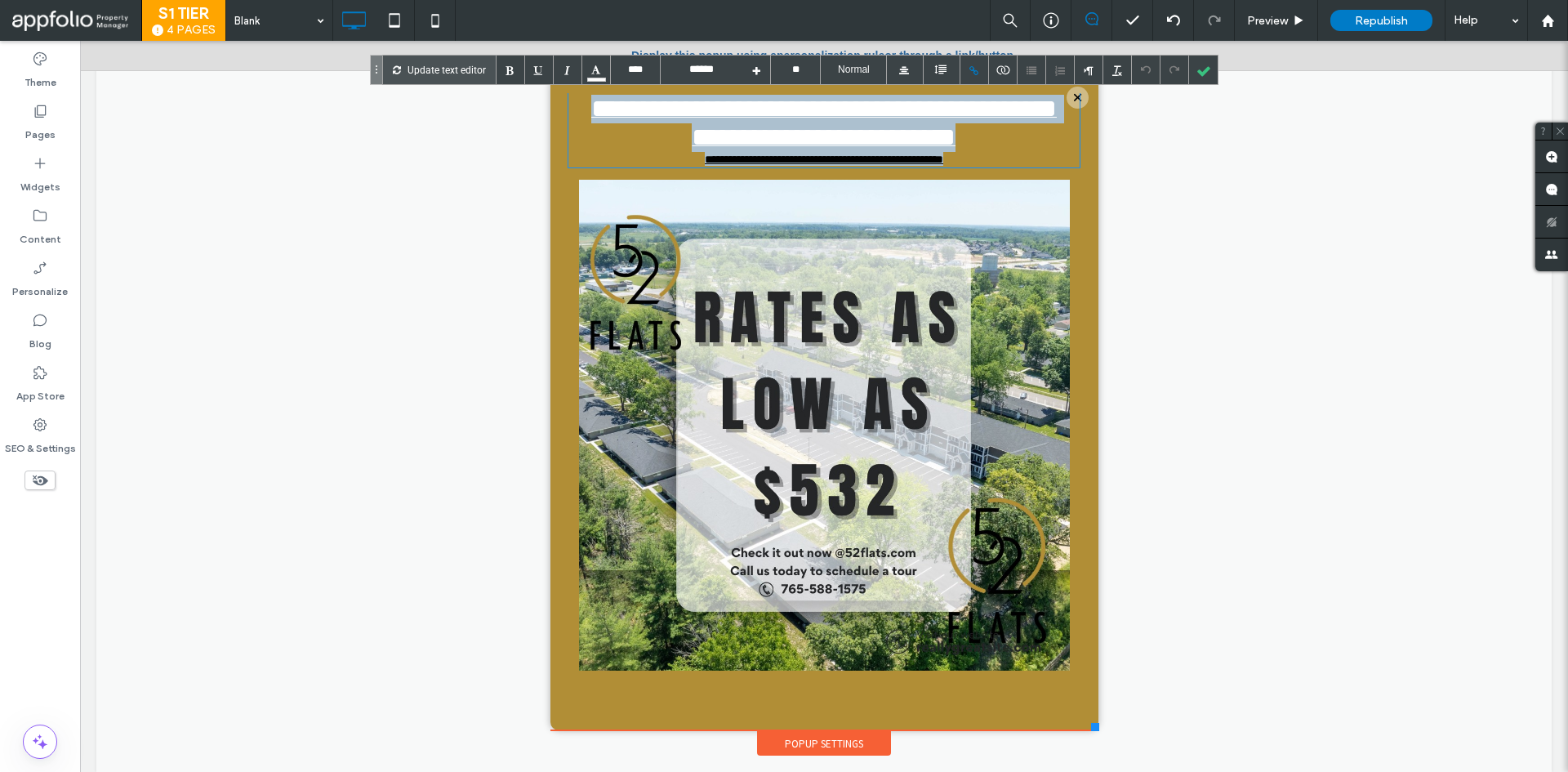 click on "**********" at bounding box center (824, 123) 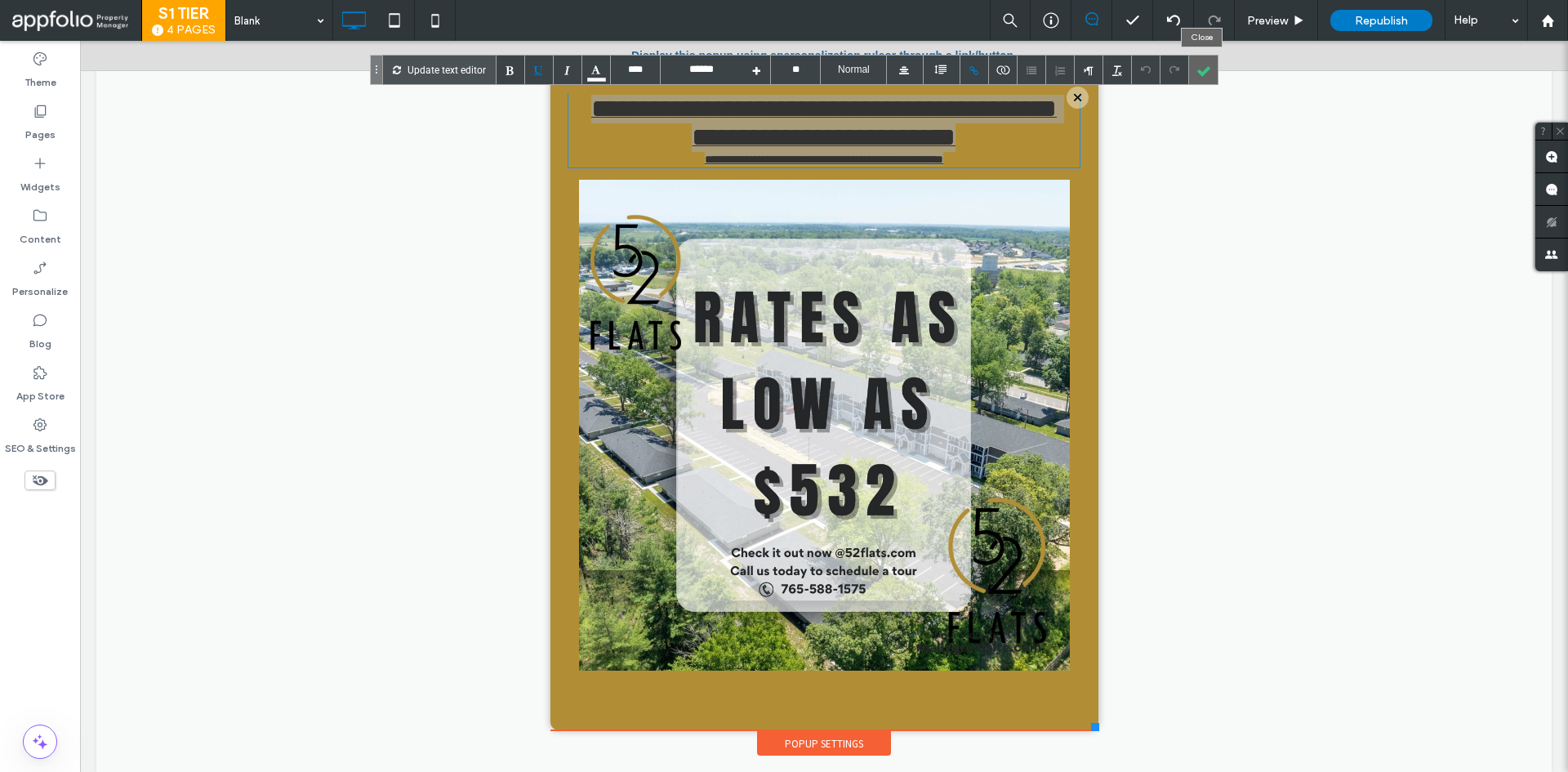 click at bounding box center (1203, 69) 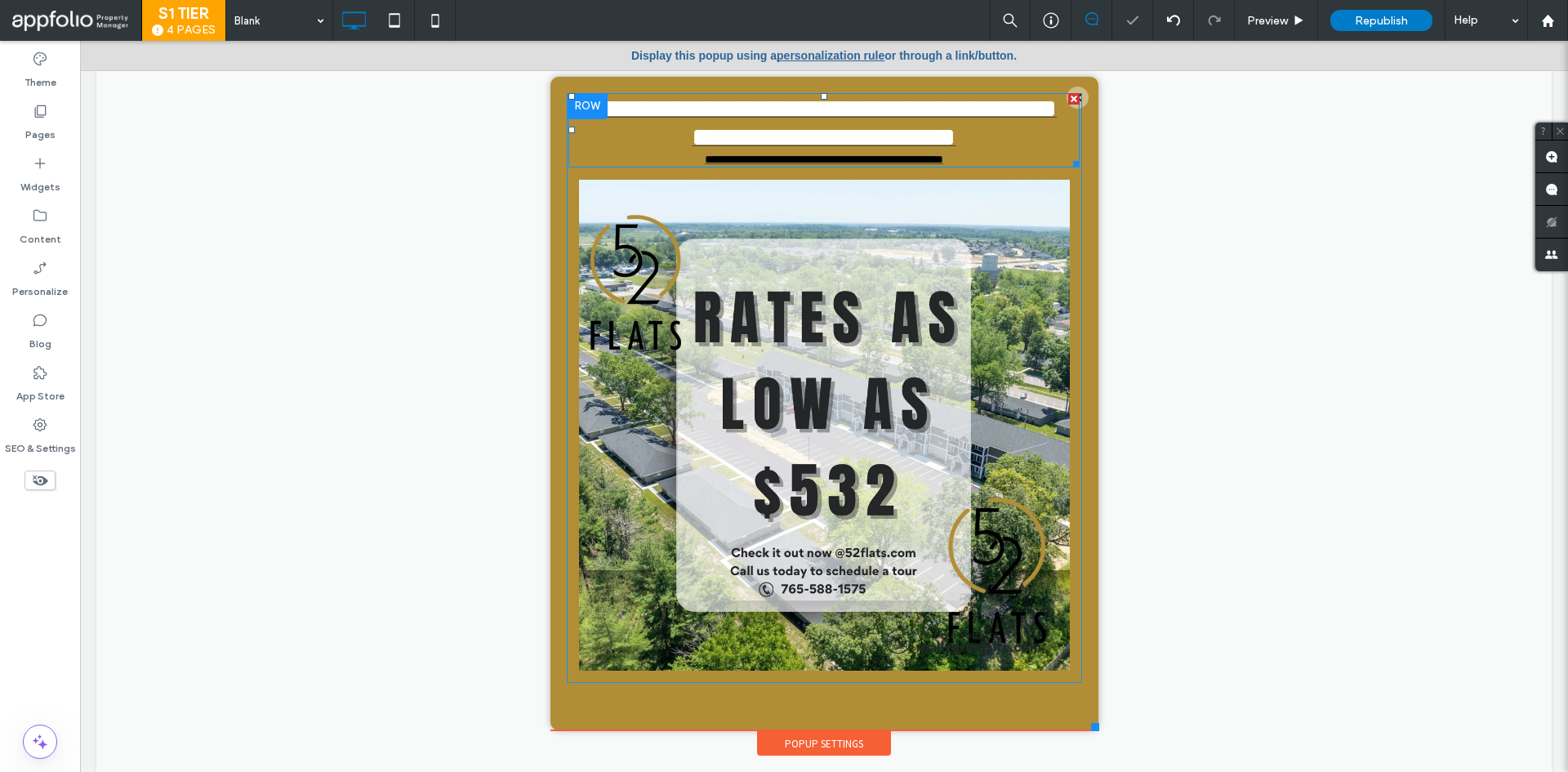 click on "**********" at bounding box center [824, 130] 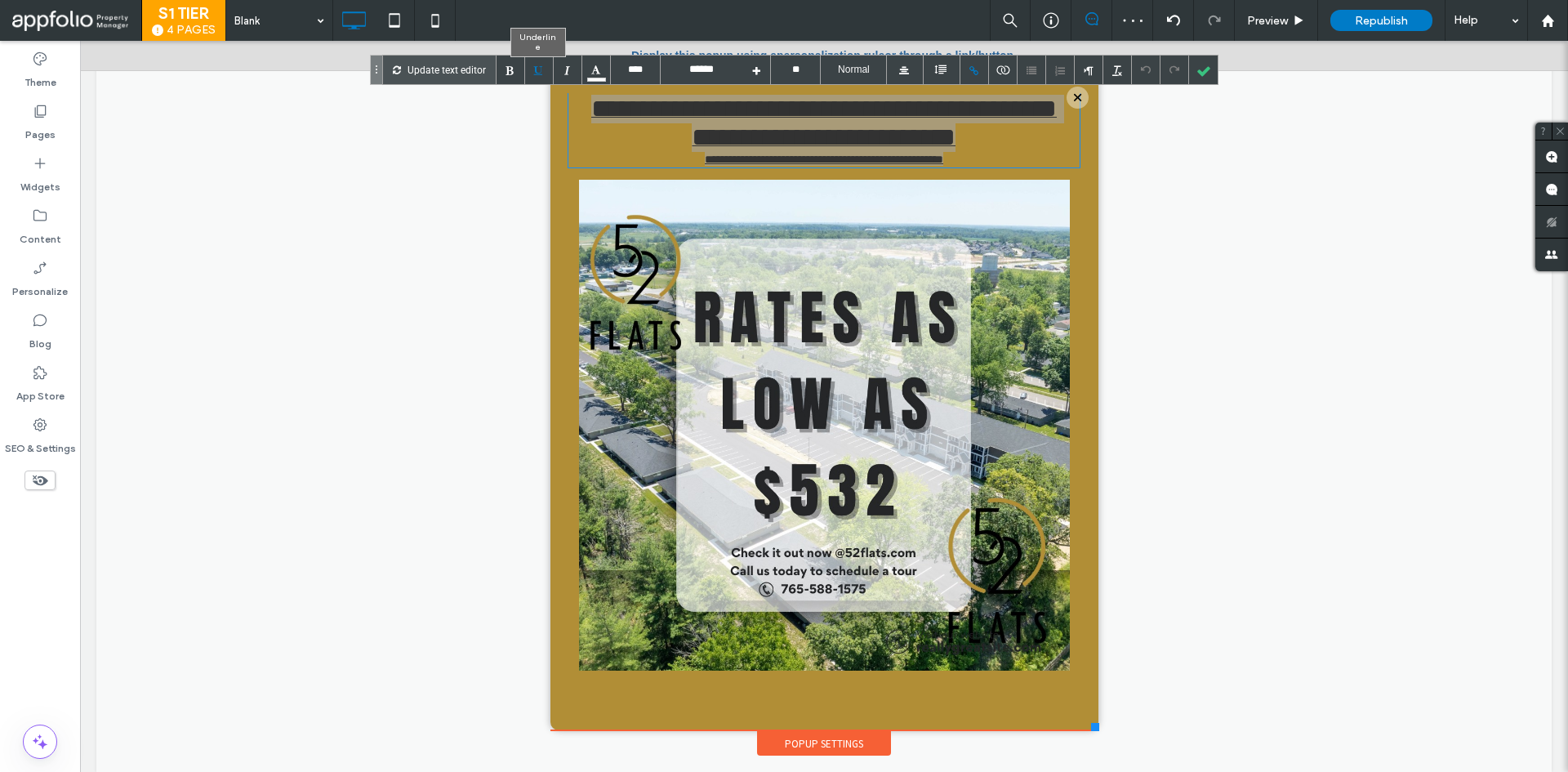 click at bounding box center [539, 69] 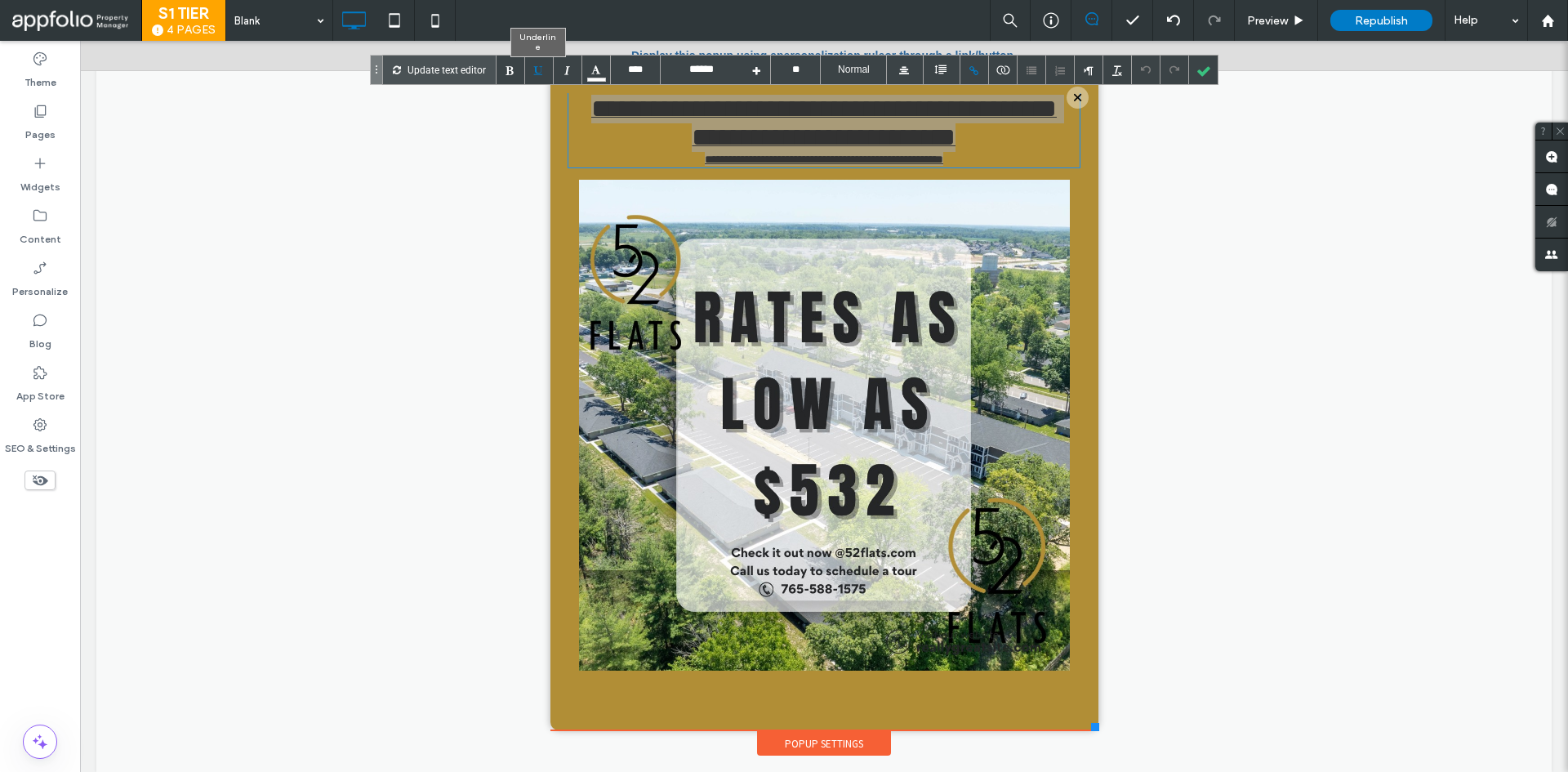 click at bounding box center (539, 69) 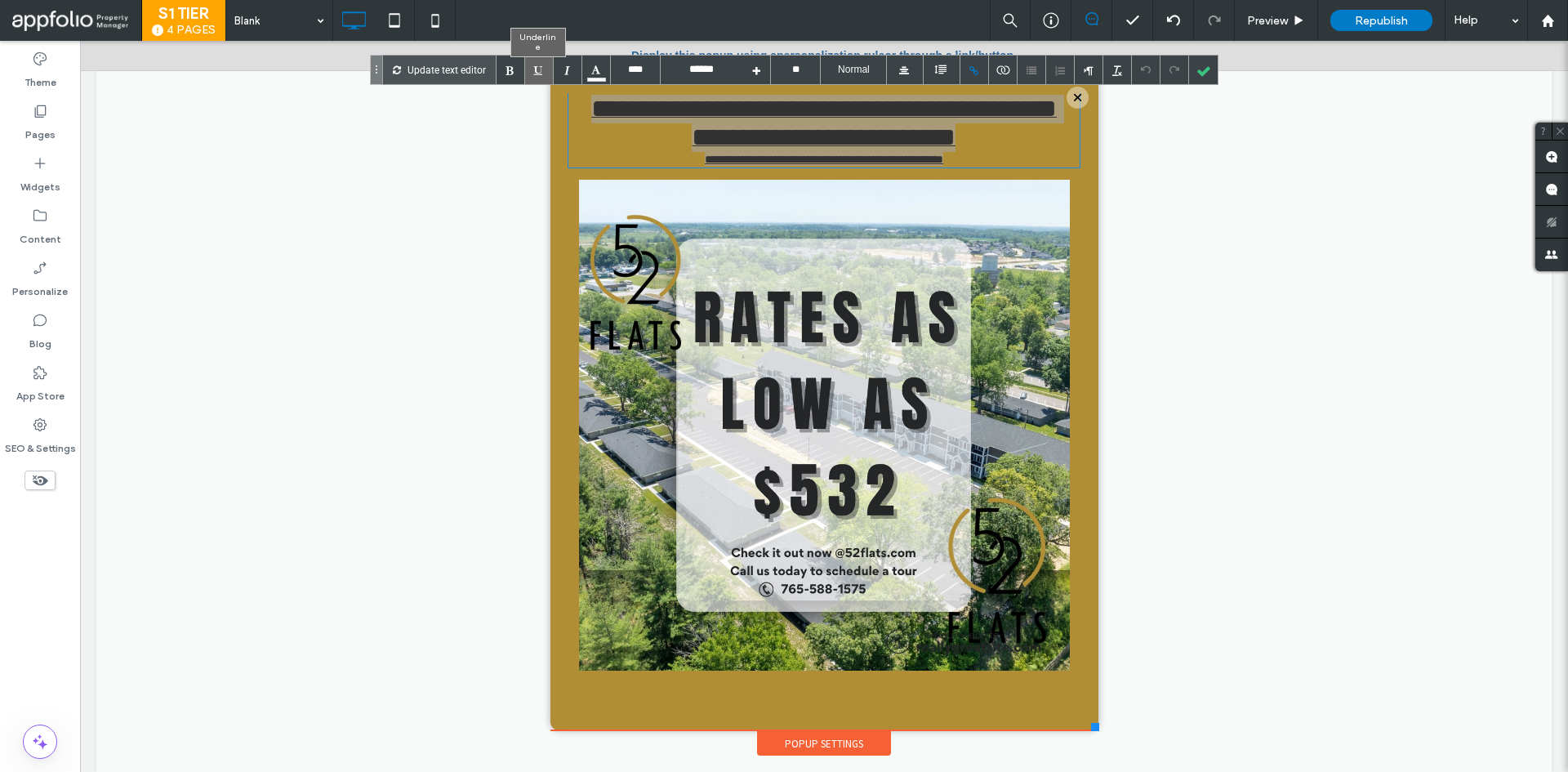 click at bounding box center (539, 69) 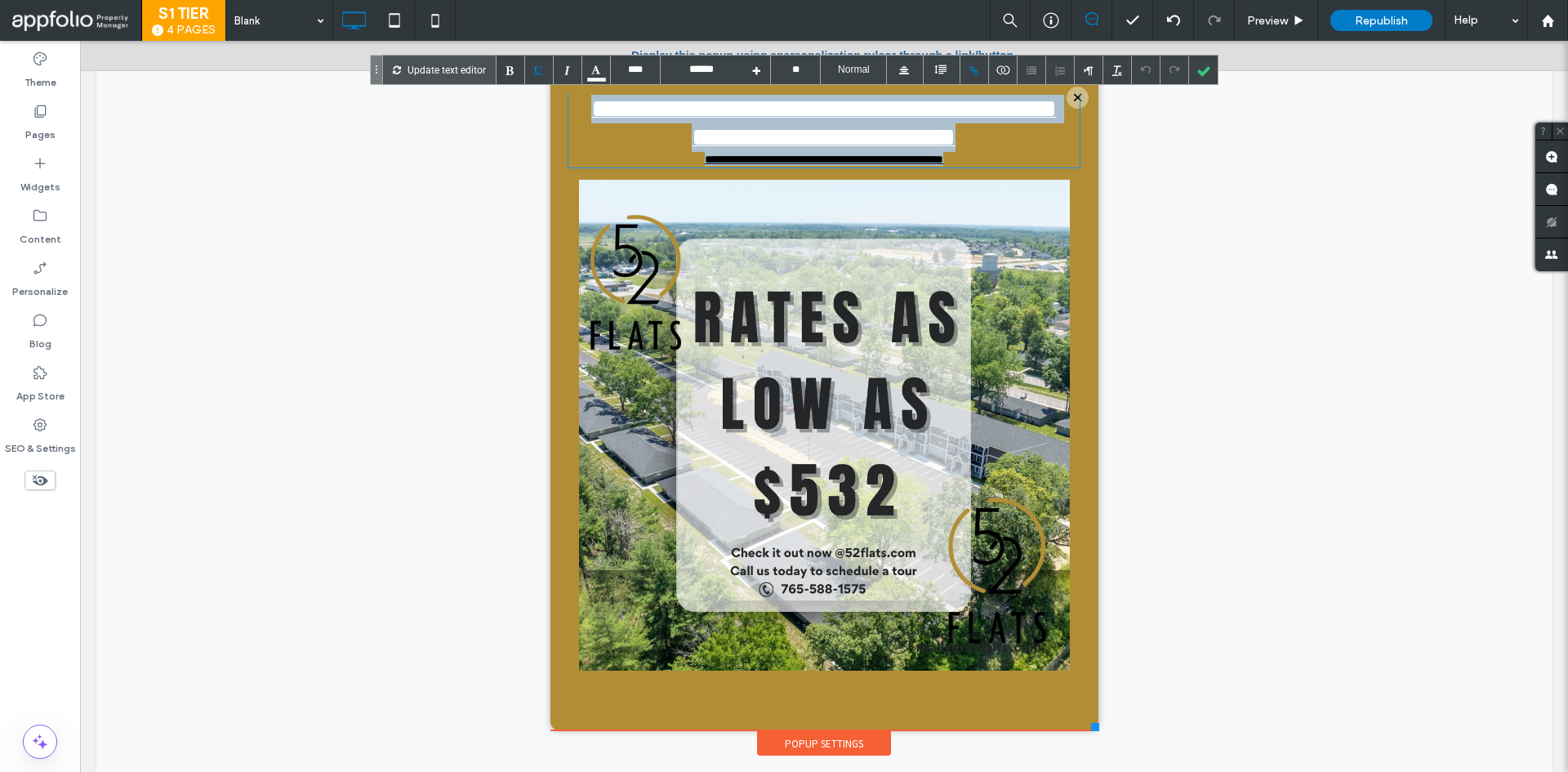click on "**********" at bounding box center [824, 130] 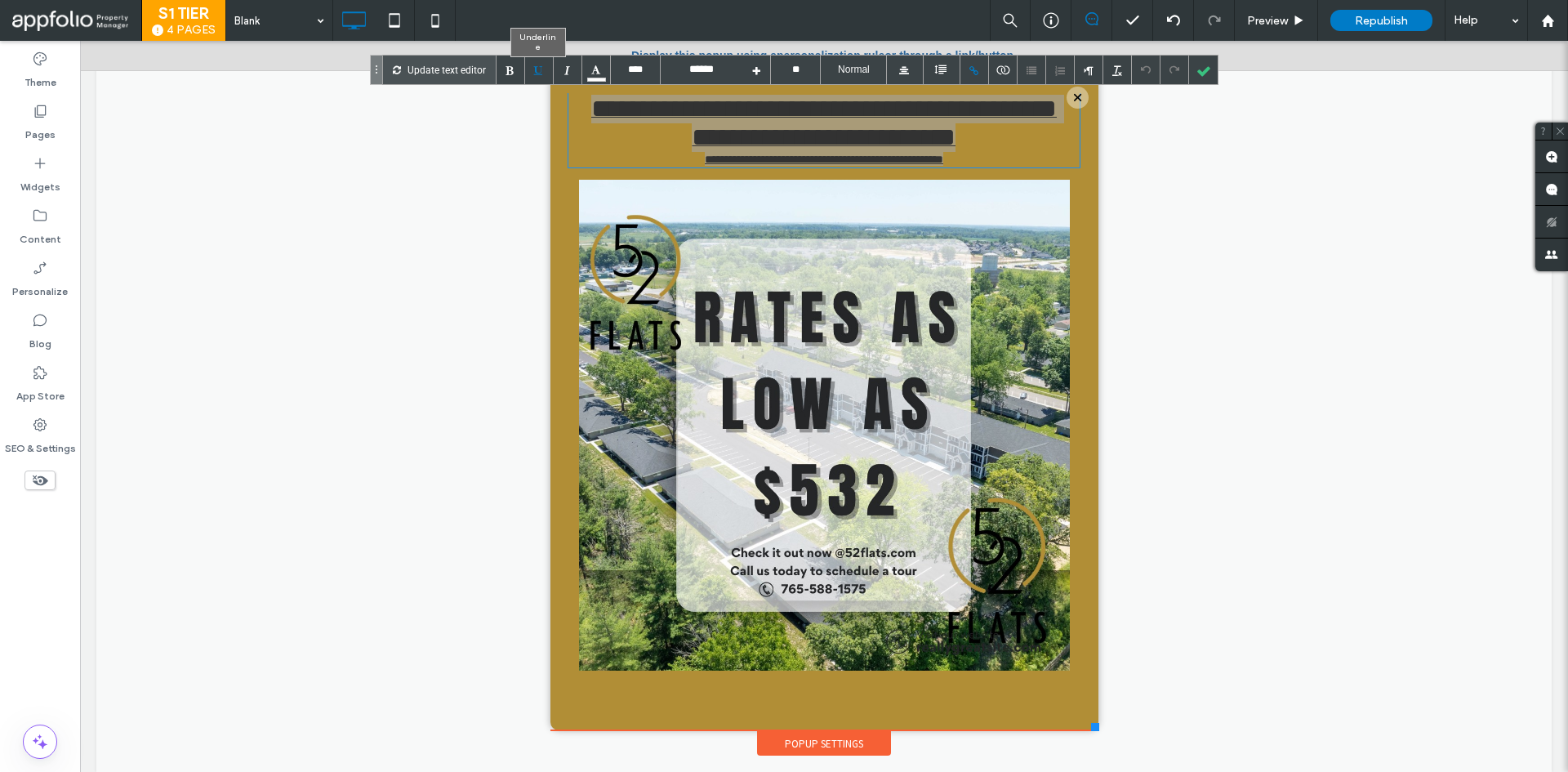 click at bounding box center [539, 69] 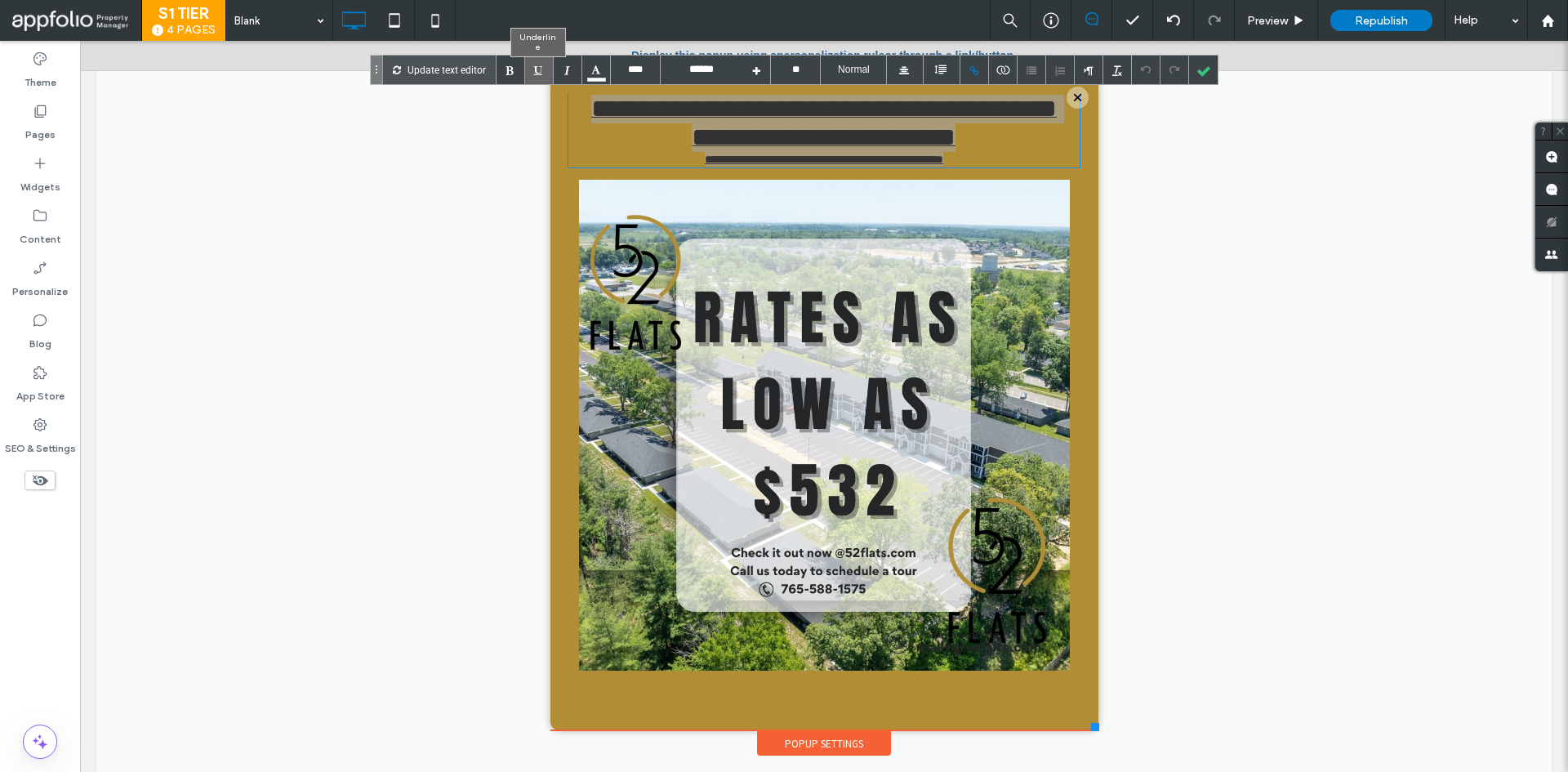 click at bounding box center [539, 69] 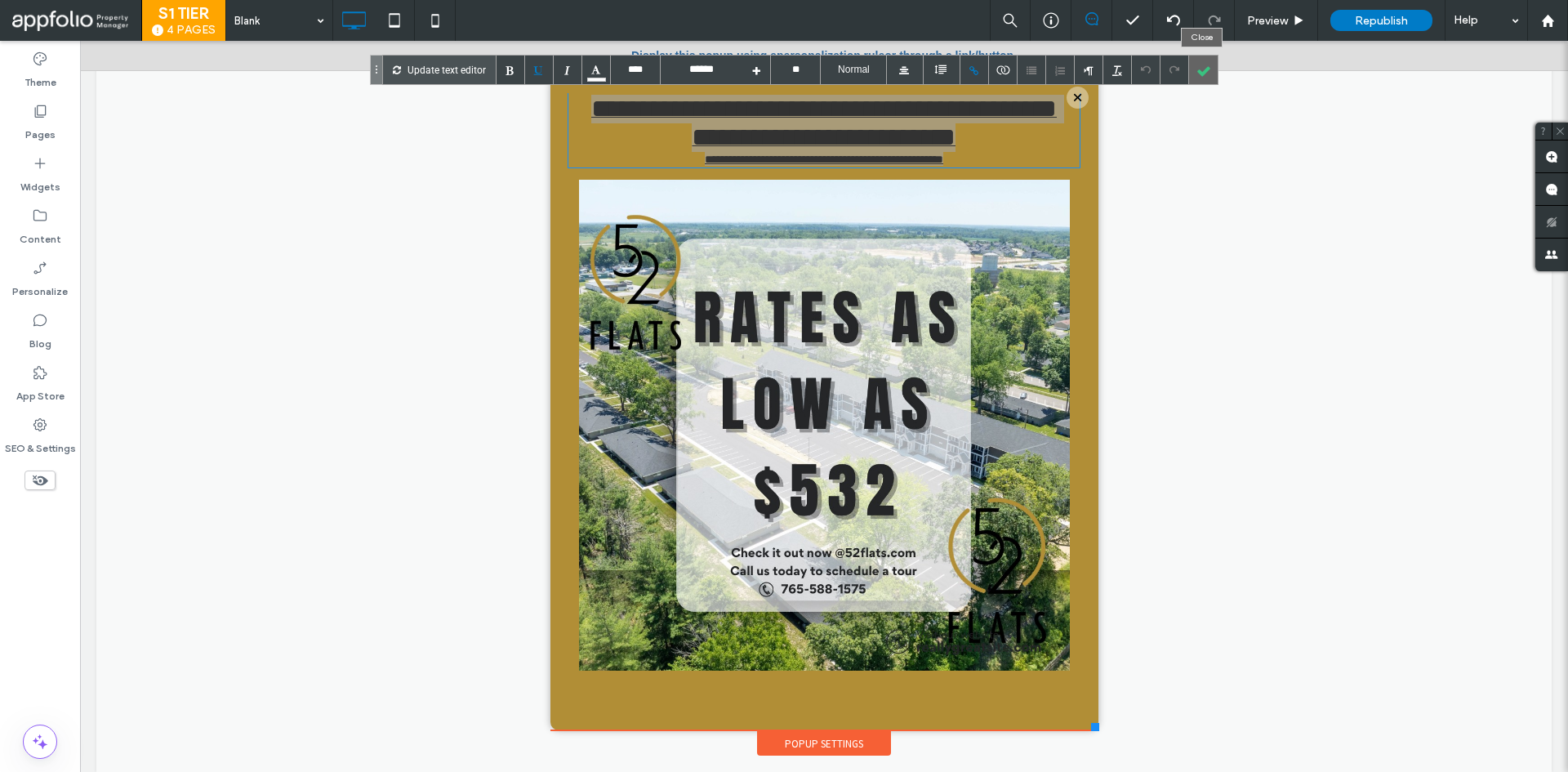 click at bounding box center [1203, 69] 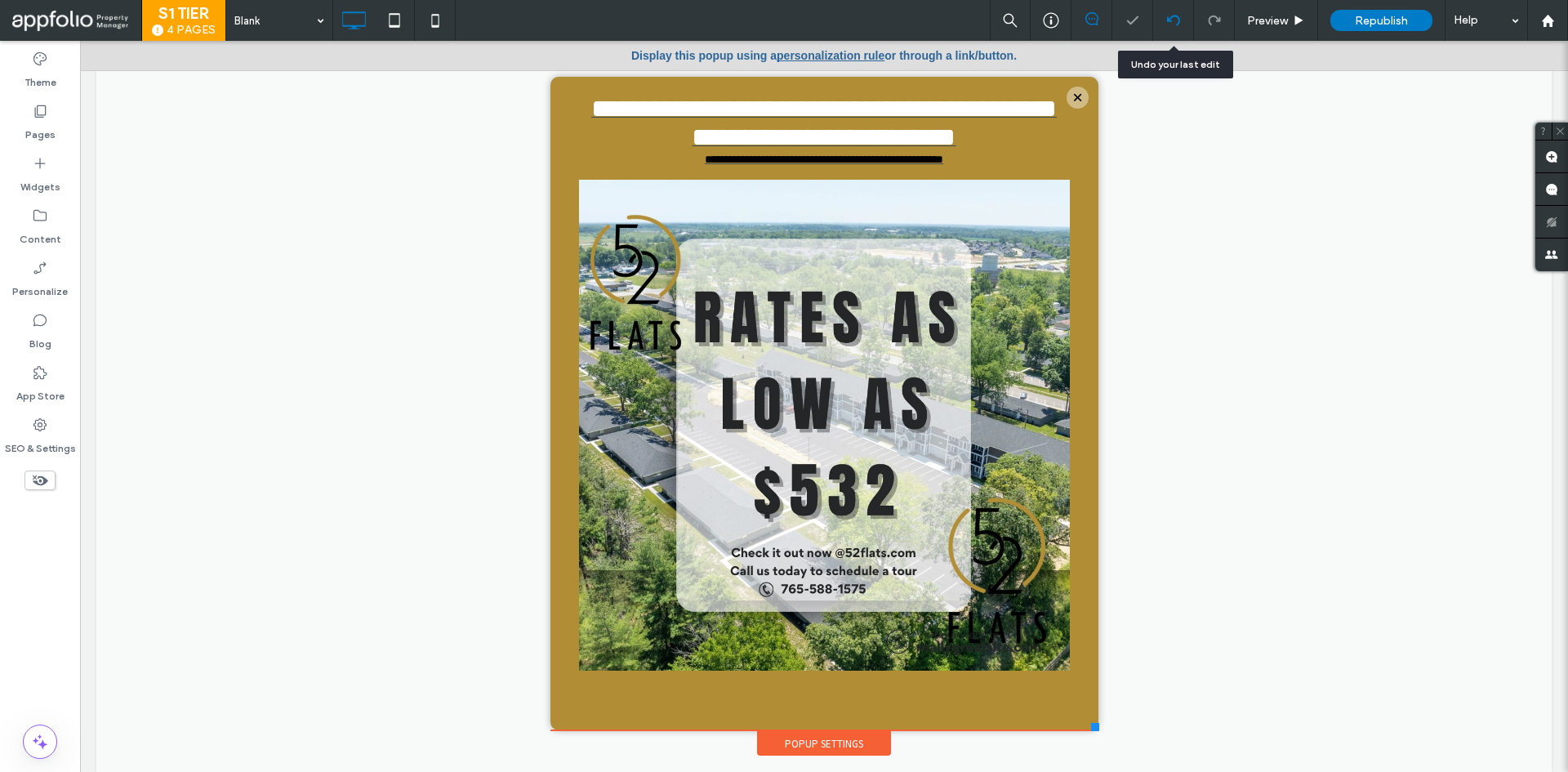 click at bounding box center (1174, 20) 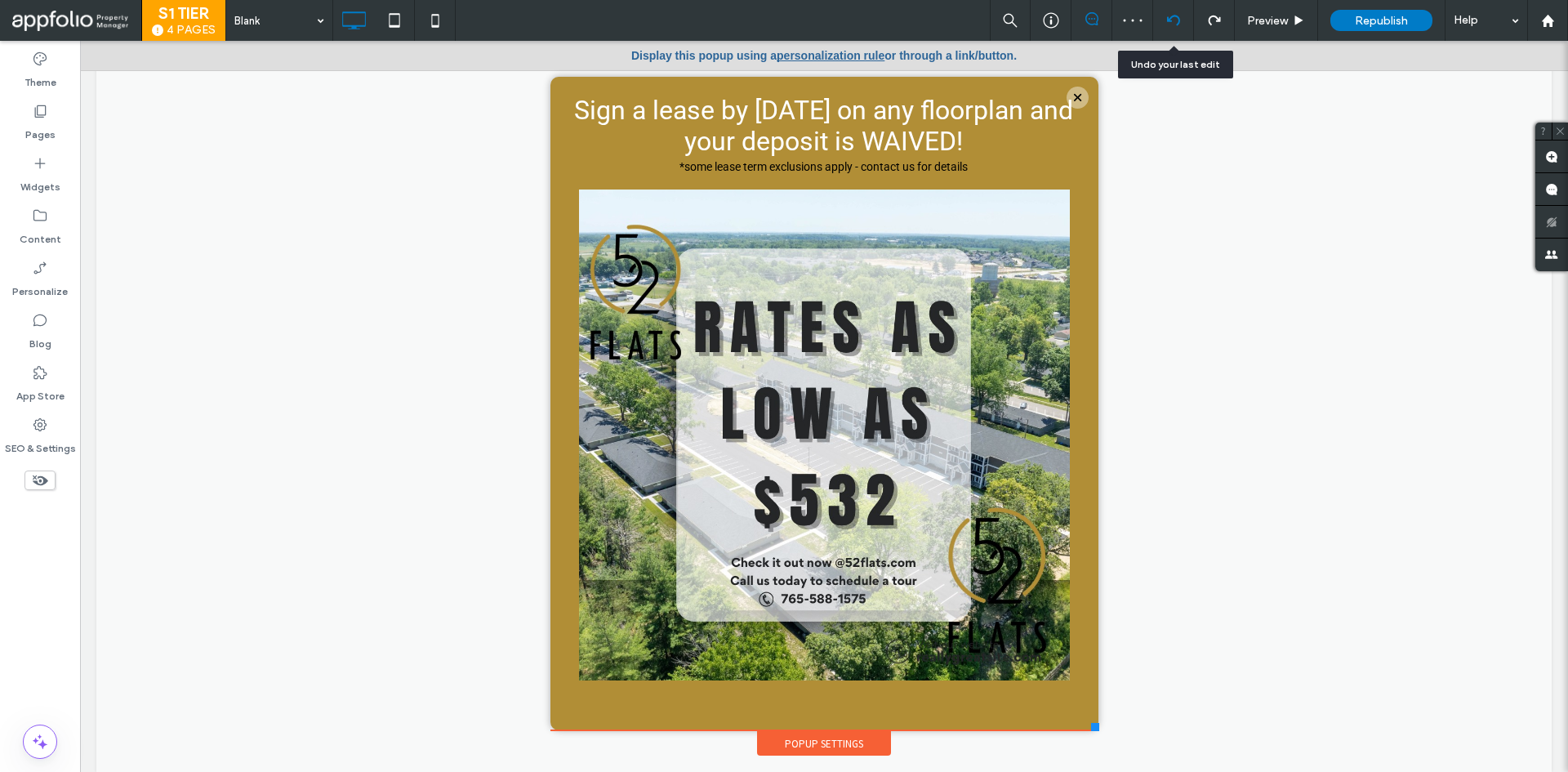 scroll, scrollTop: 0, scrollLeft: 0, axis: both 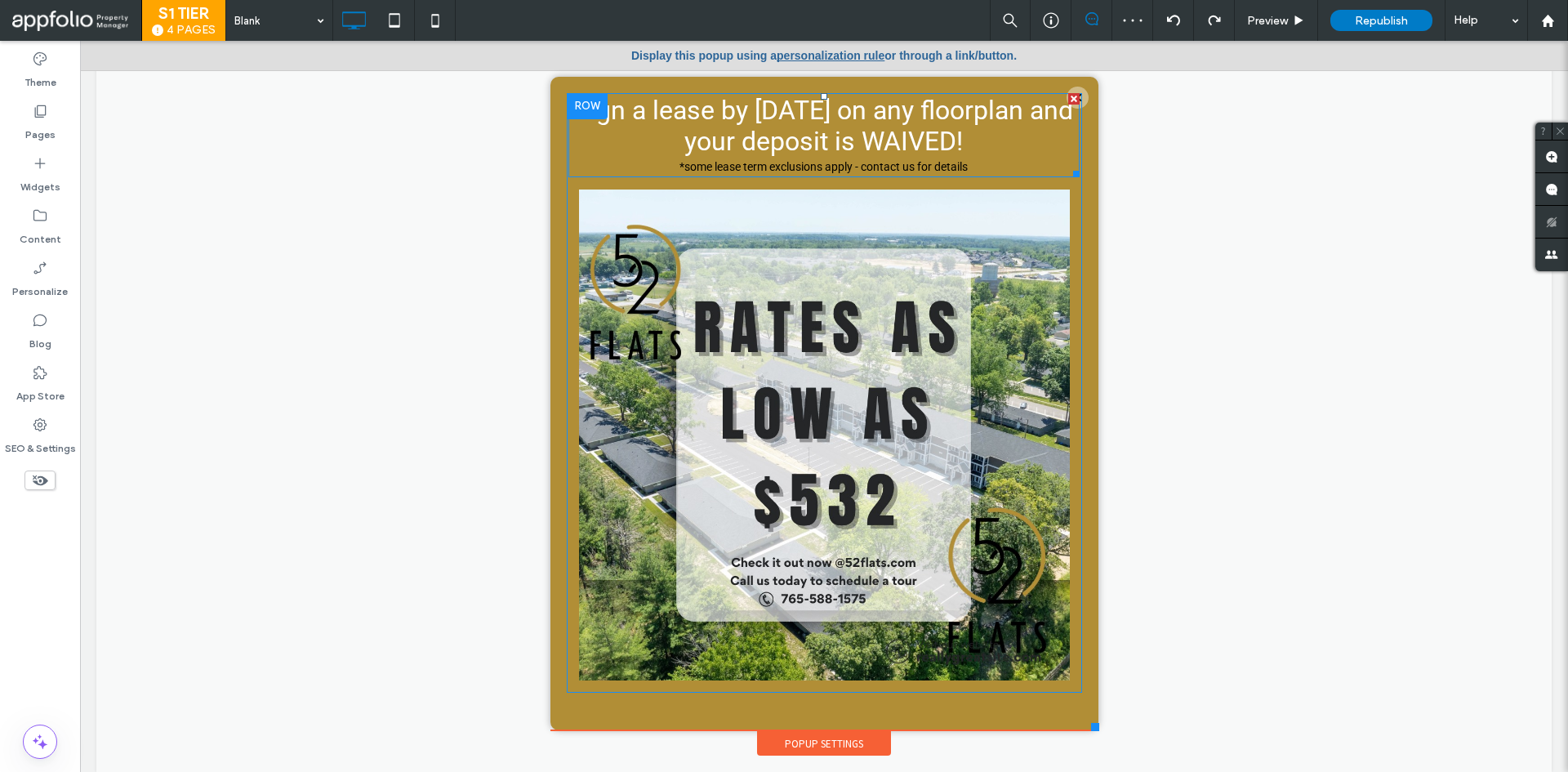 click on "Sign a lease by [DATE] on any floorplan and your deposit is WAIVED!" at bounding box center (823, 126) 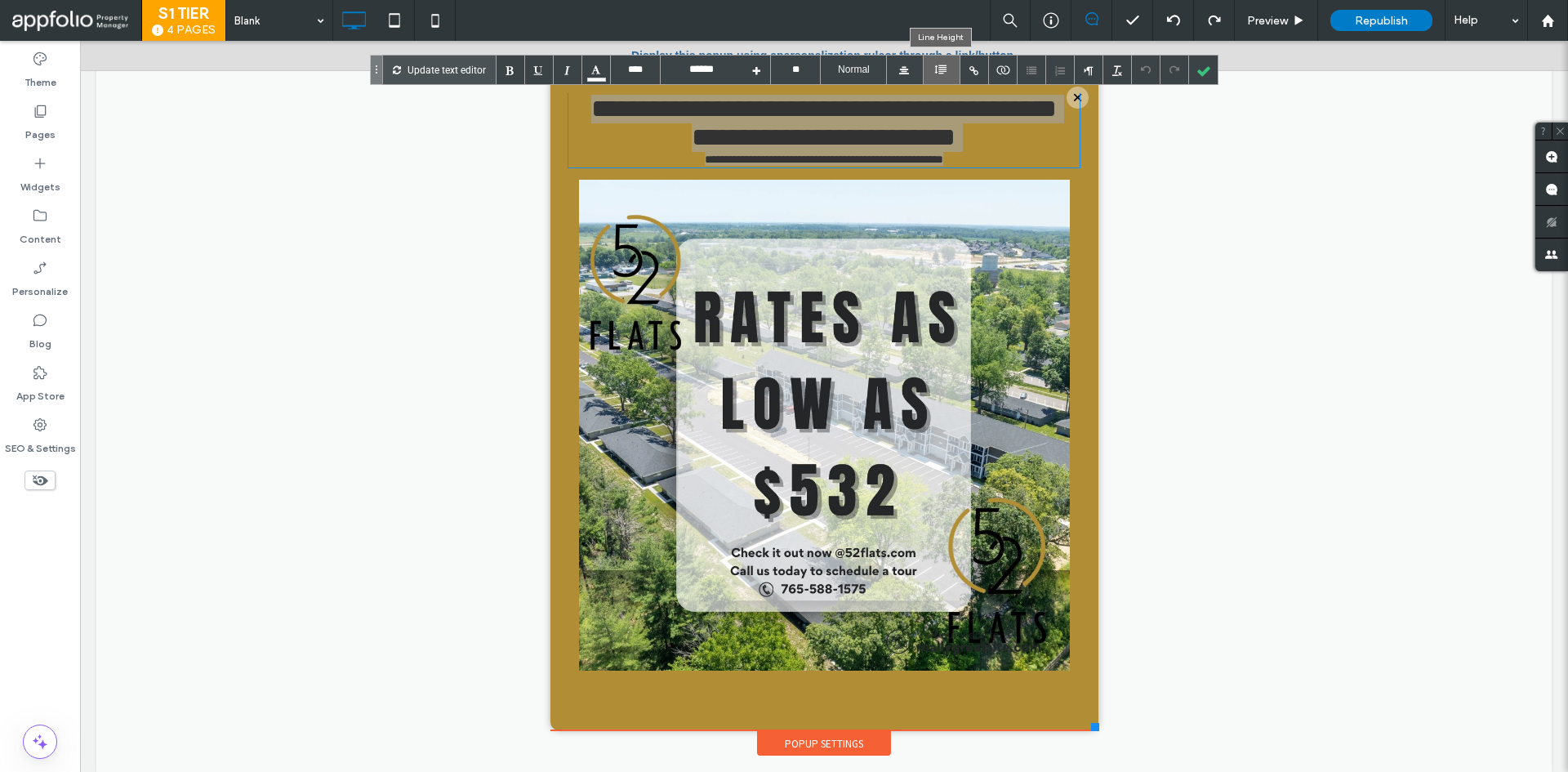 click at bounding box center (942, 69) 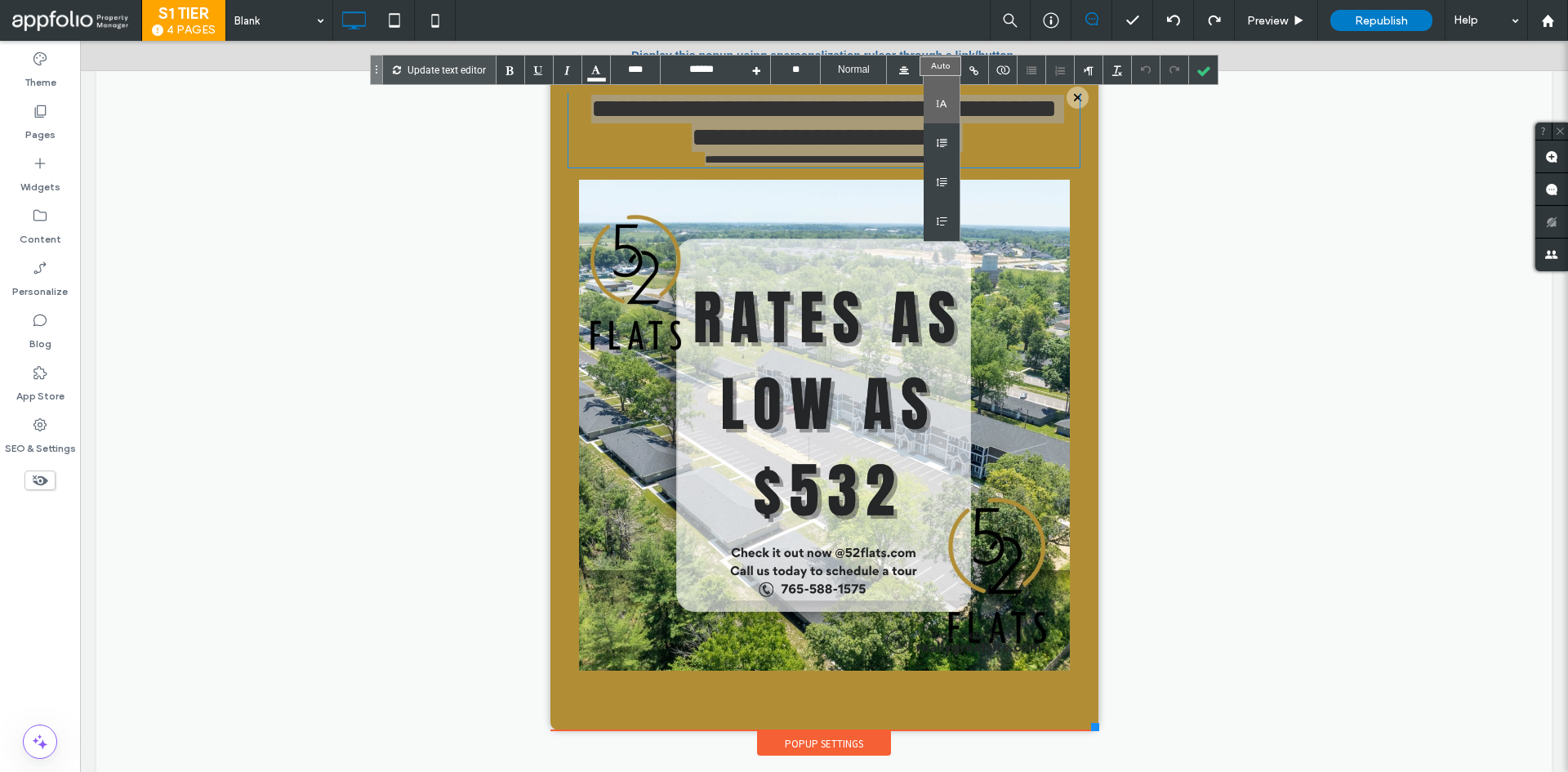 click at bounding box center [942, 104] 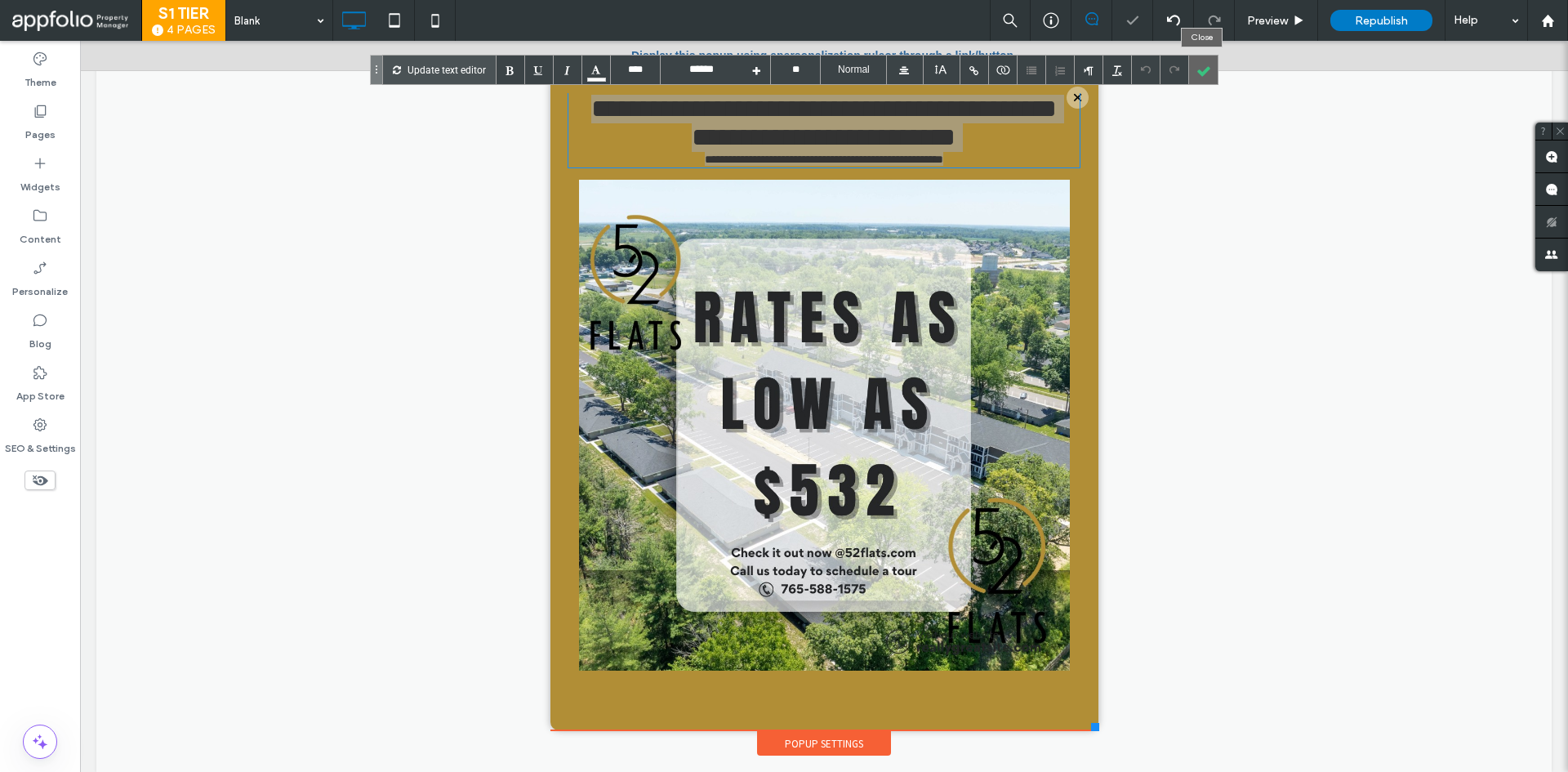 click at bounding box center (1203, 69) 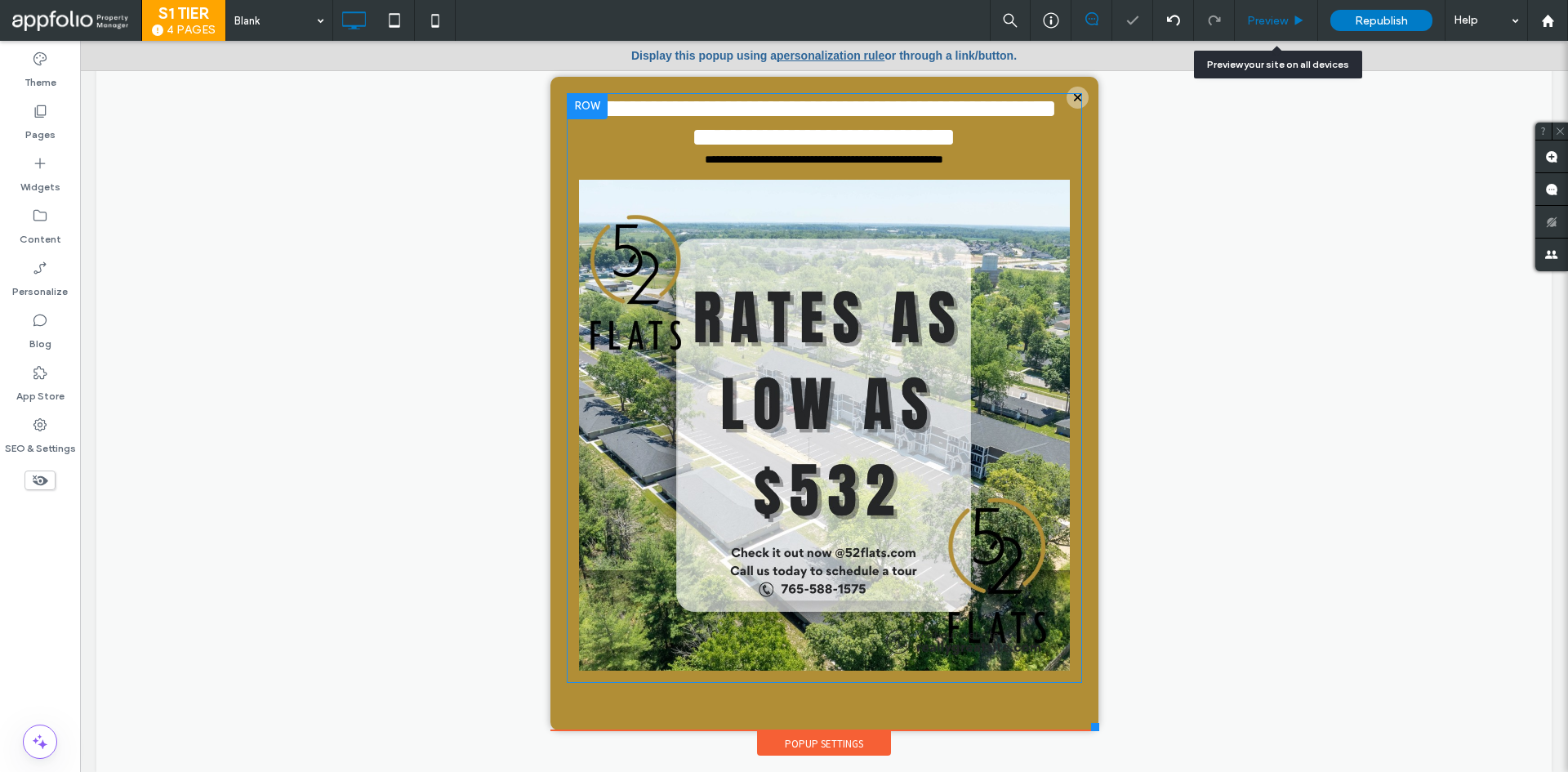 click on "Preview" at bounding box center (1276, 20) 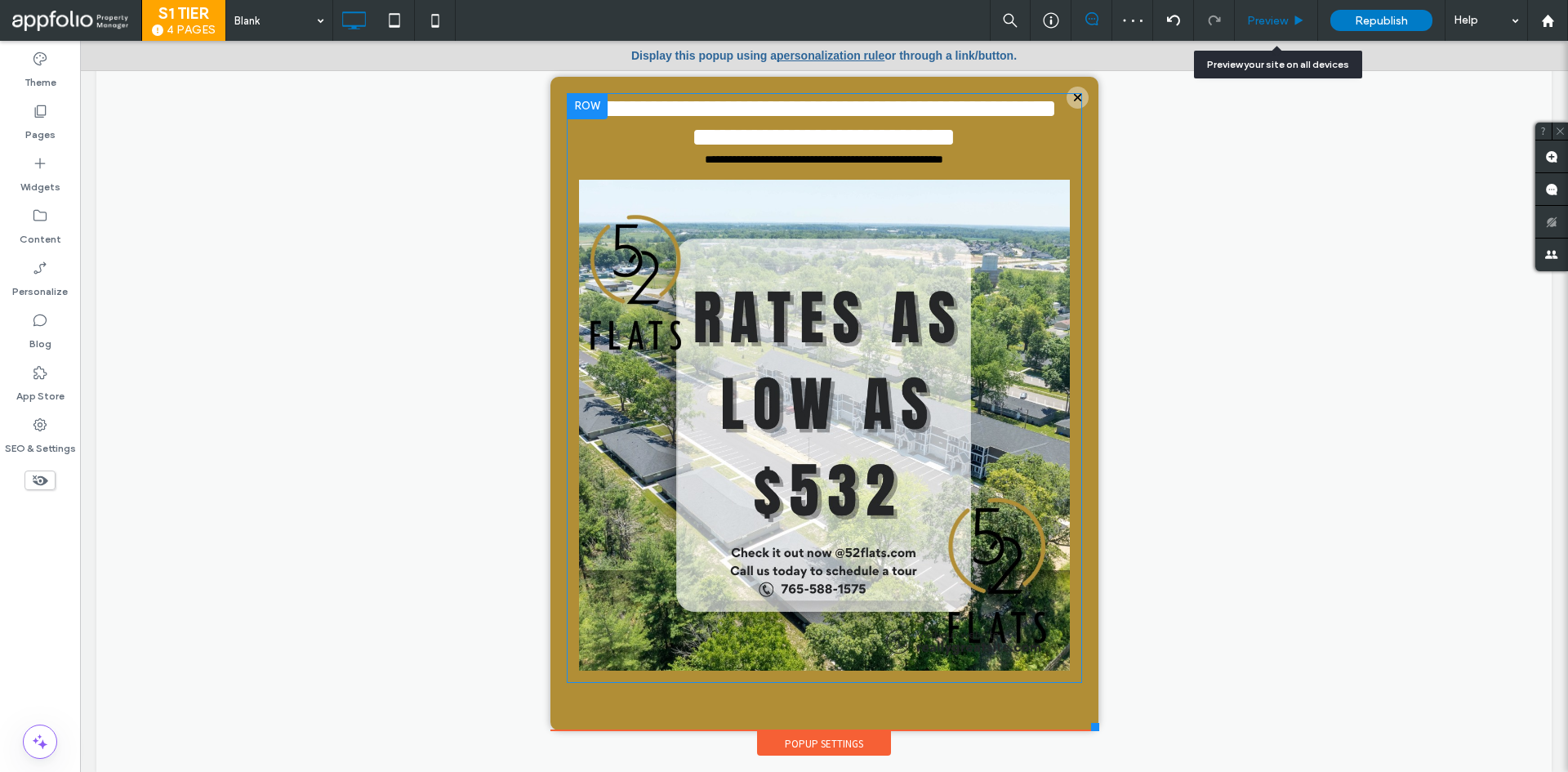 click on "Preview" at bounding box center [1267, 20] 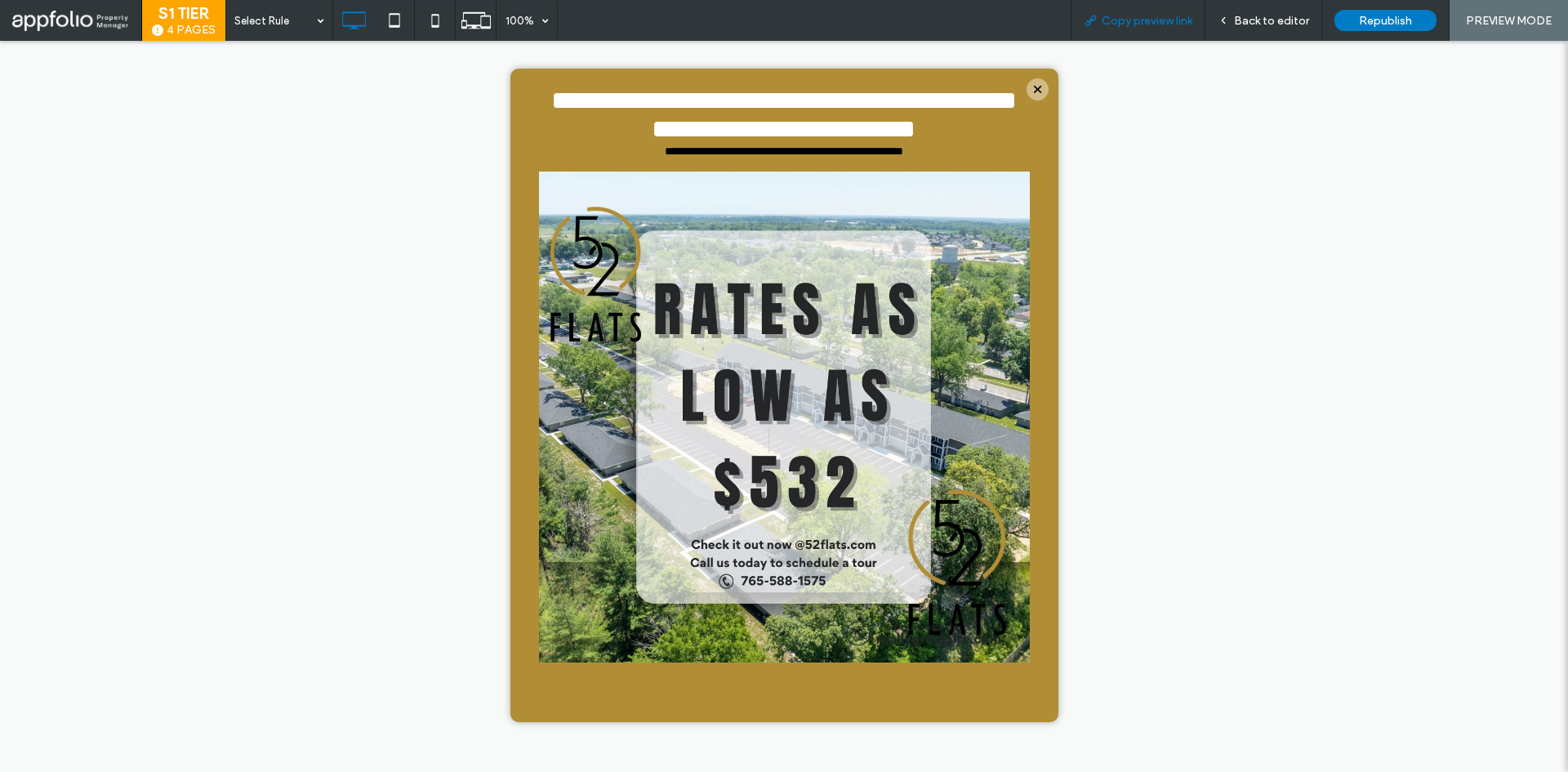 click on "Copy preview link" at bounding box center [1138, 20] 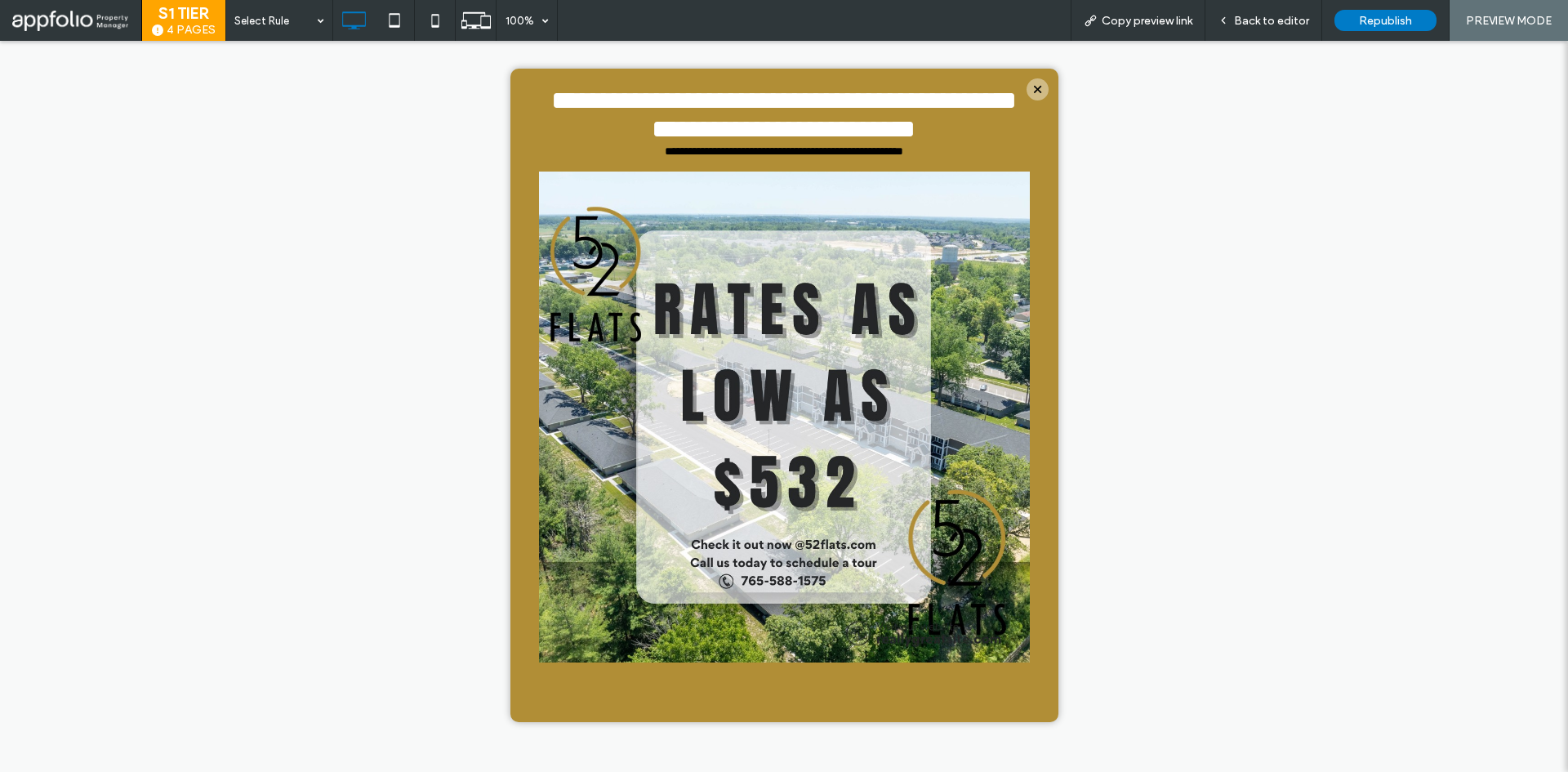 click on "Republish" at bounding box center [1385, 20] 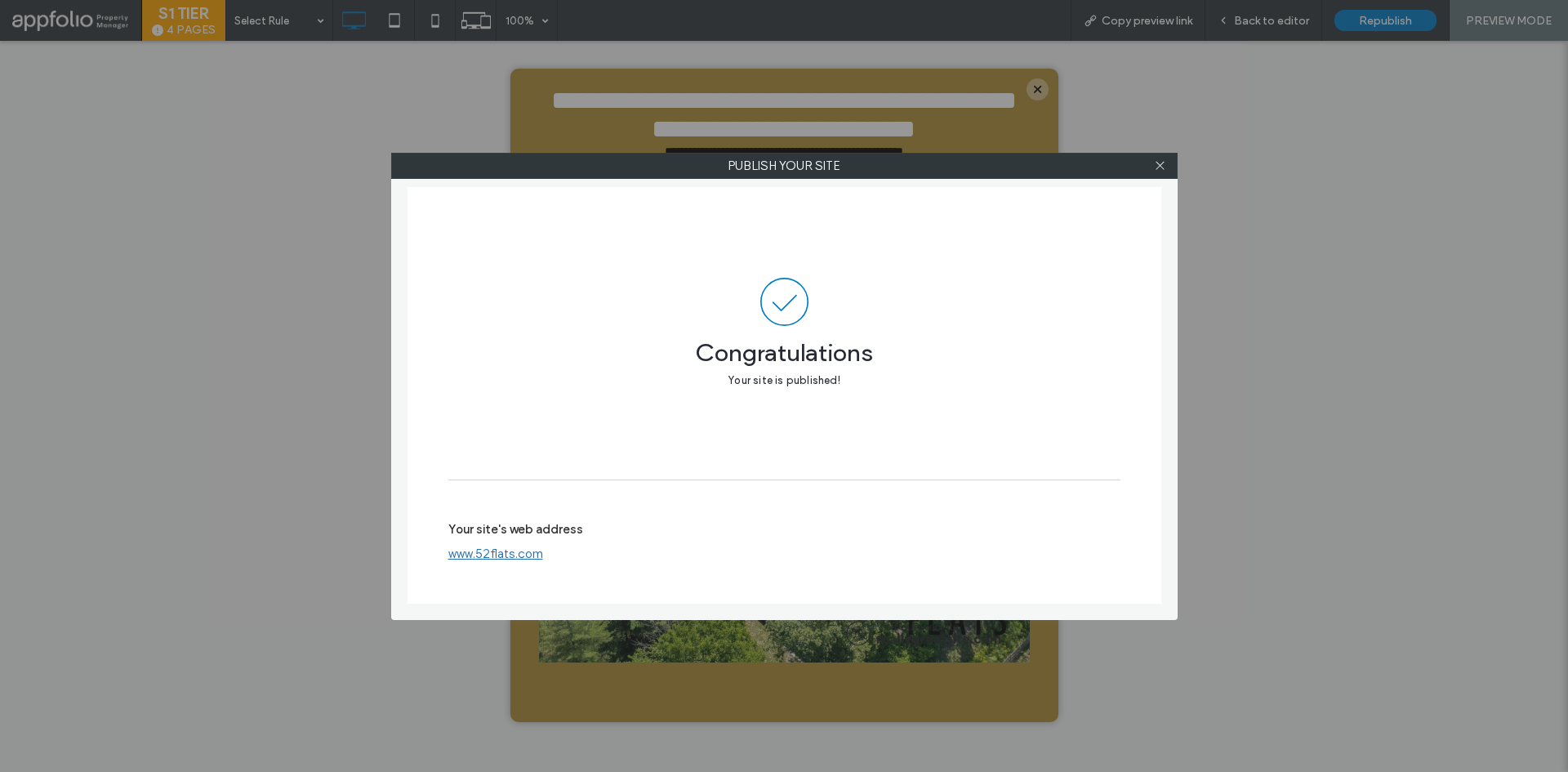 click on "Your site's web address www.example.com" at bounding box center (784, 542) 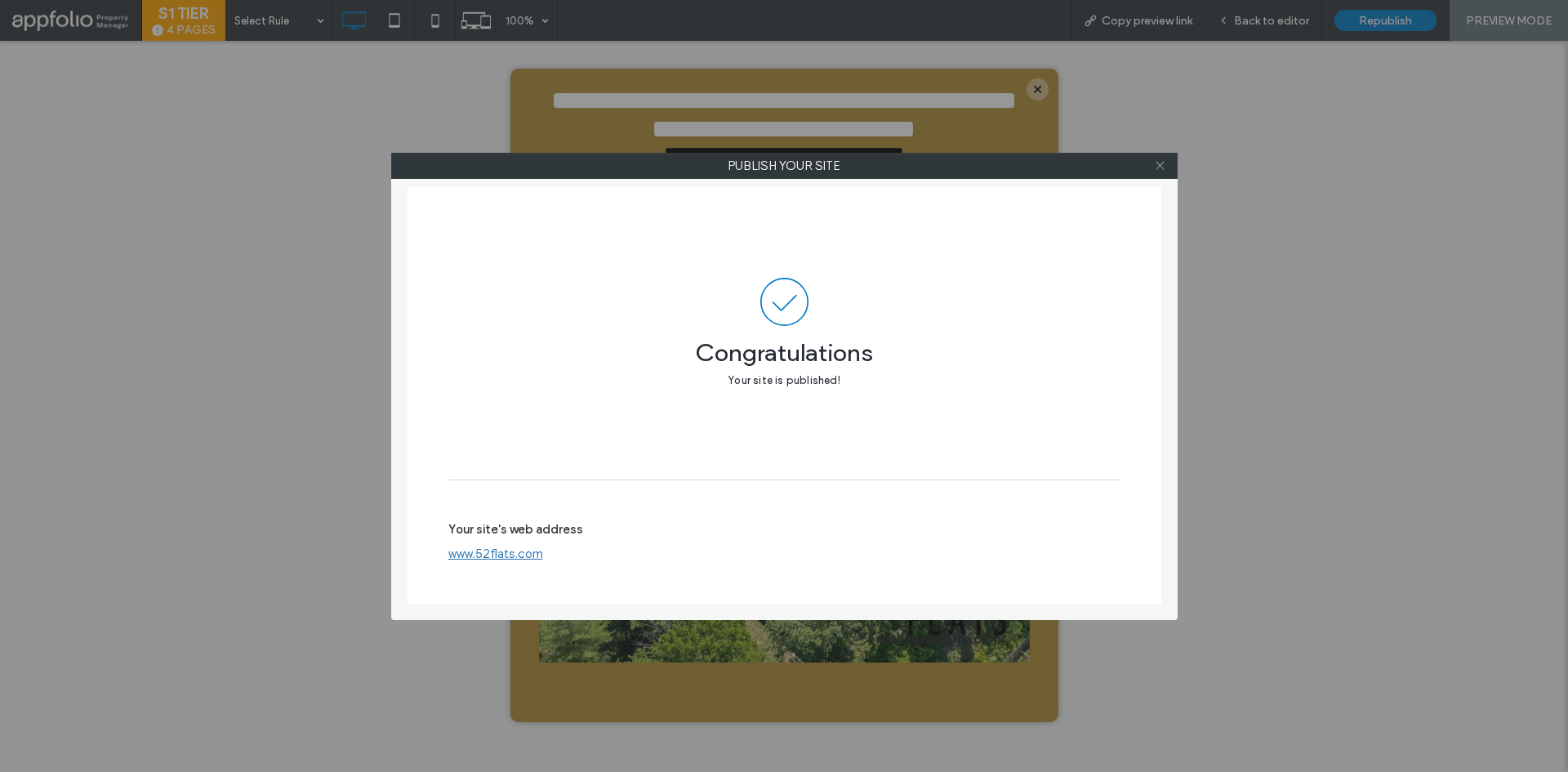 click 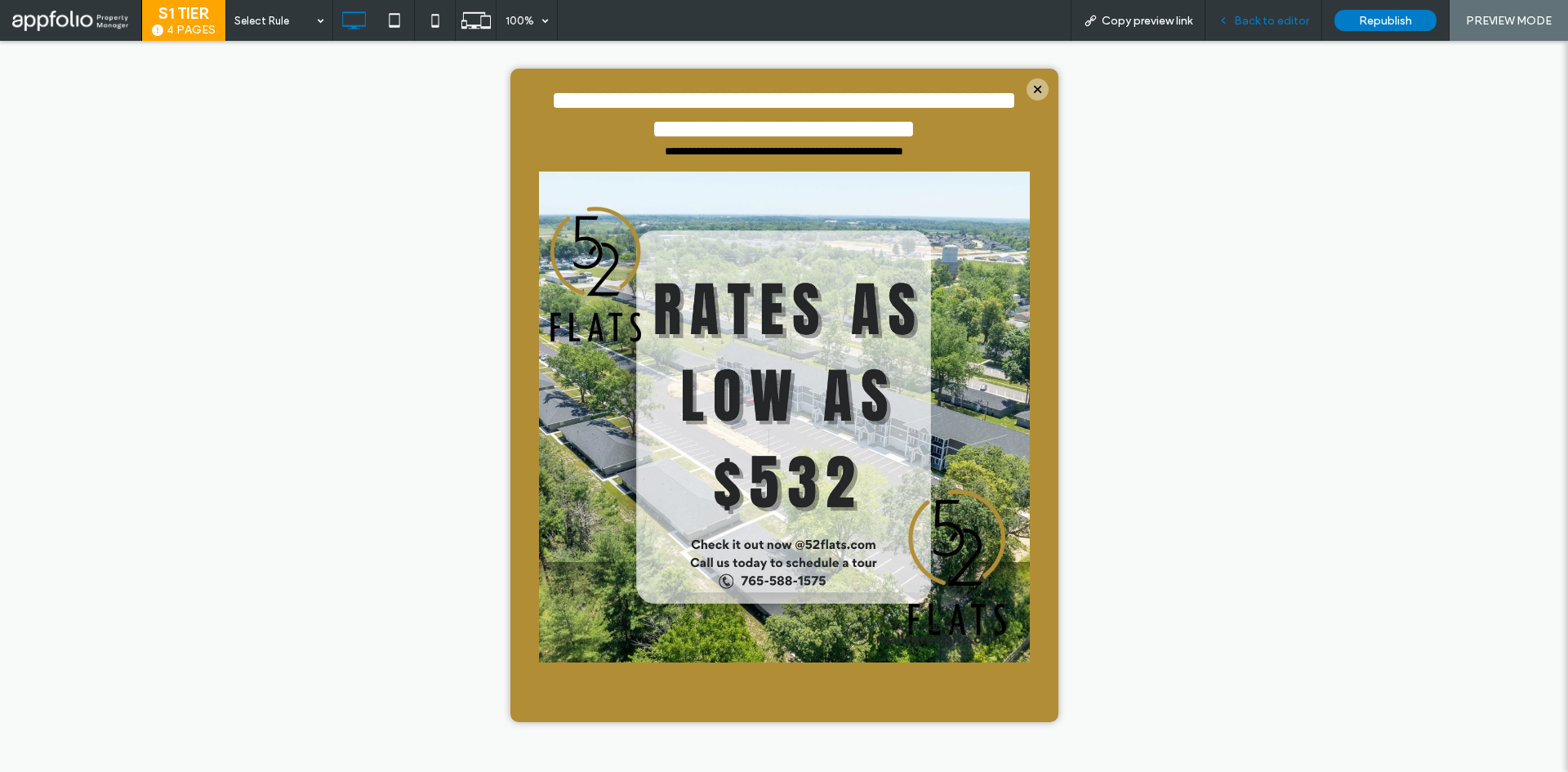click on "Back to editor" at bounding box center (1263, 20) 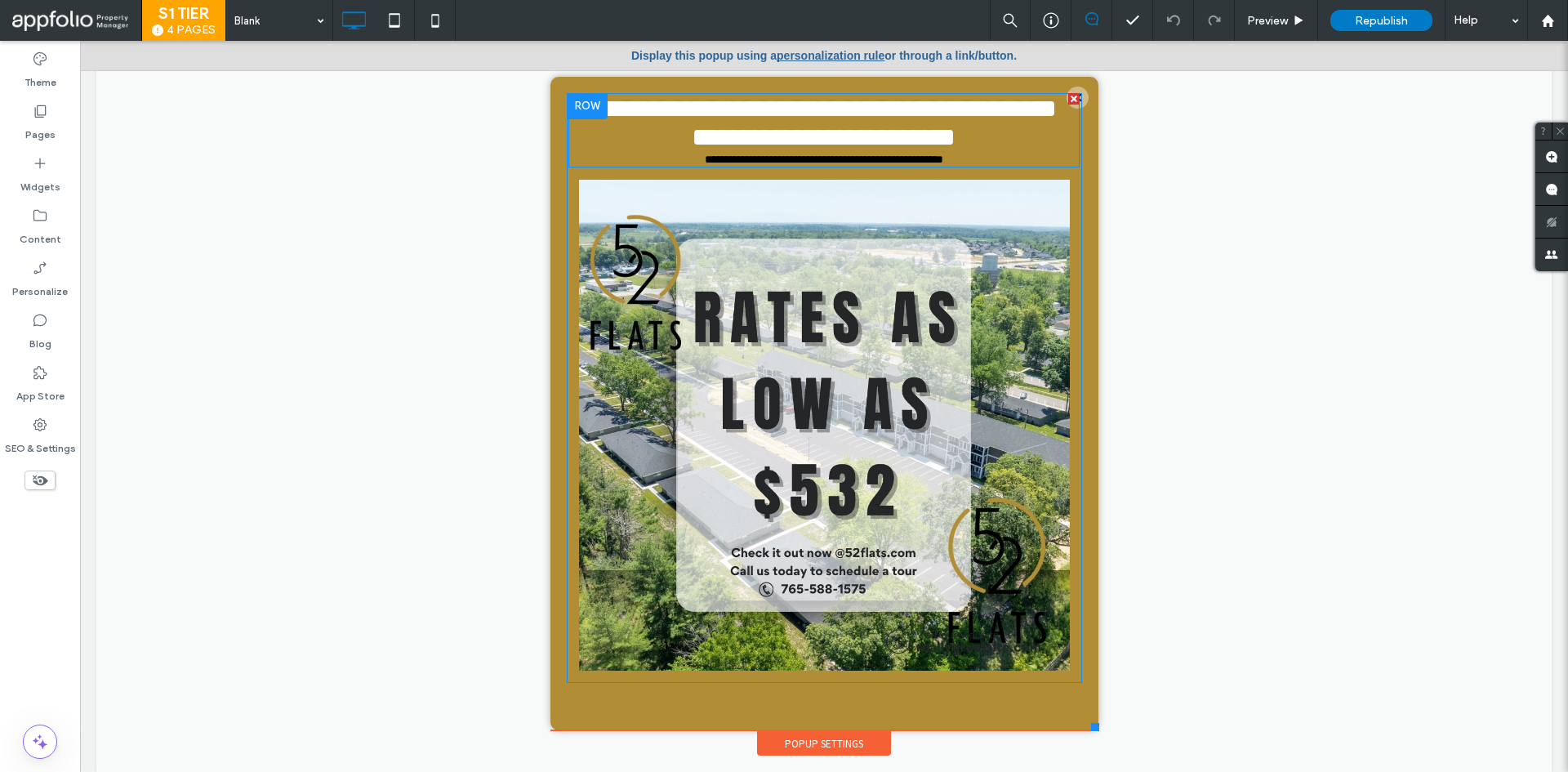 click on "**********" at bounding box center (824, 123) 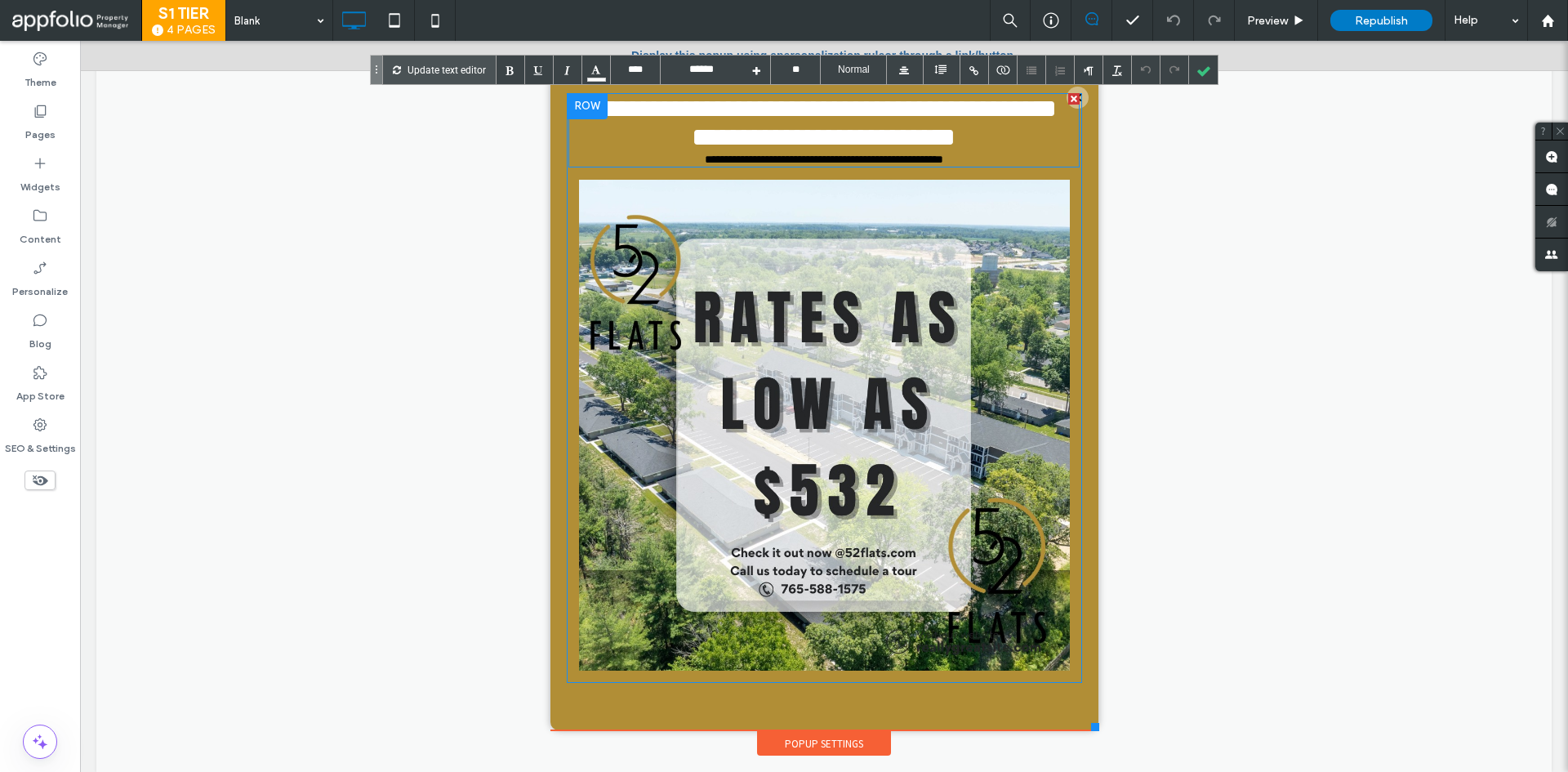 type on "****" 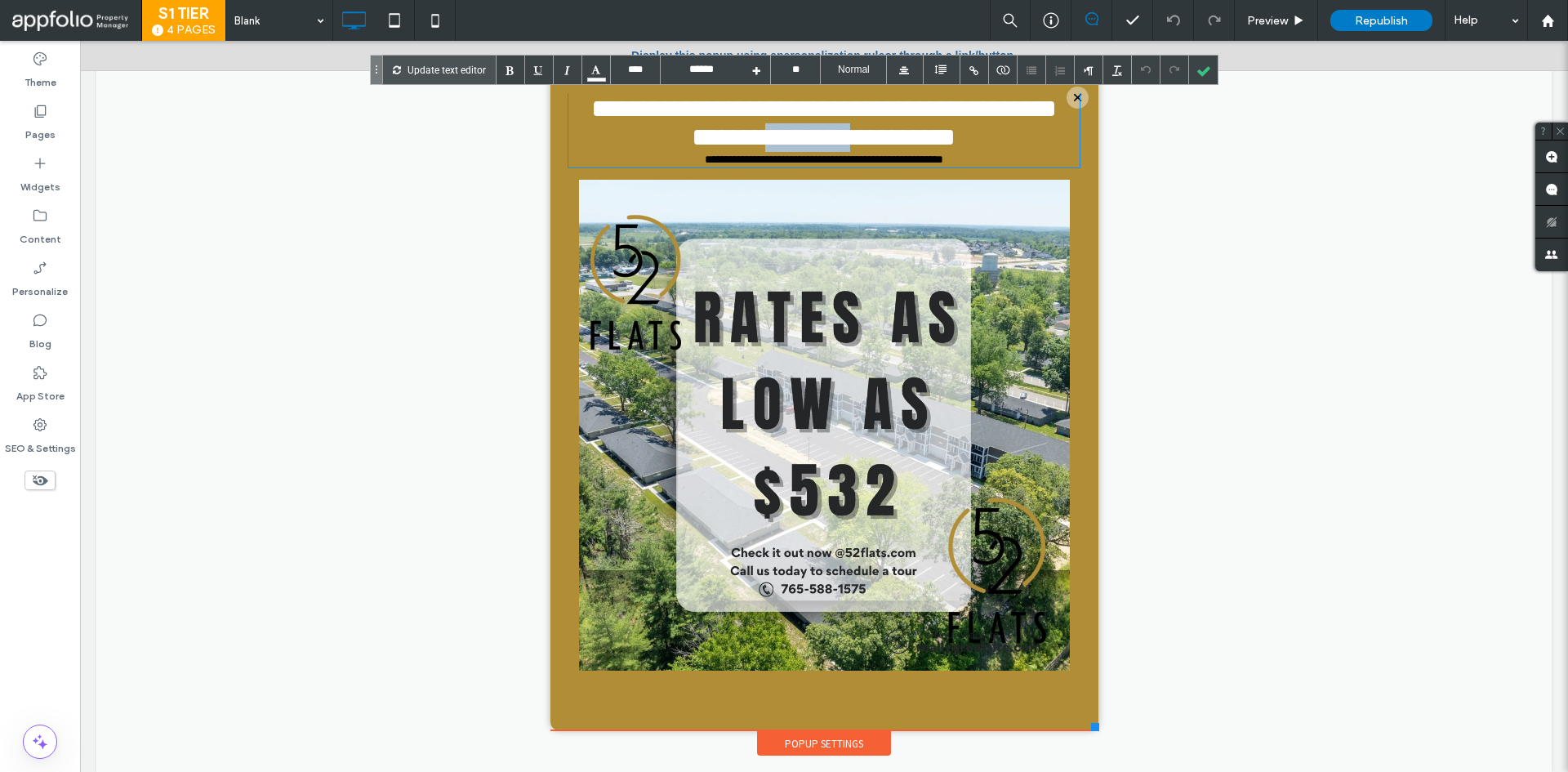 click on "**********" at bounding box center [824, 123] 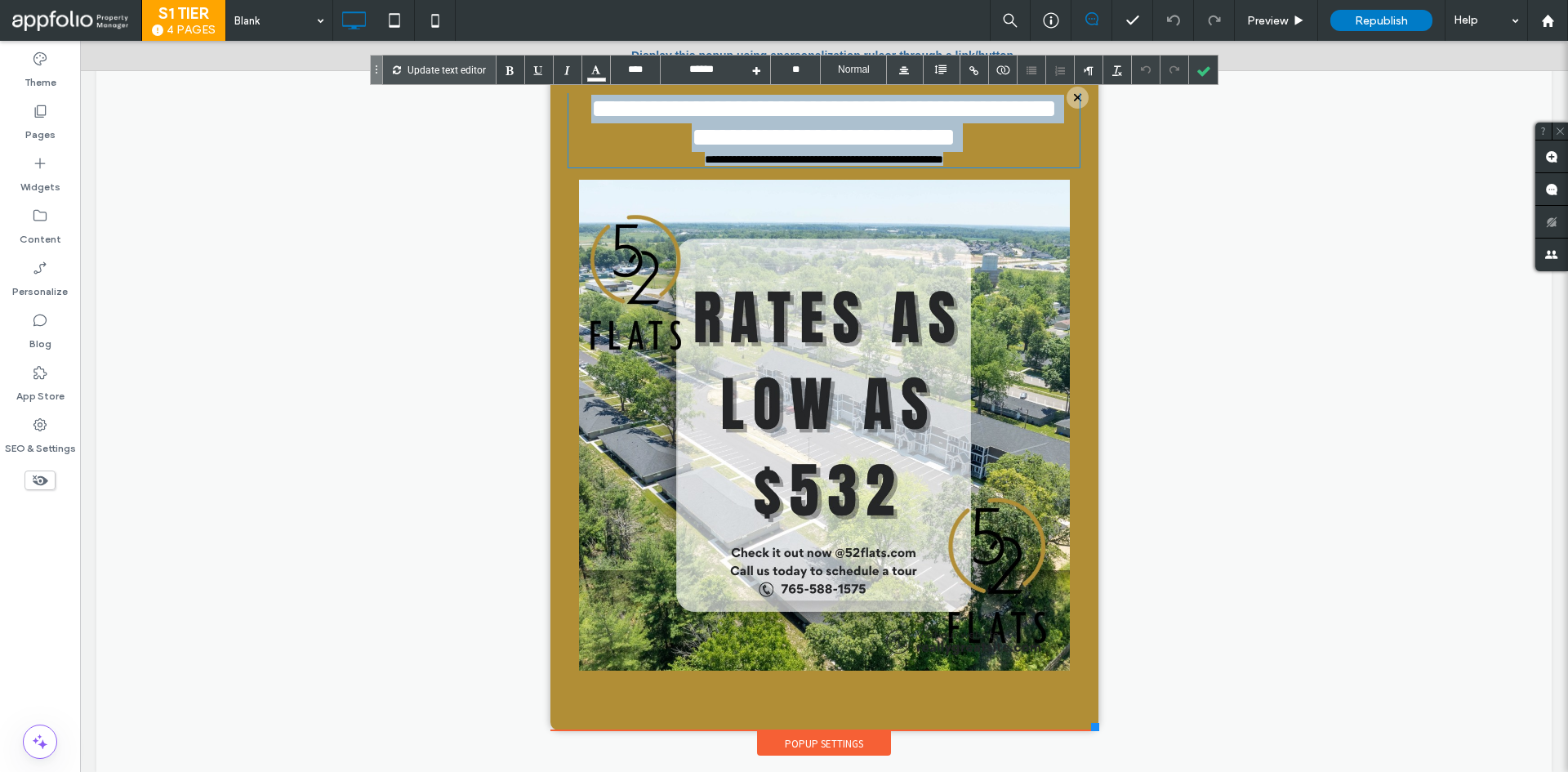 click on "**********" at bounding box center [824, 130] 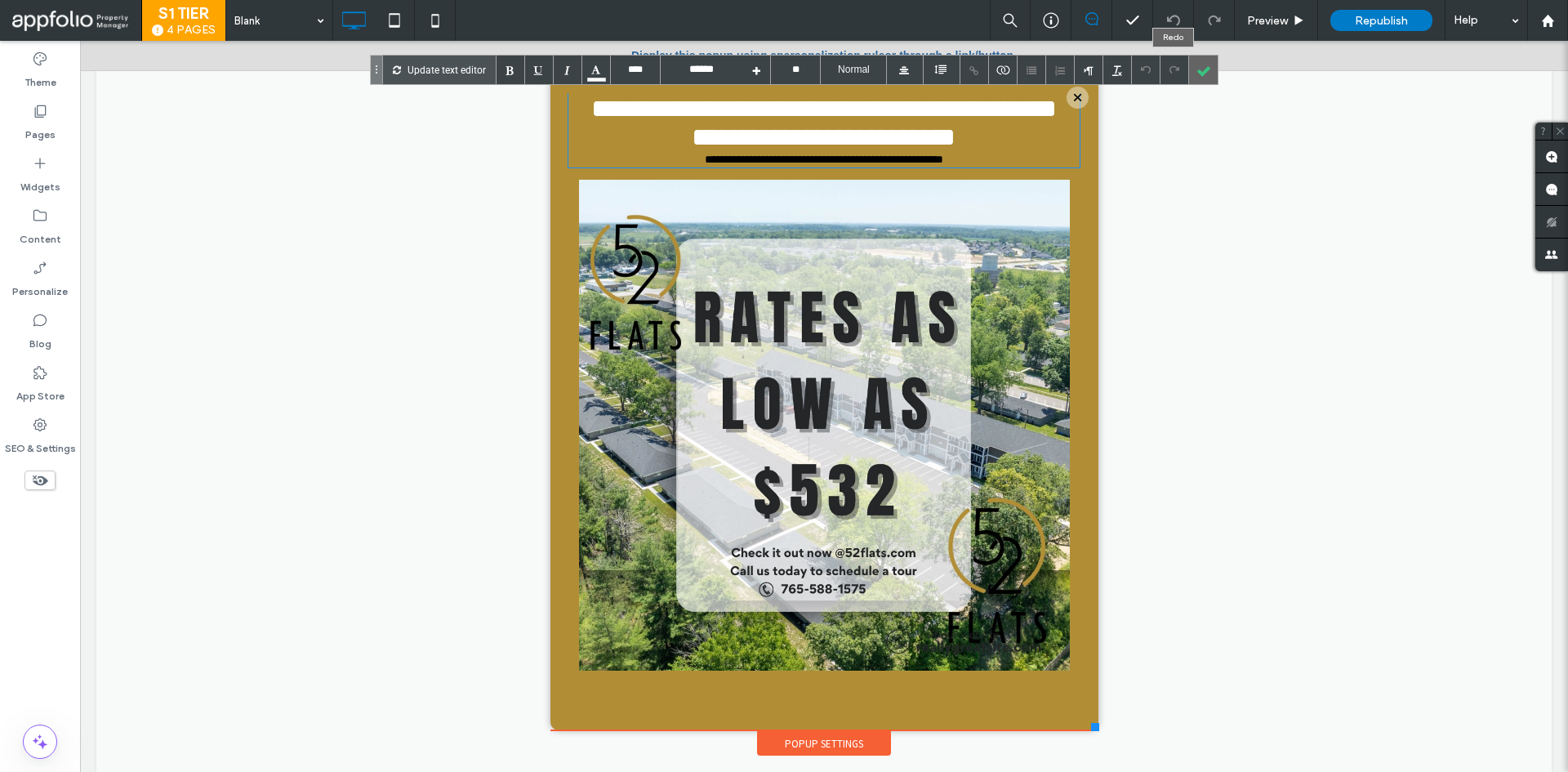 click at bounding box center [1203, 69] 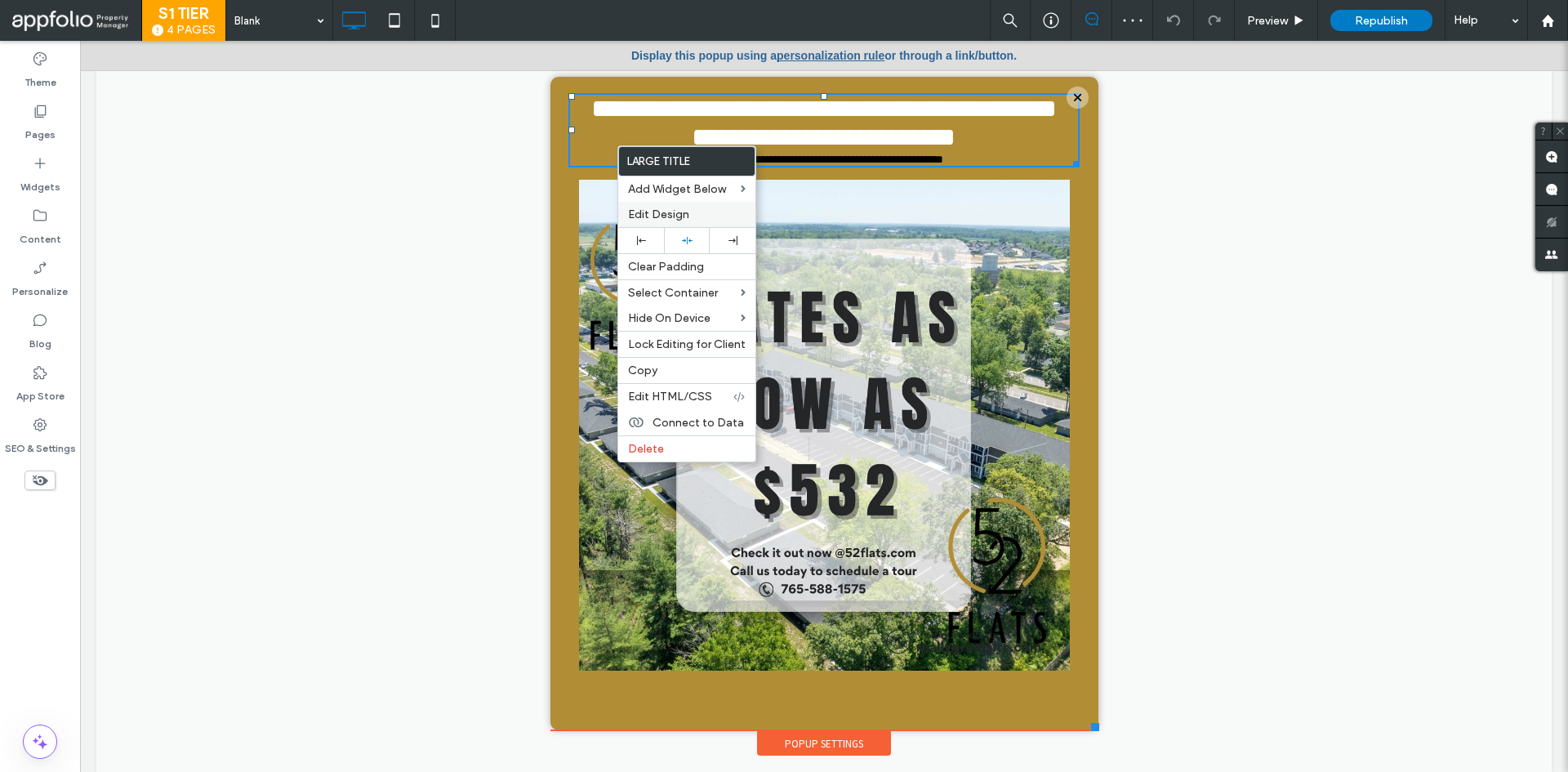 click on "Edit Design" at bounding box center (658, 214) 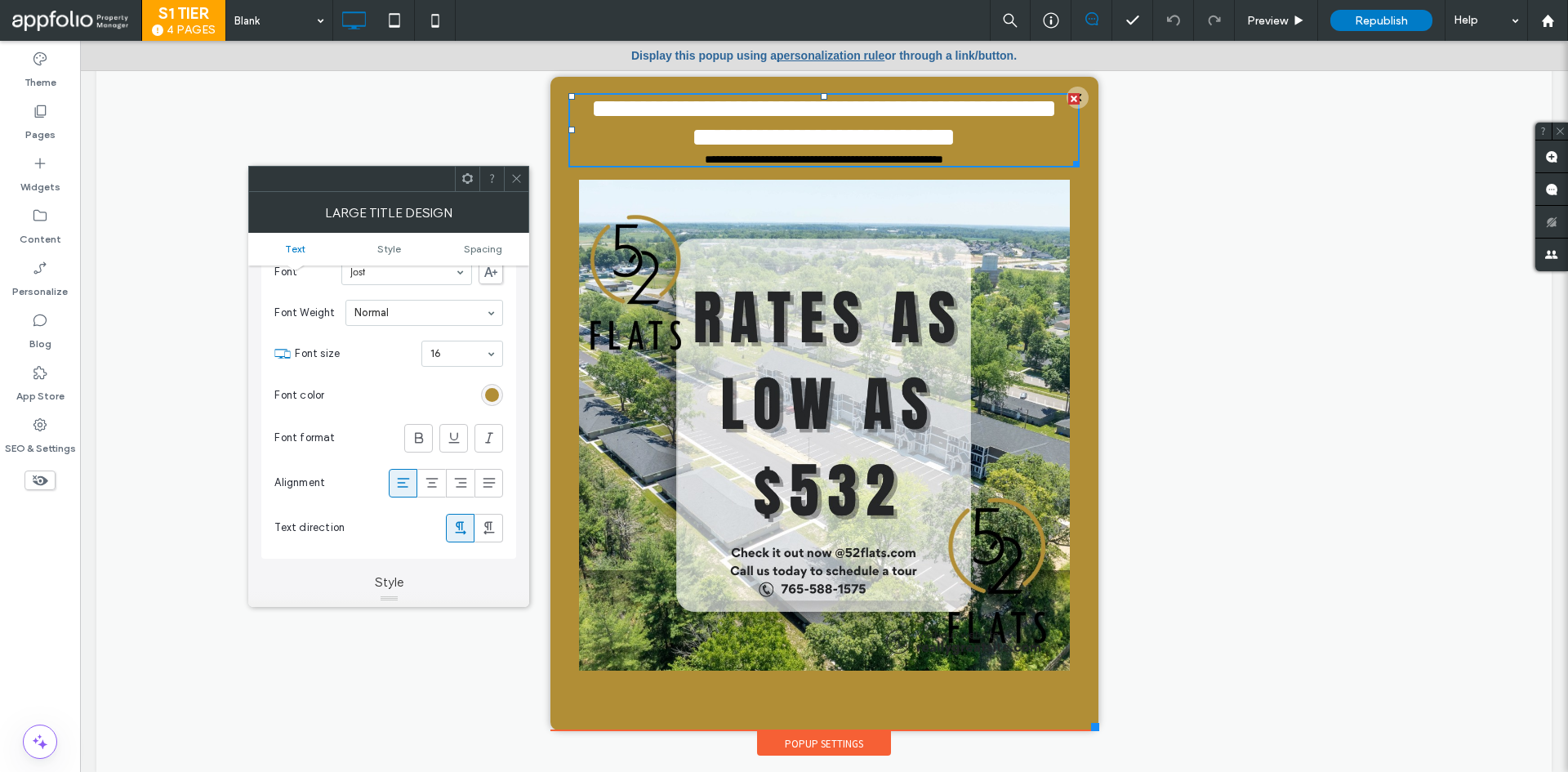 scroll, scrollTop: 82, scrollLeft: 0, axis: vertical 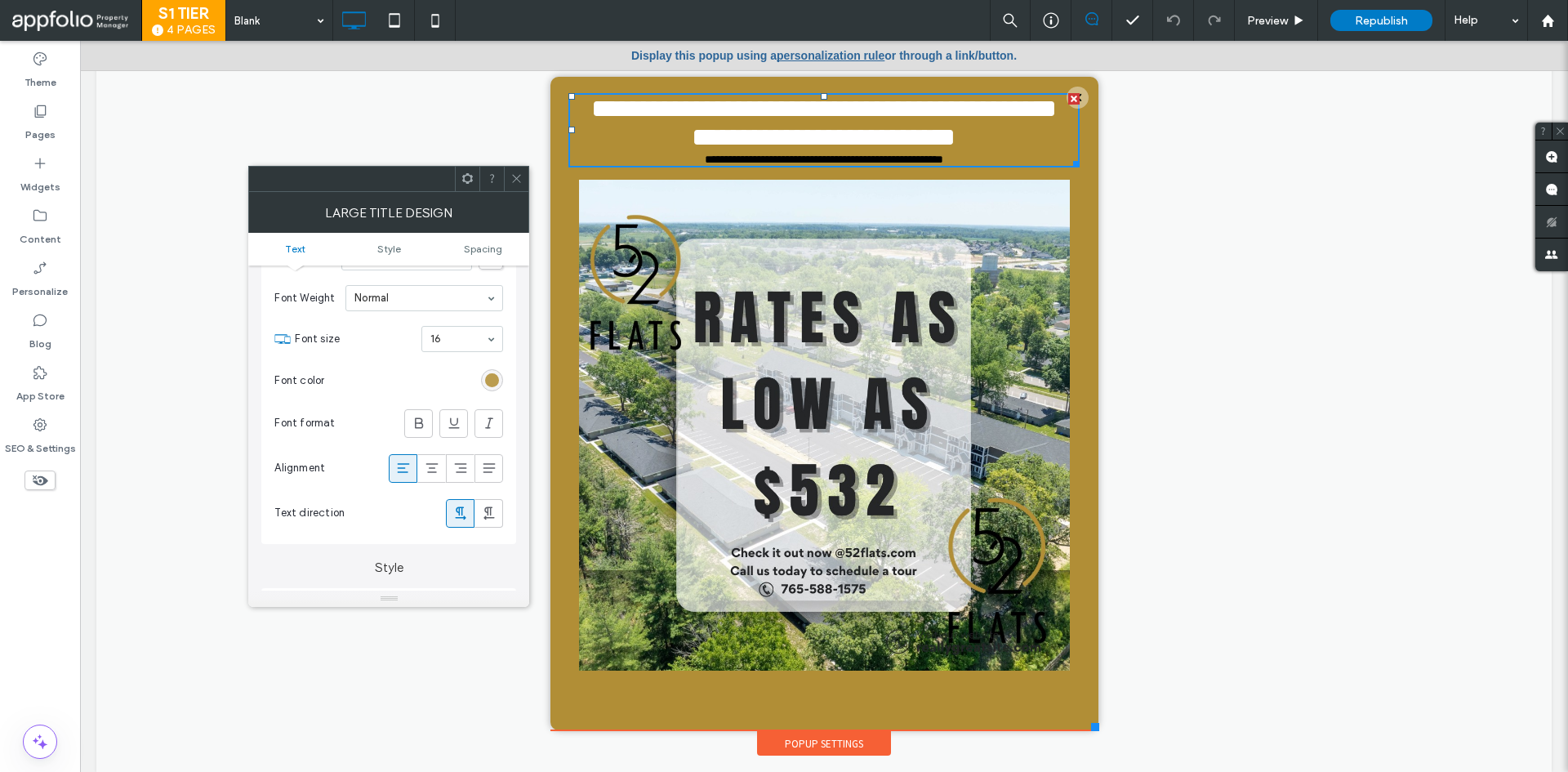 click at bounding box center [492, 380] 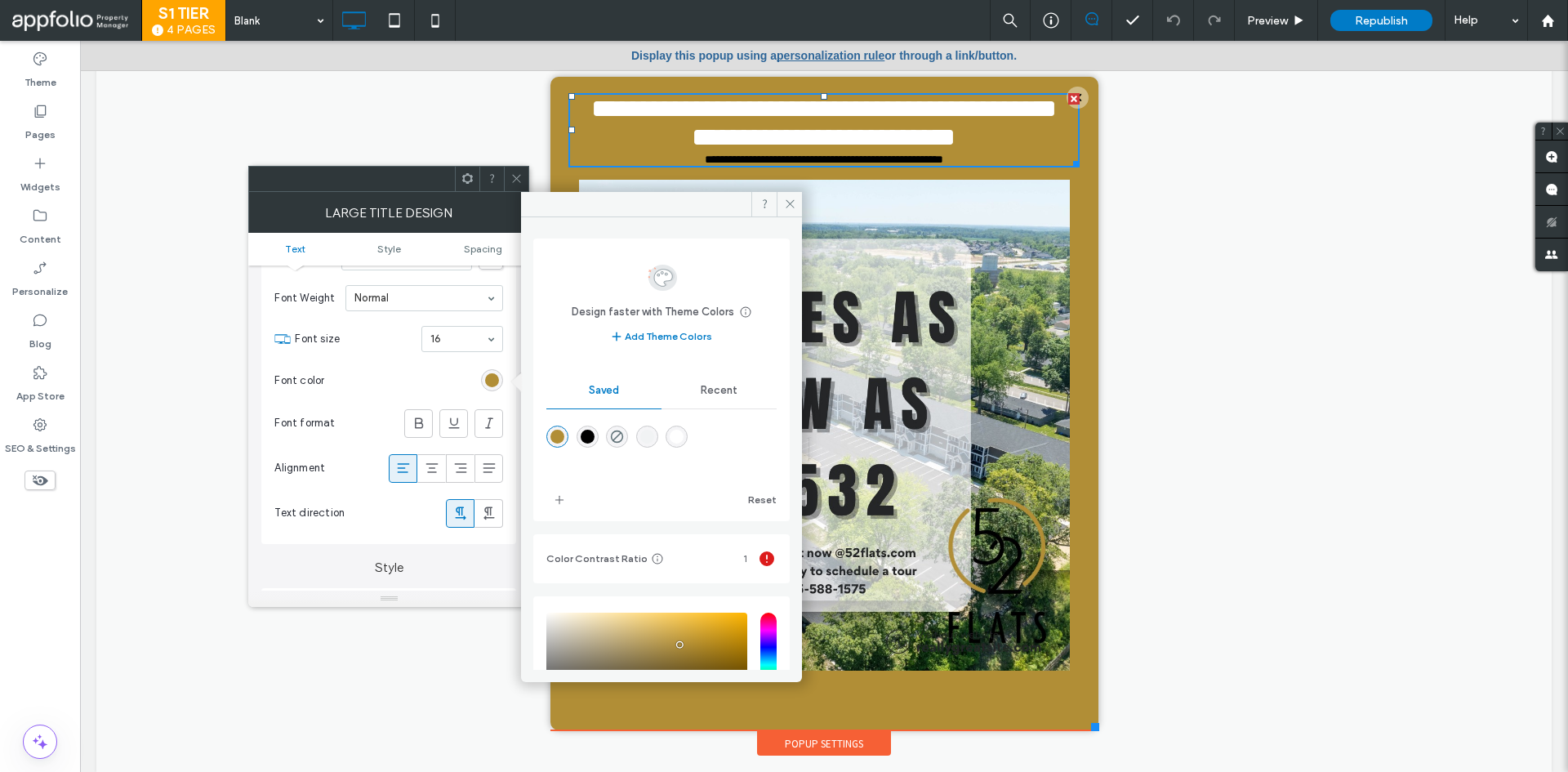 click at bounding box center [676, 436] 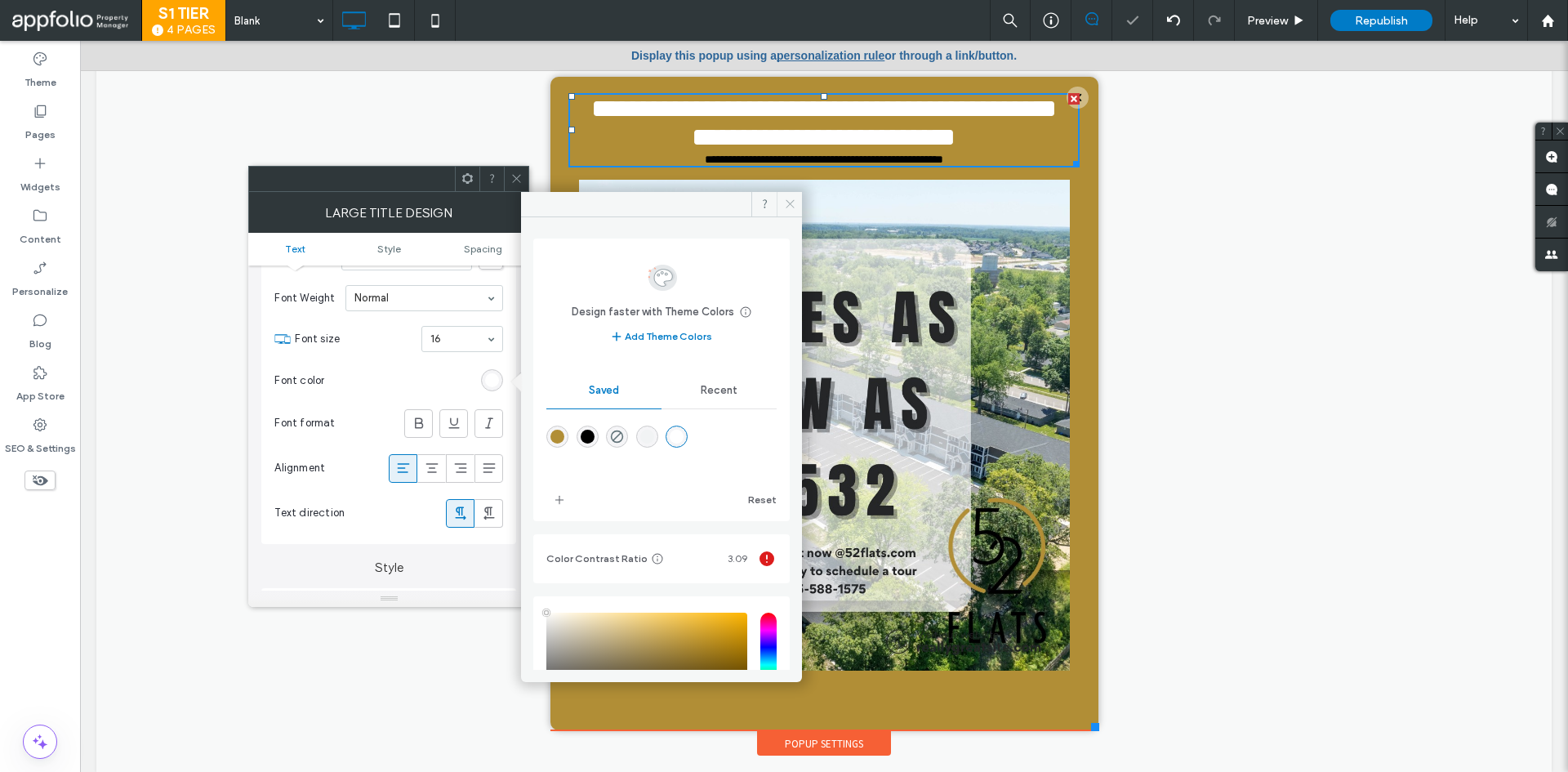 click 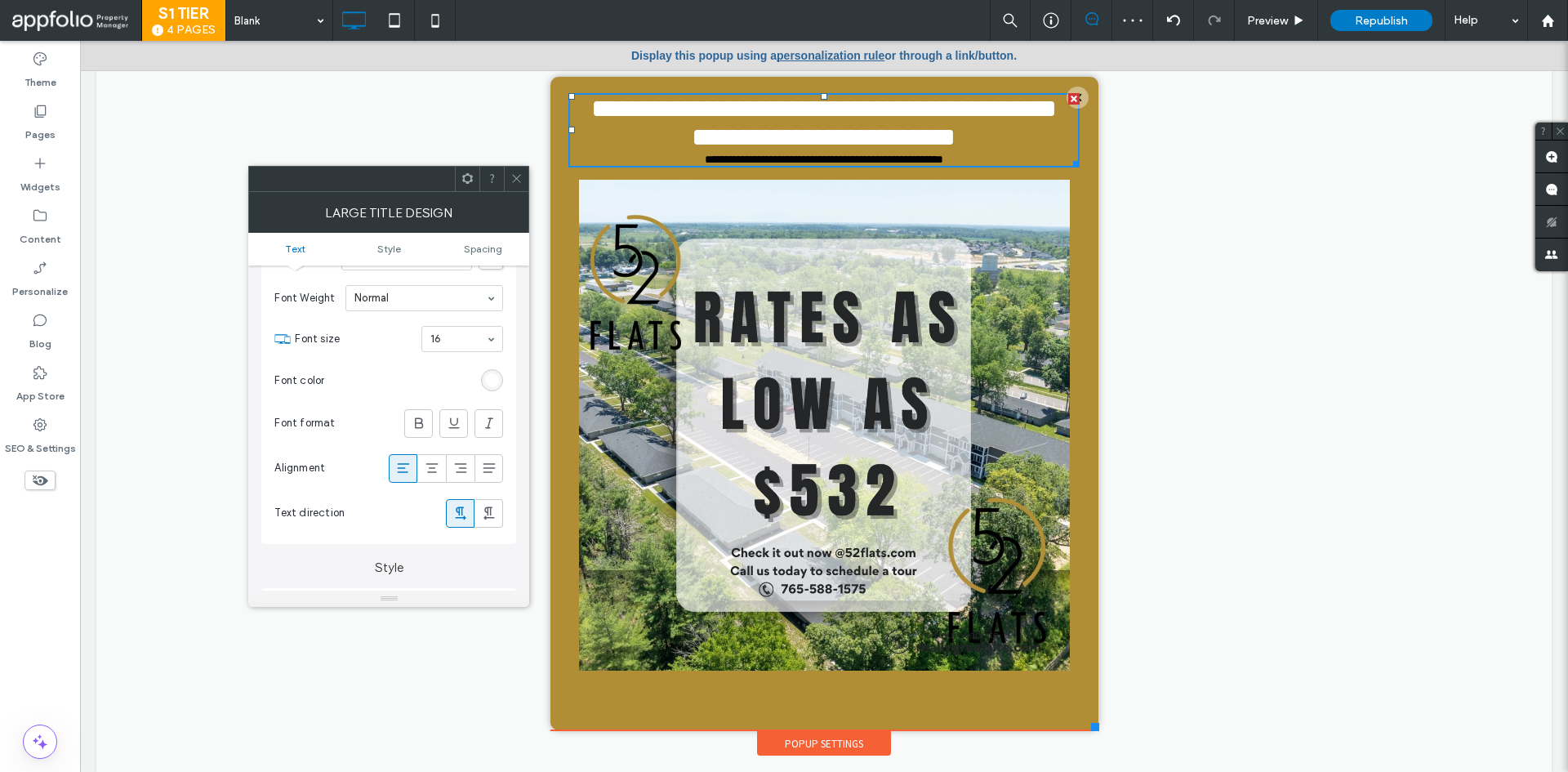 click at bounding box center (516, 179) 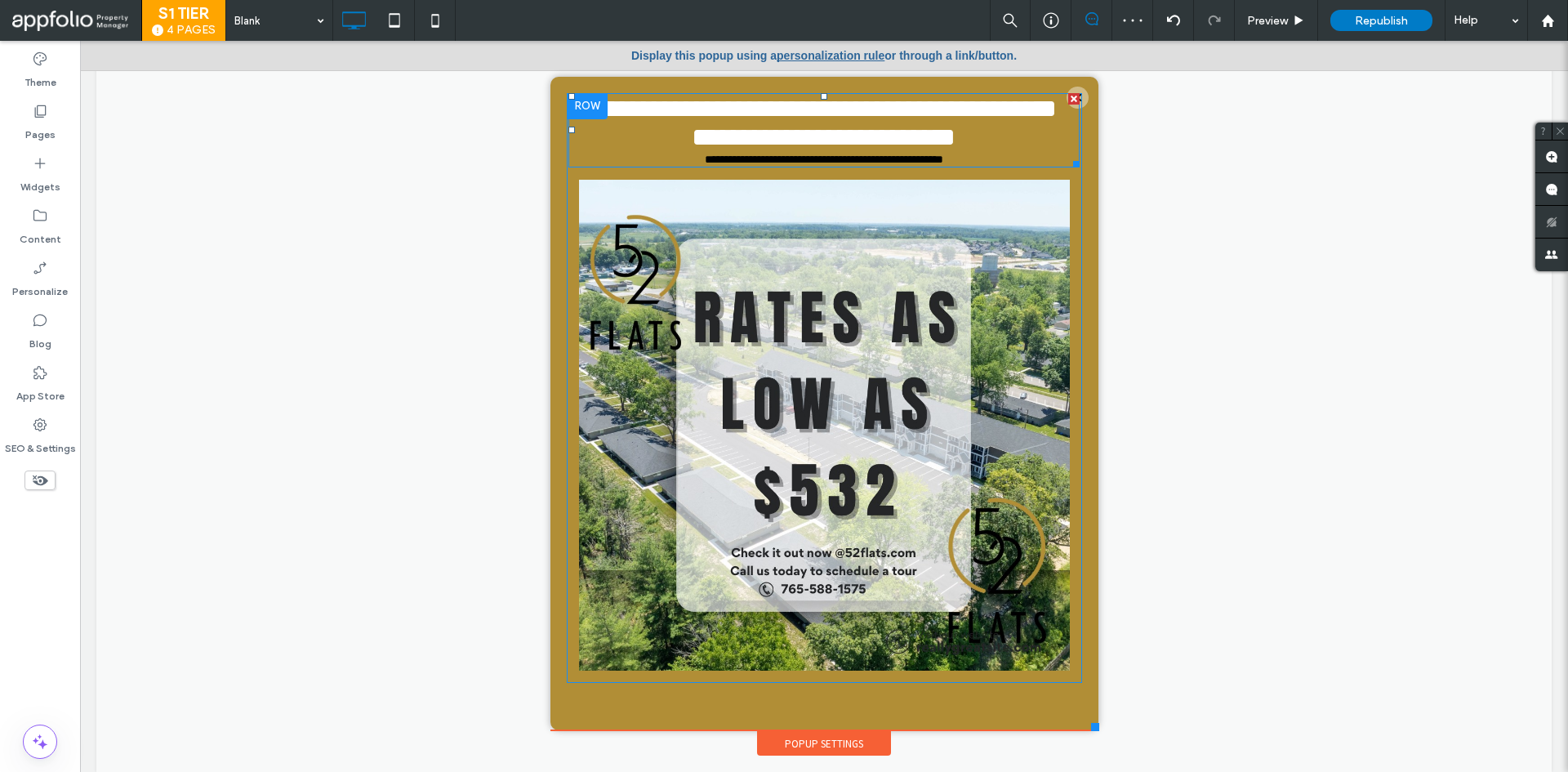 click on "**********" at bounding box center (824, 123) 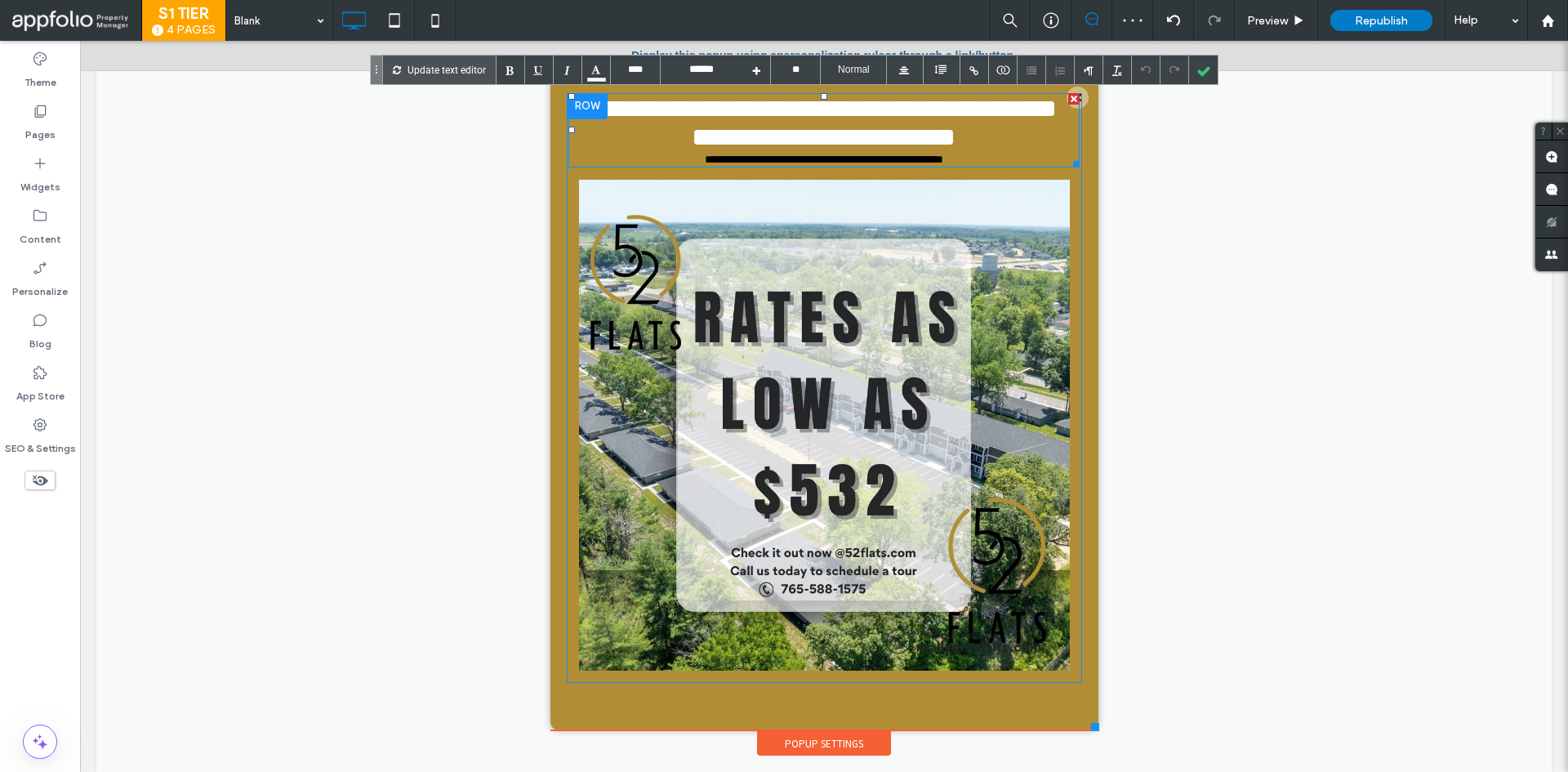click on "**********" at bounding box center (824, 123) 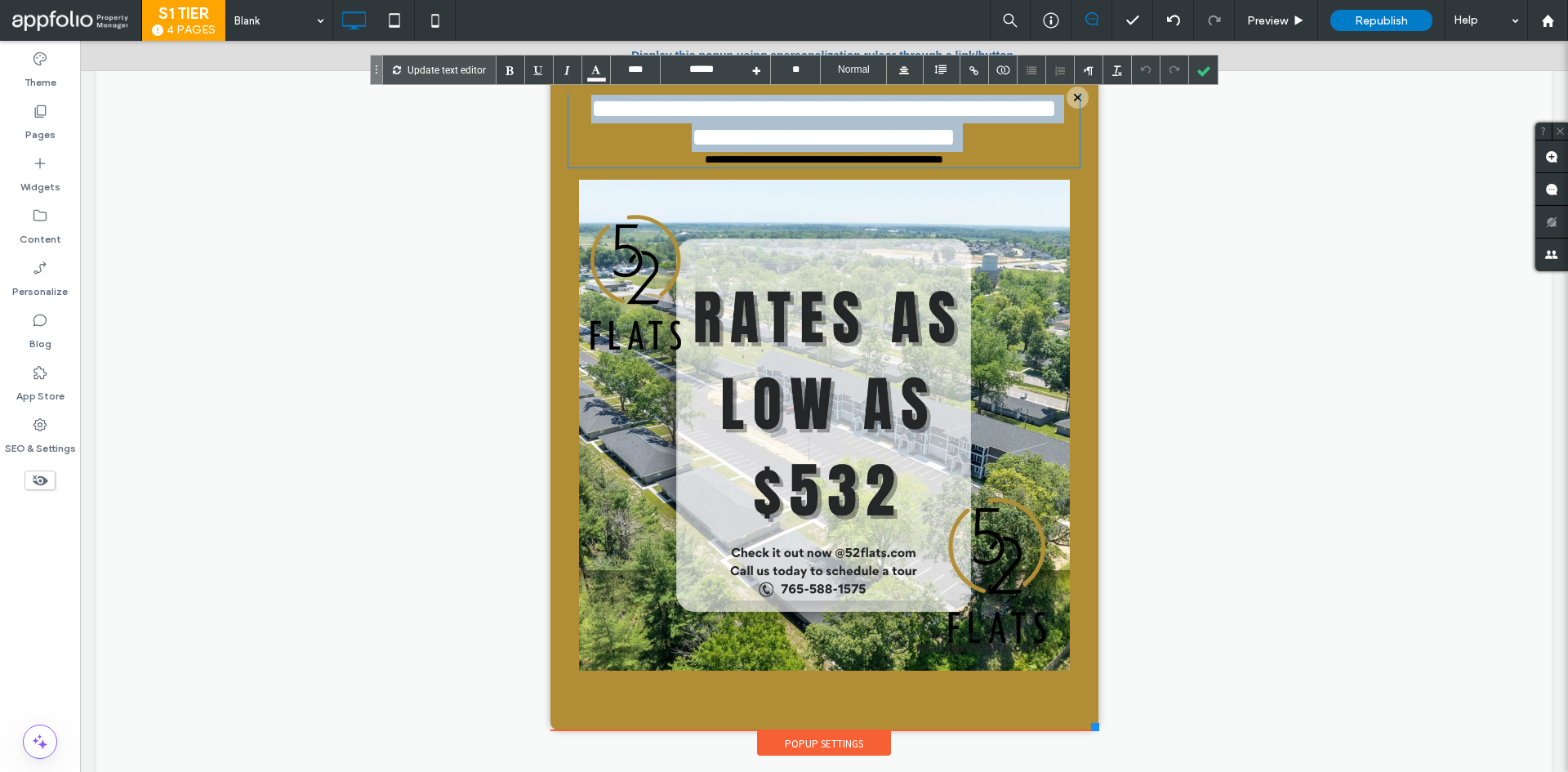 click on "**********" at bounding box center (824, 123) 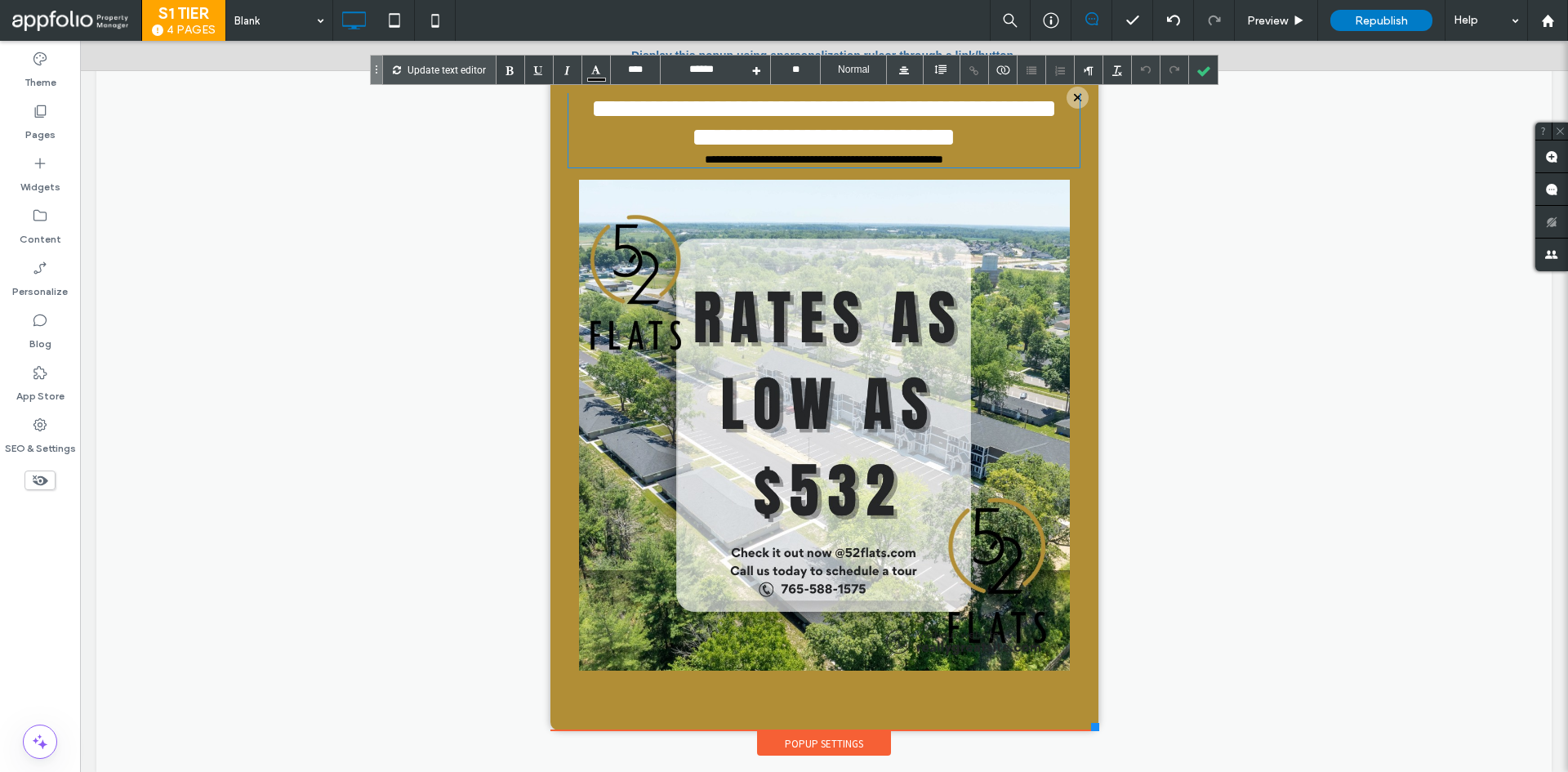 click on "**********" at bounding box center (824, 130) 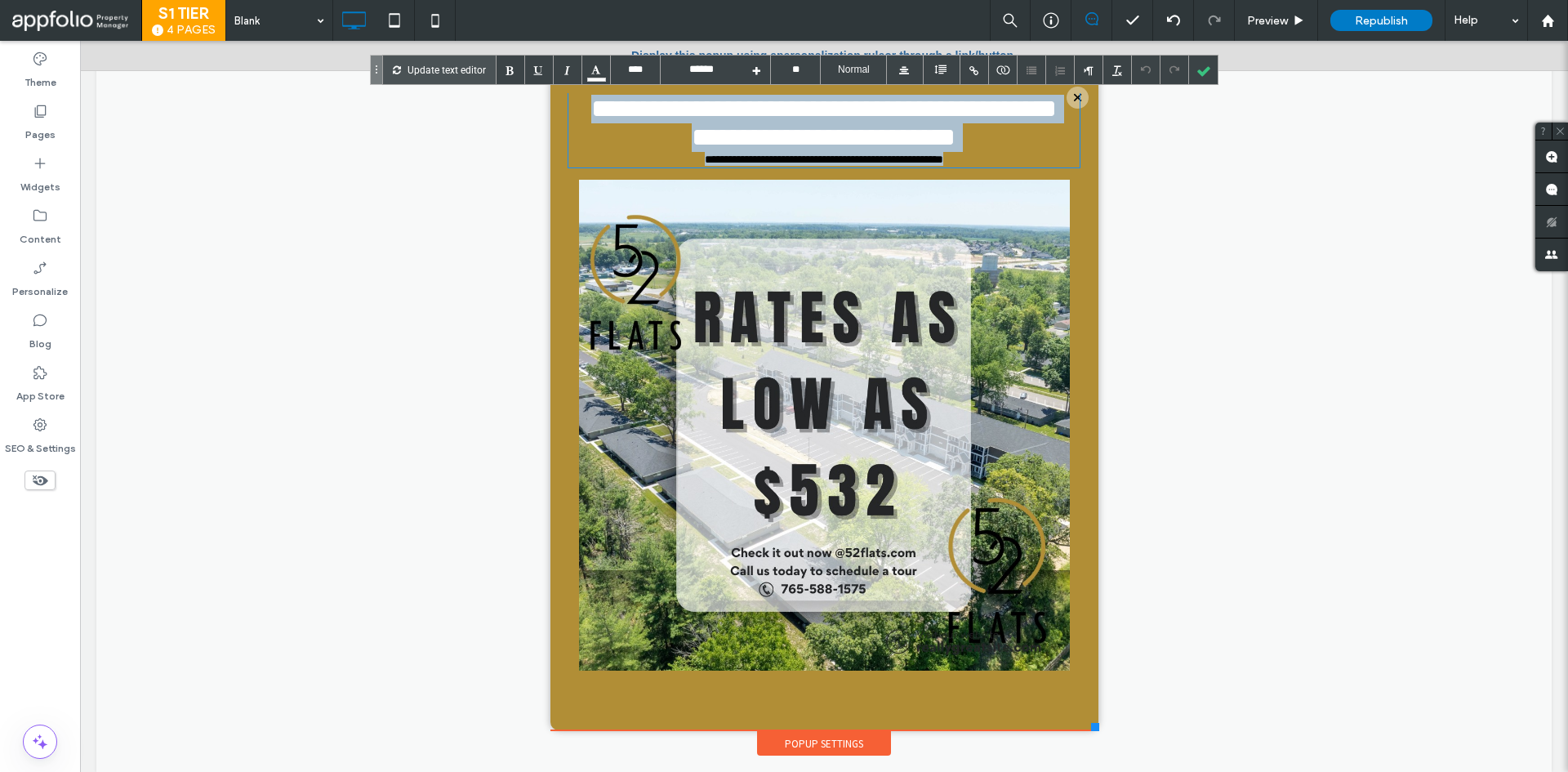 click on "**********" at bounding box center [824, 123] 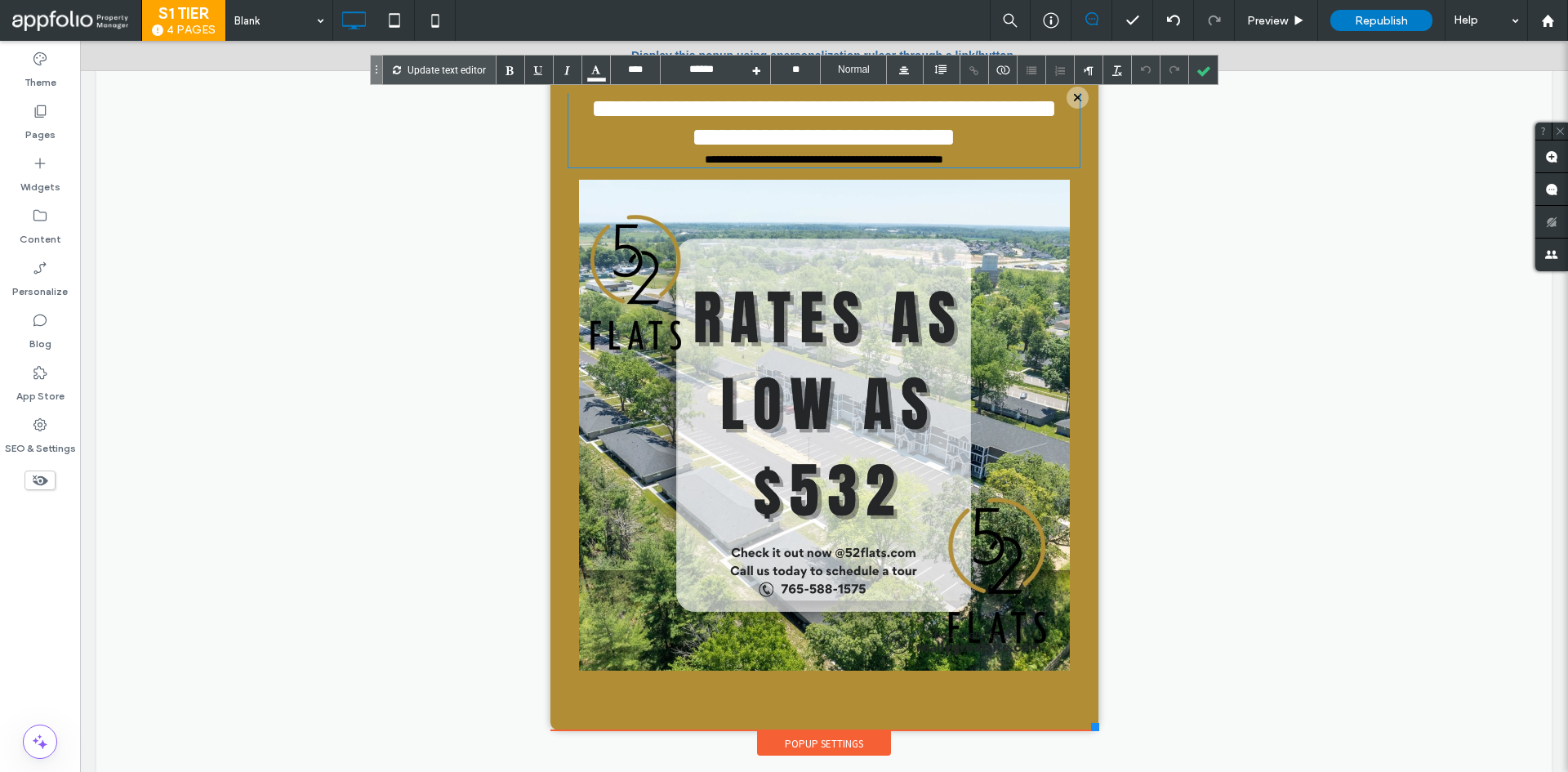 click on "**********" at bounding box center [824, 123] 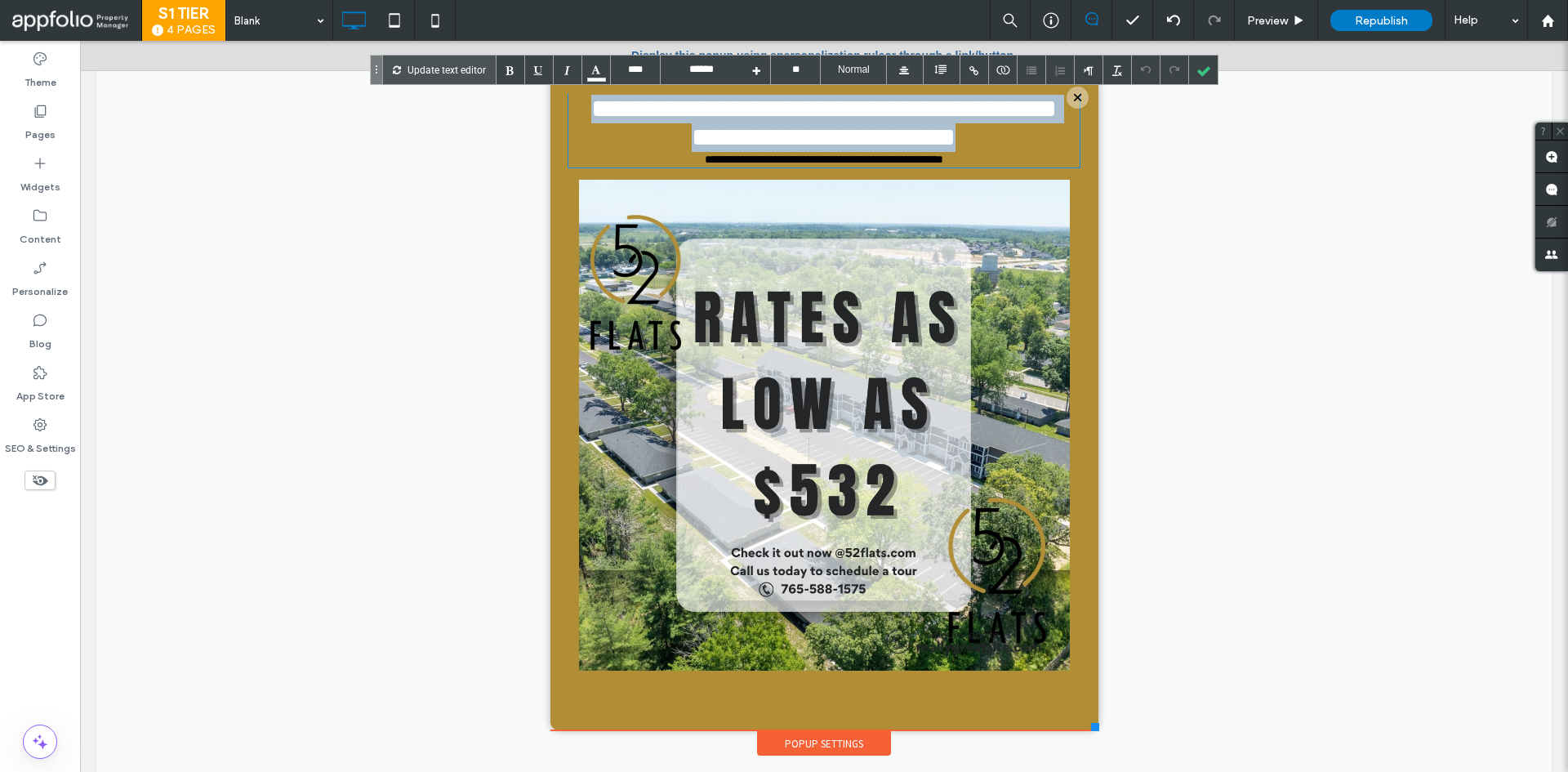 drag, startPoint x: 985, startPoint y: 148, endPoint x: 529, endPoint y: 106, distance: 457.9301 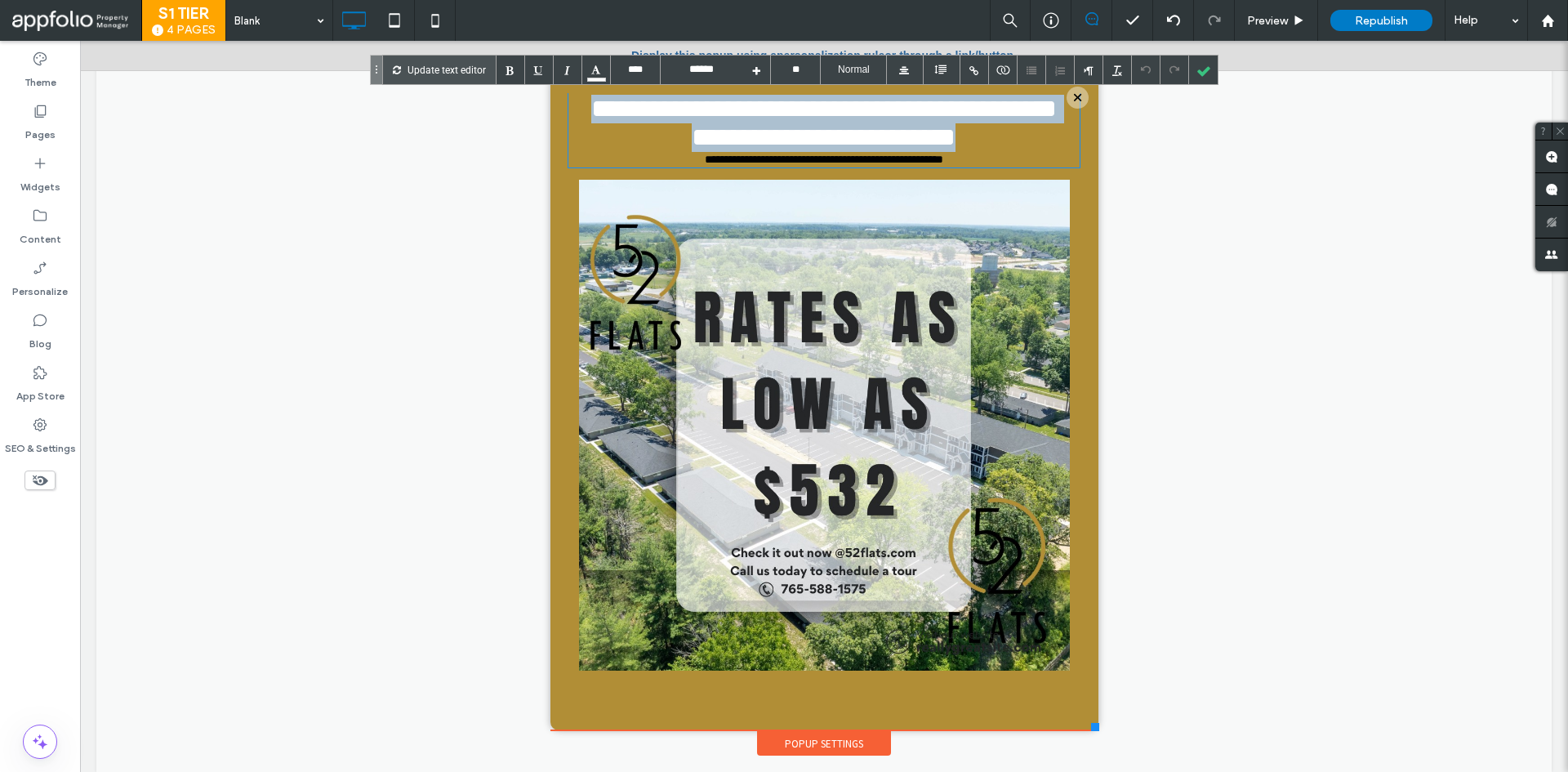 click on "Click To Paste
OVERVIEW
PROPERTY DETAILS
PHOTOS
FLOOR PLANS
AVAILABILITY
RESIDENTS
CONTACT
Click To Paste
Click To Paste
Menu
Pay Rent
Click To Paste
Click To Paste
Click To Paste
Header
Click To Paste
Click To Paste
Pay Rent
Click To Paste
OVERVIEW
PROPERTY DETAILS
PHOTOS
FLOOR PLANS
AVAILABILITY
RESIDENTS
CONTACT
Click To Paste
Header
Click To Paste" at bounding box center [824, 414] 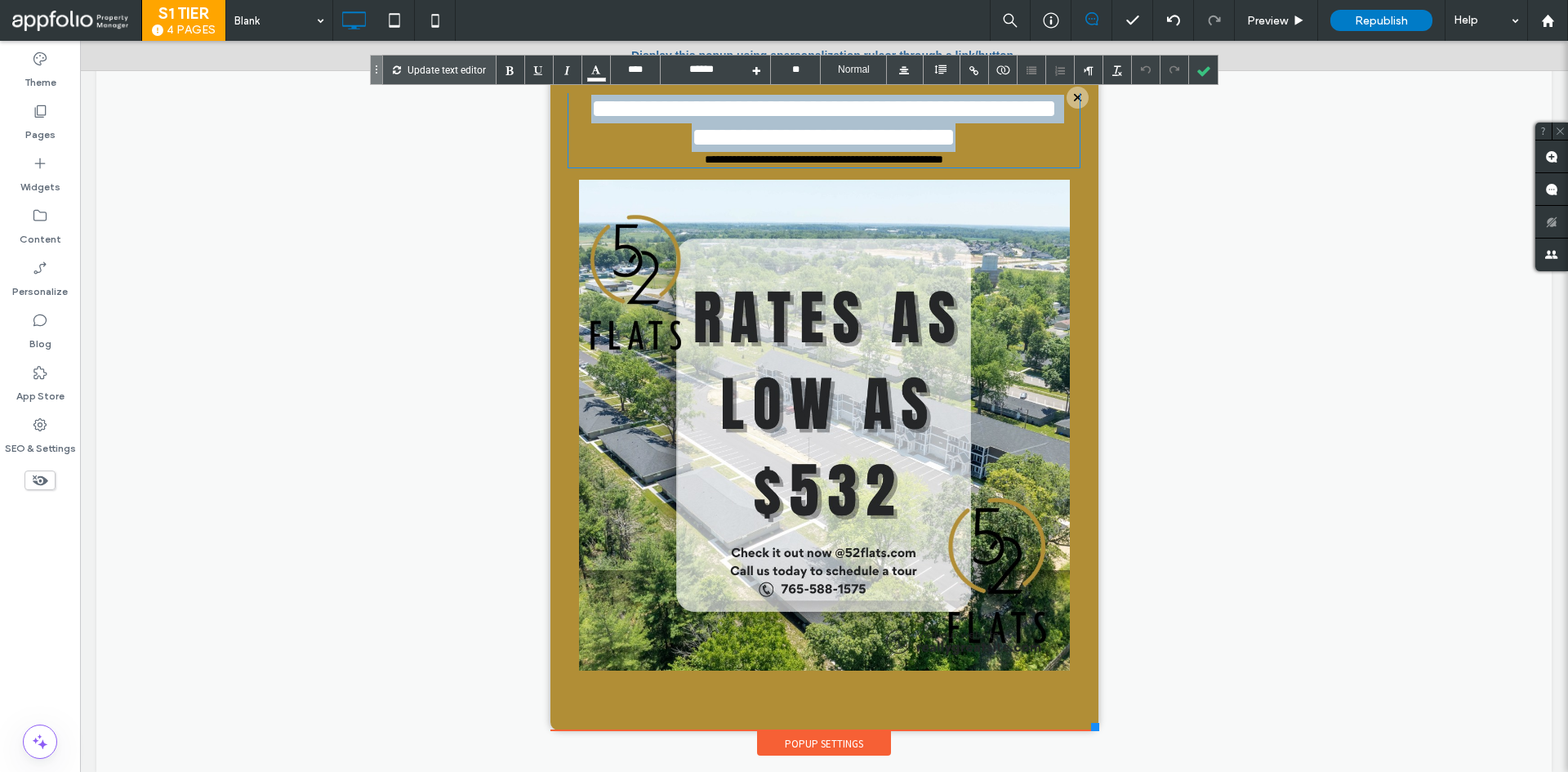 click on "**********" at bounding box center (824, 123) 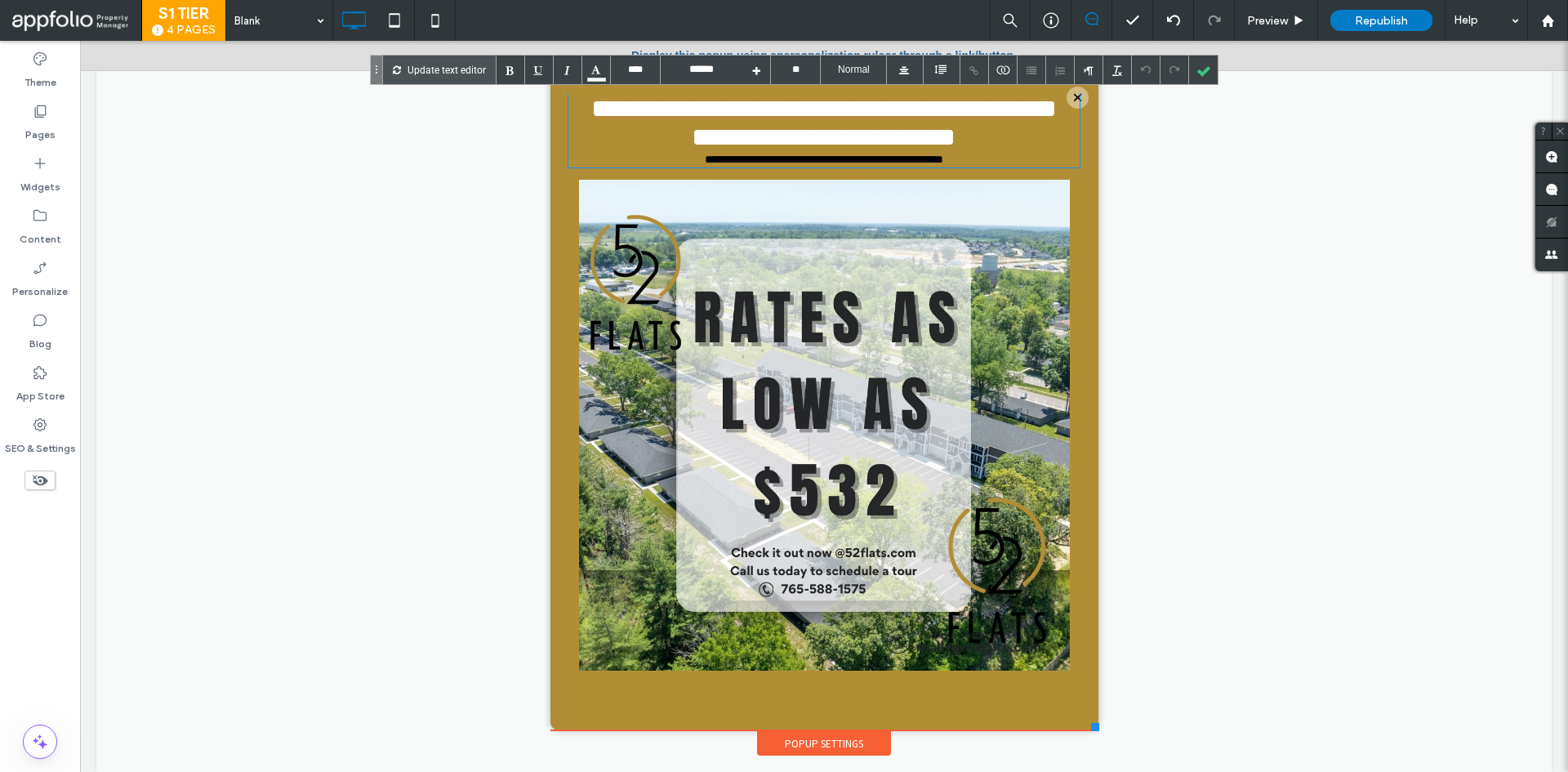 click on "**********" at bounding box center (824, 130) 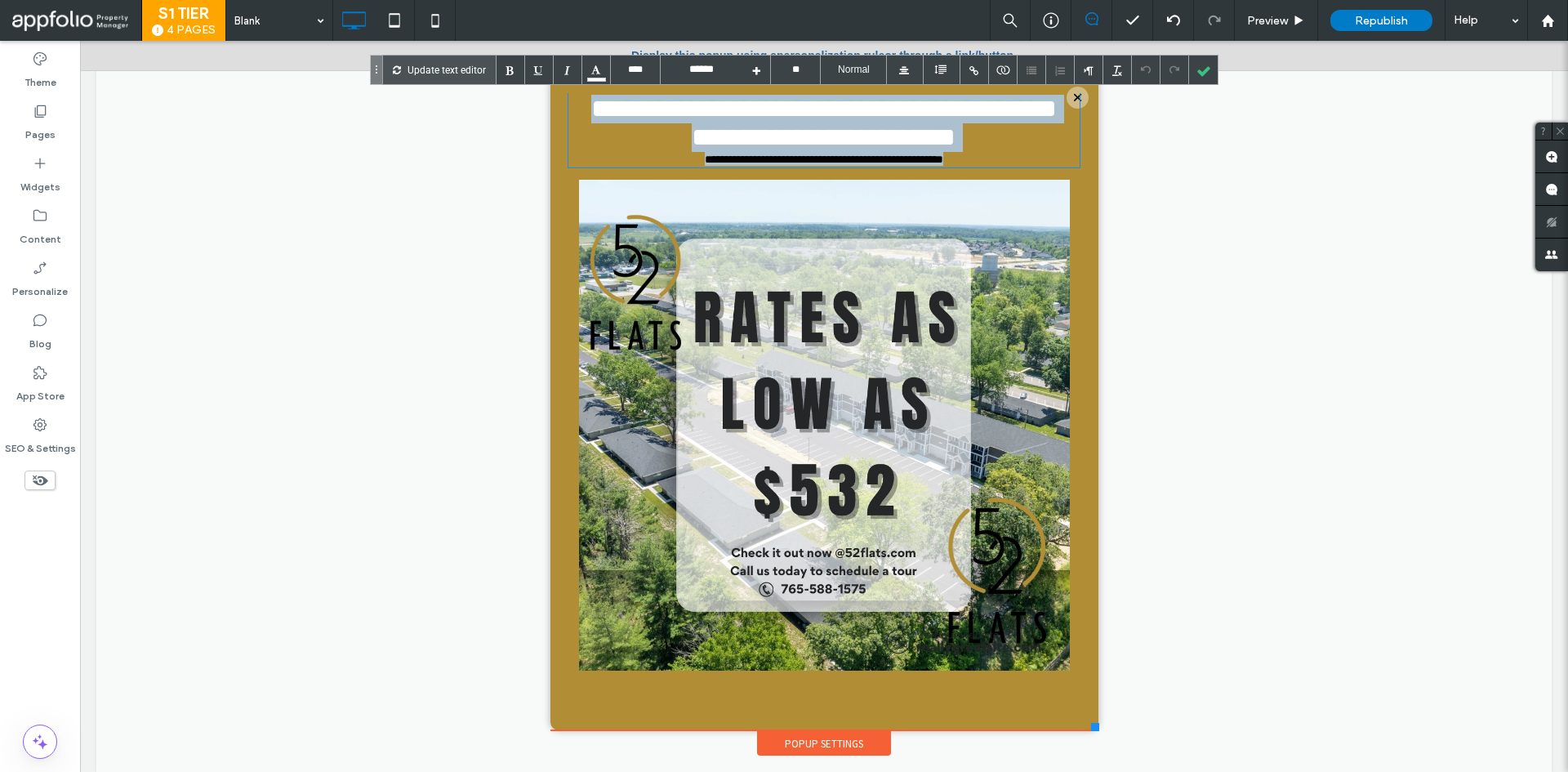 click on "**********" at bounding box center [824, 130] 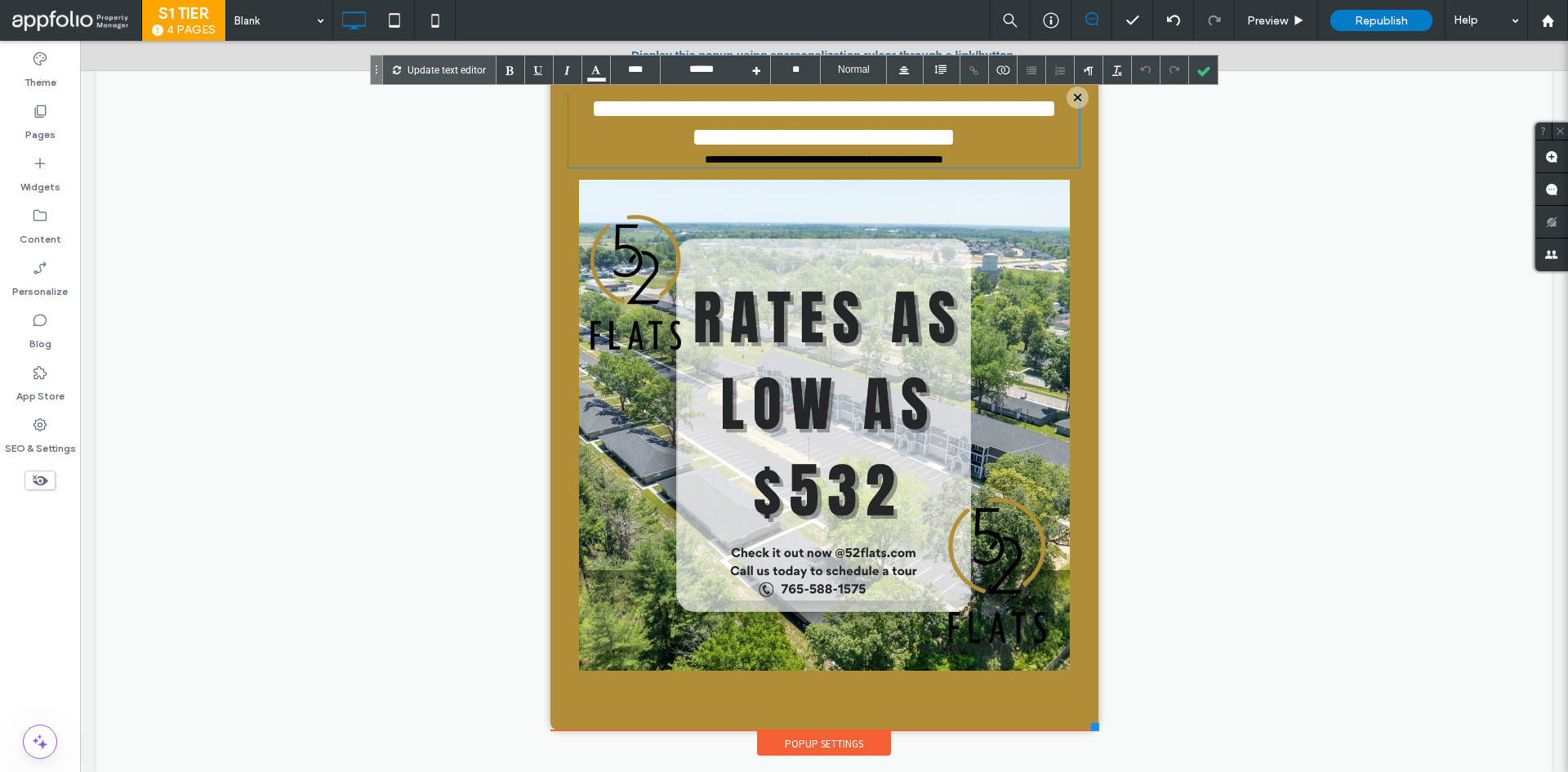 type on "****" 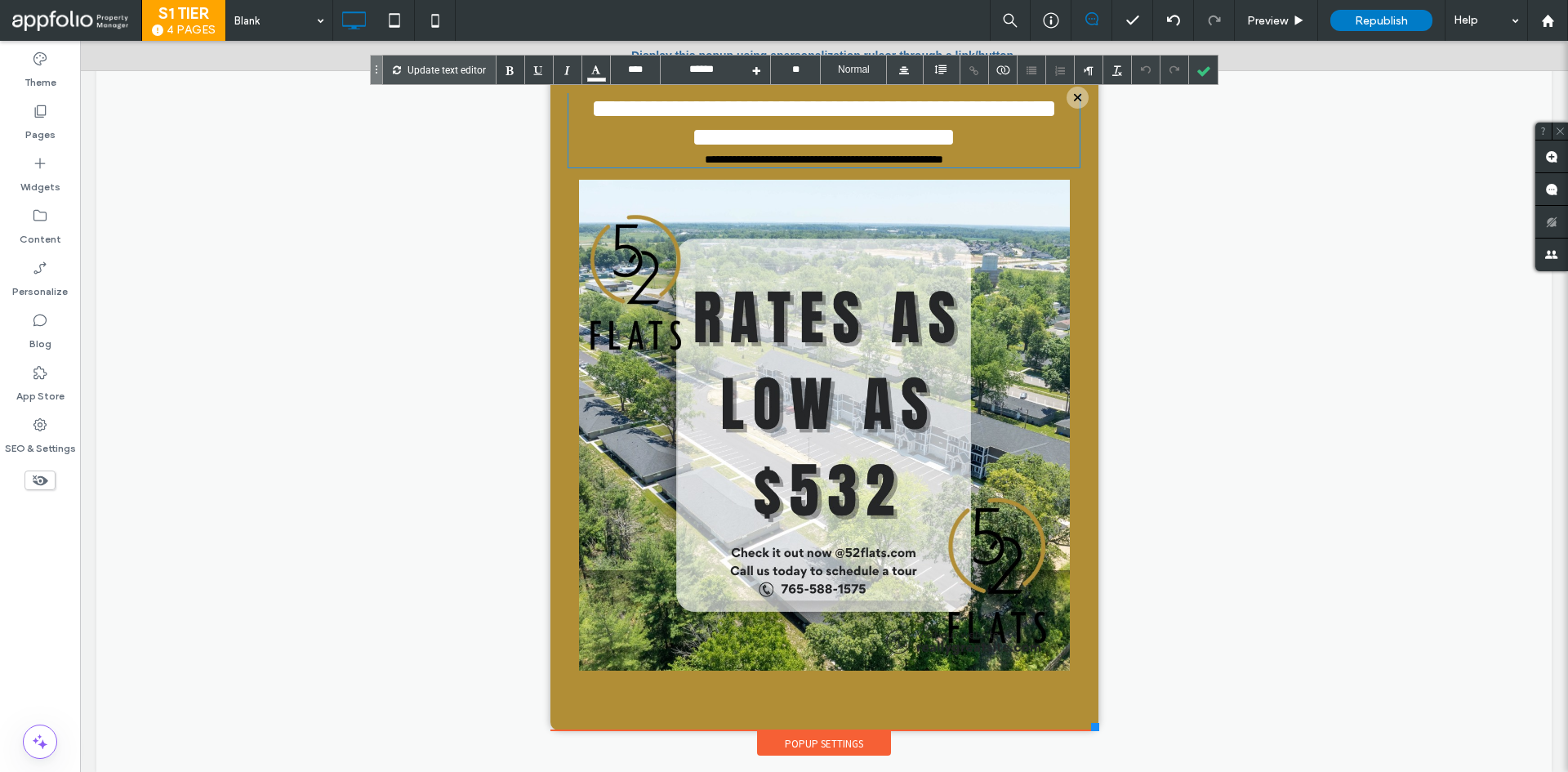 type on "**********" 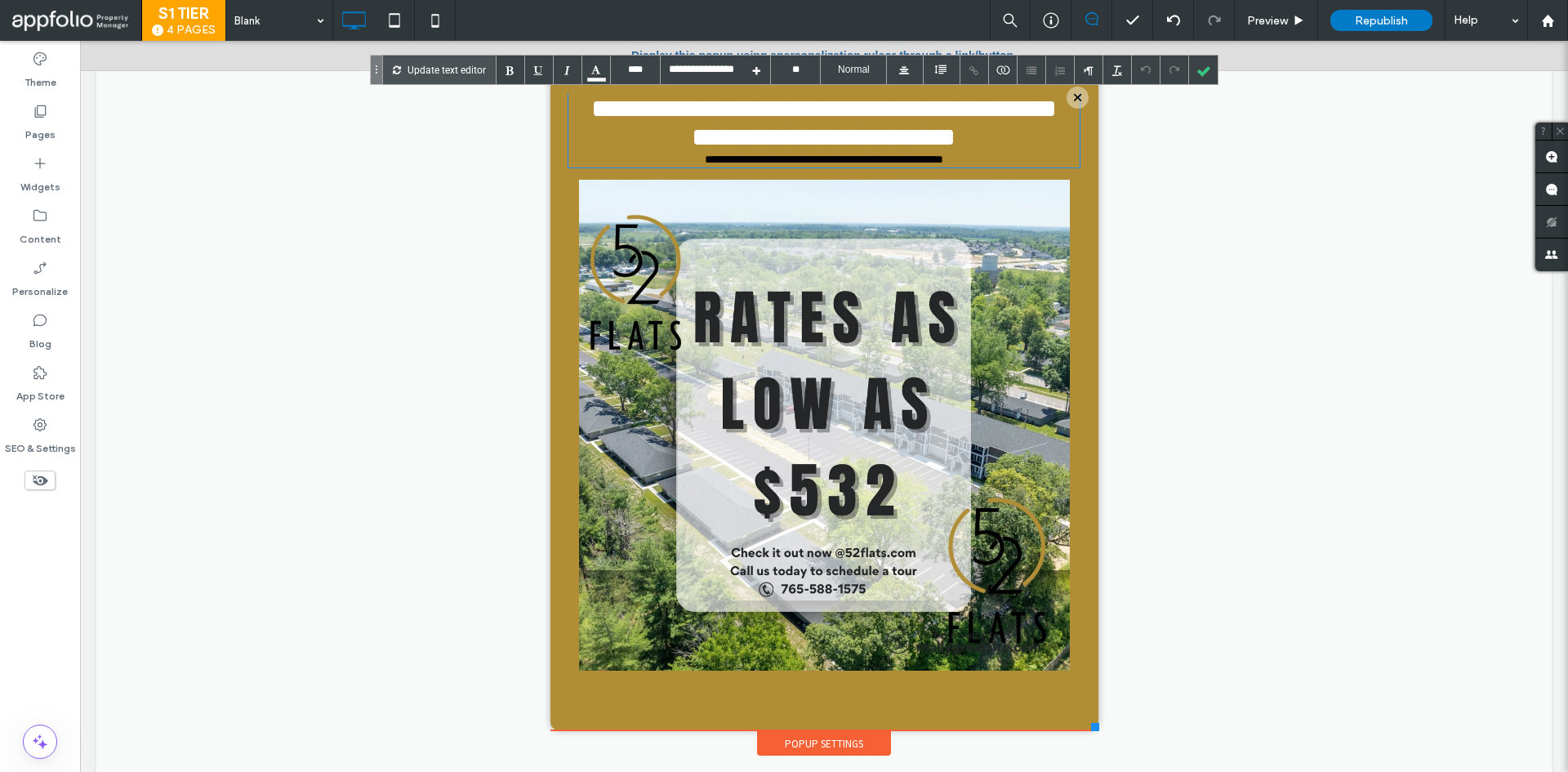 drag, startPoint x: 577, startPoint y: 145, endPoint x: 514, endPoint y: 133, distance: 64.13267 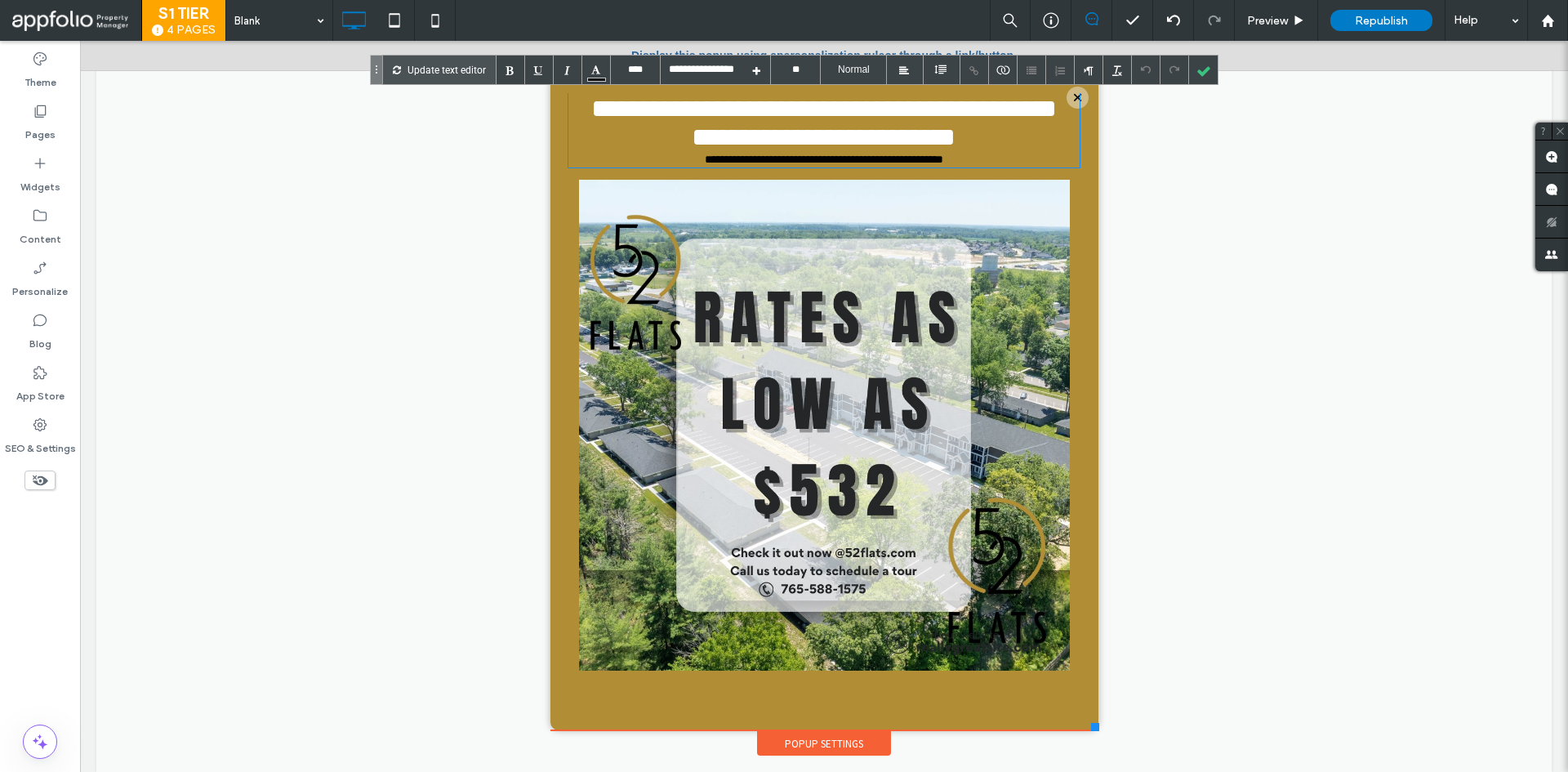 type on "****" 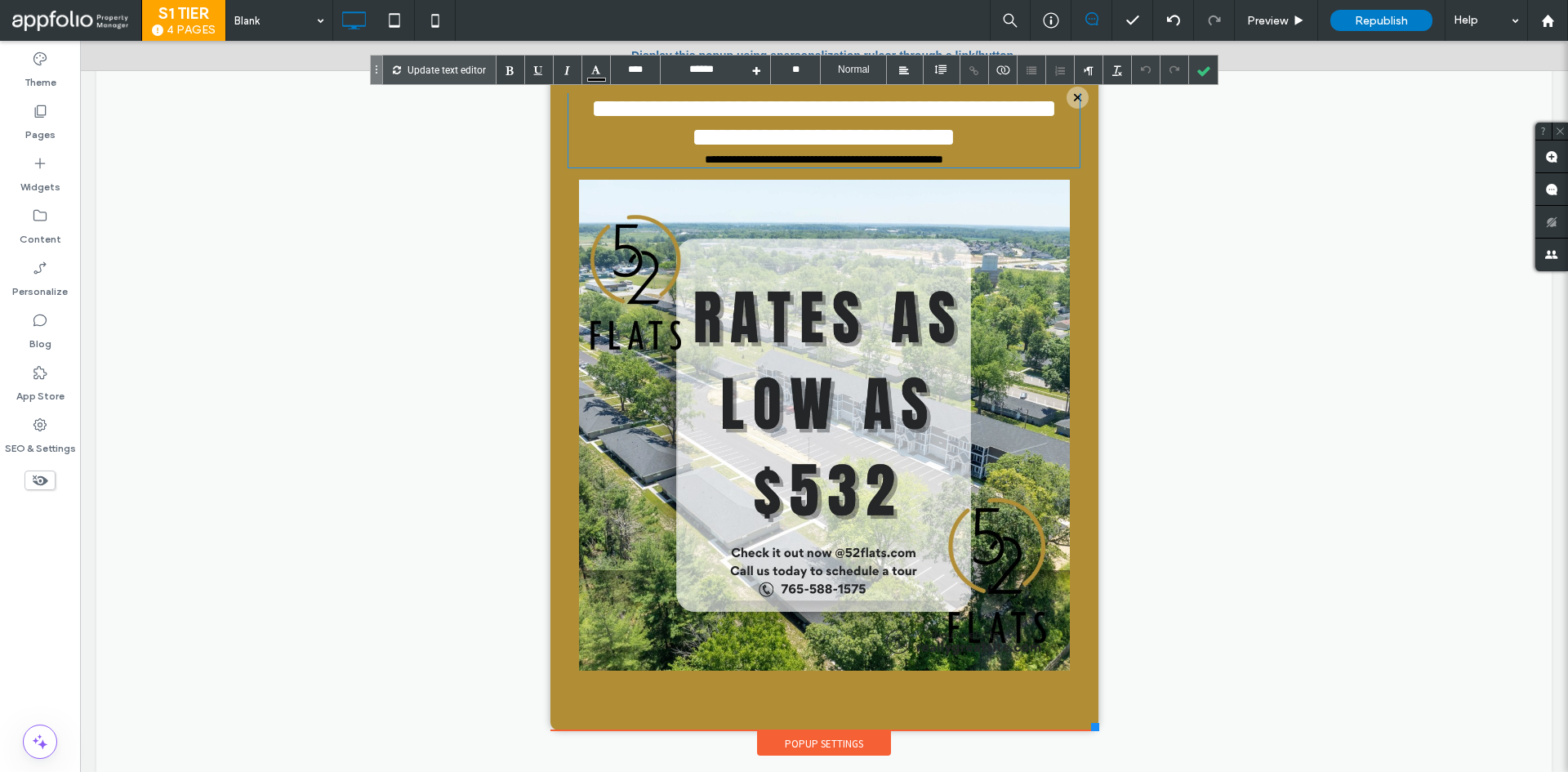 click on "**********" at bounding box center [824, 130] 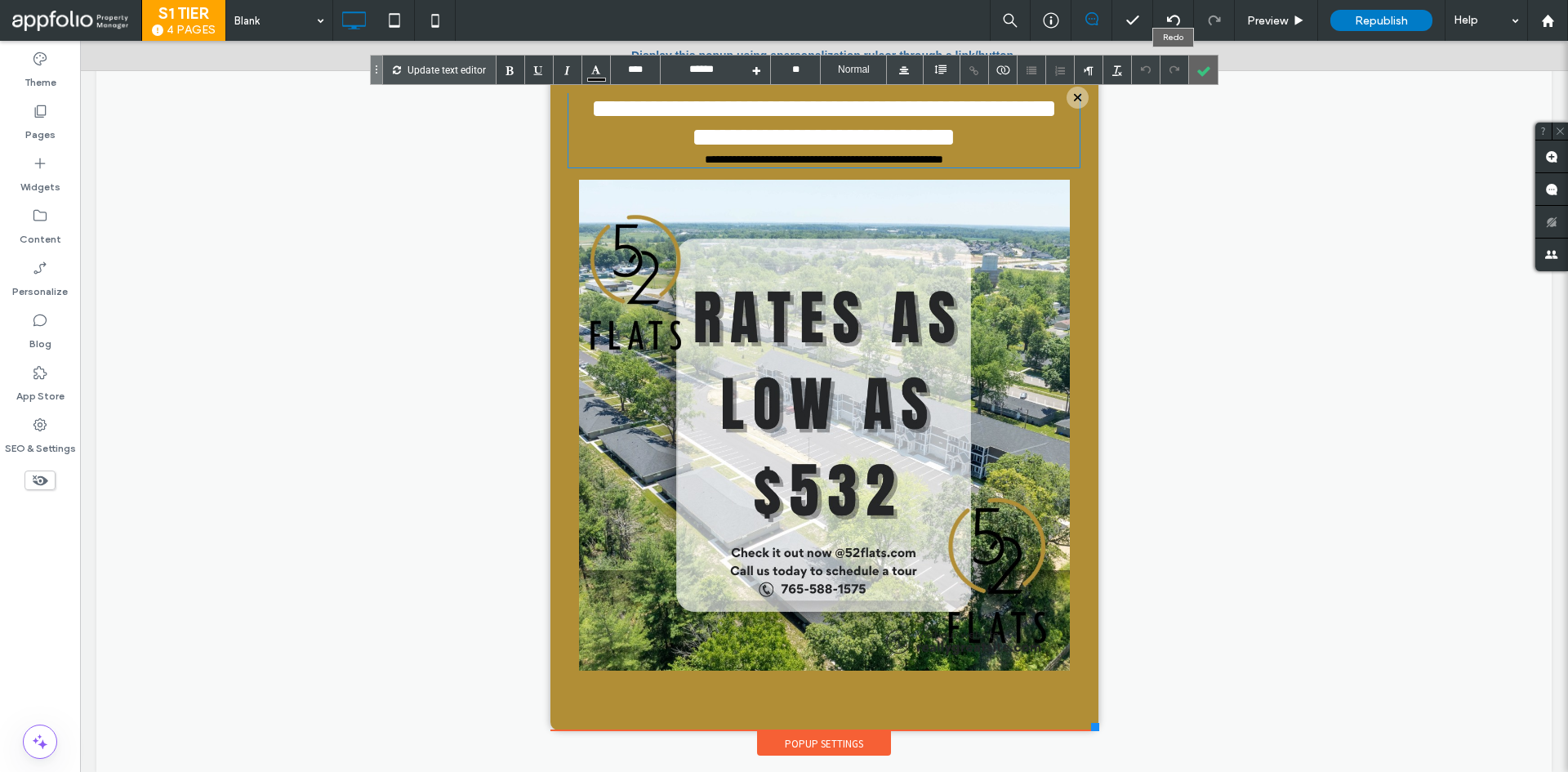 click at bounding box center [1203, 69] 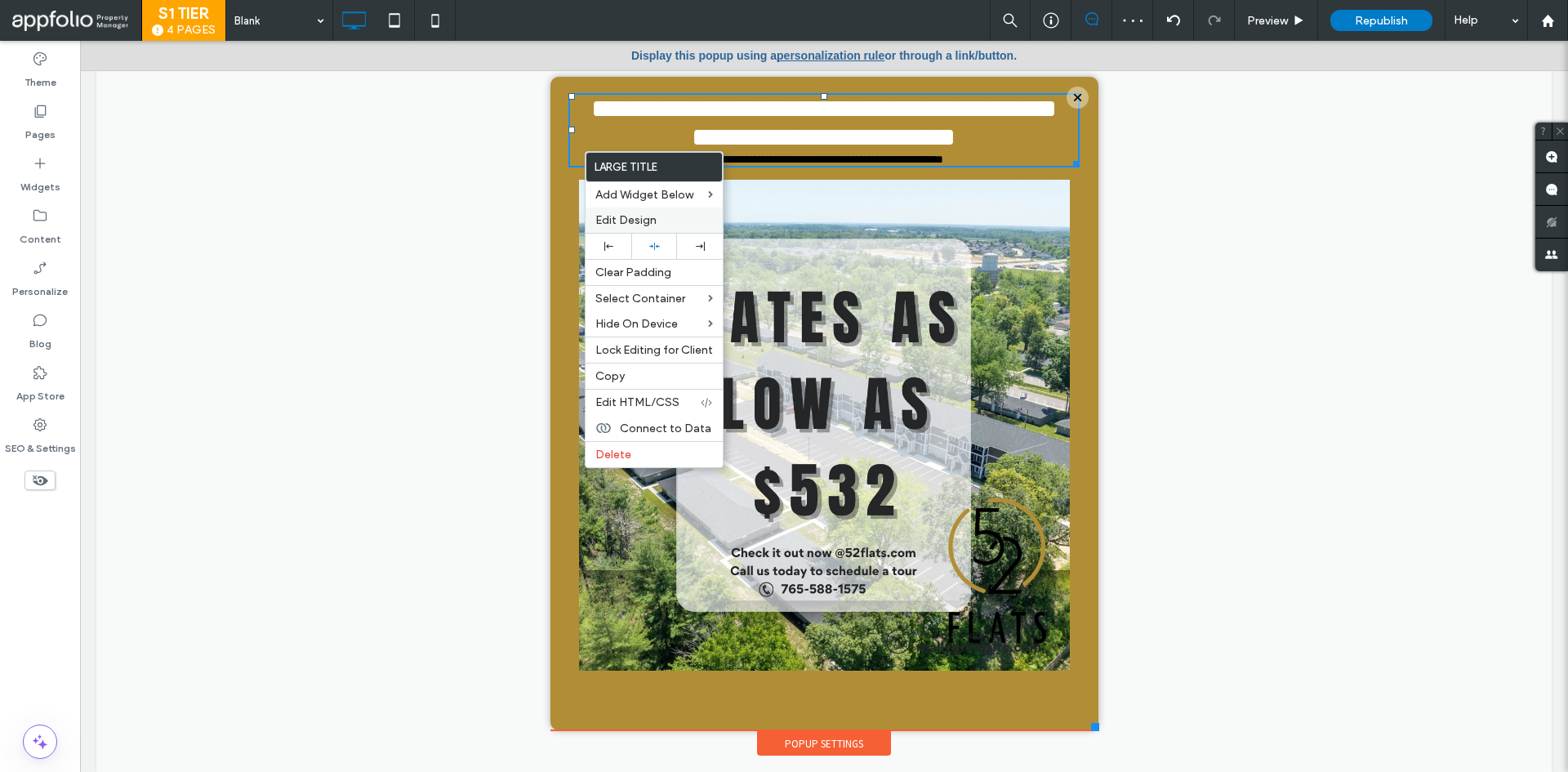 drag, startPoint x: 601, startPoint y: 220, endPoint x: 457, endPoint y: 181, distance: 149.1878 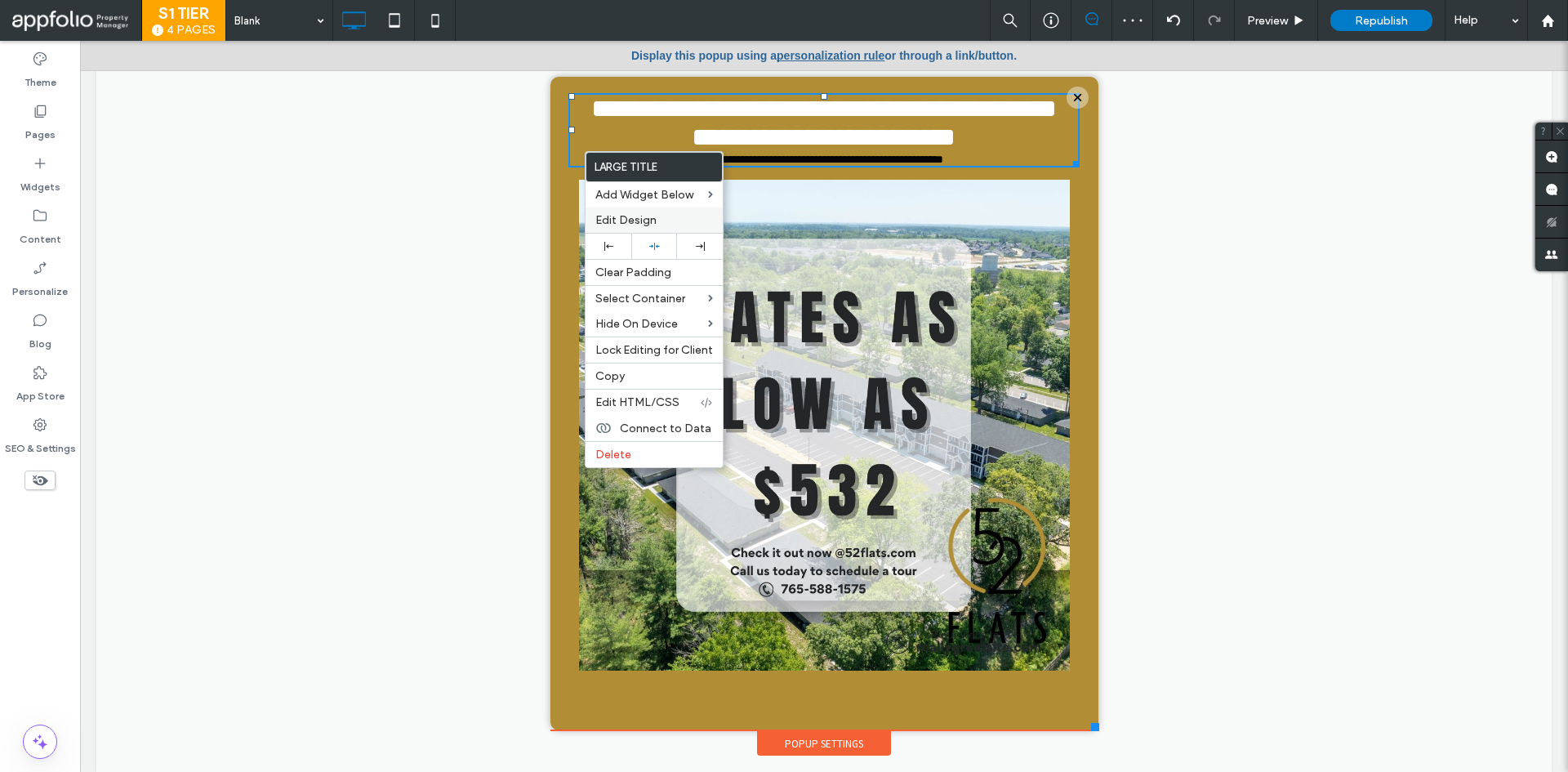 click on "Edit Design" at bounding box center [626, 220] 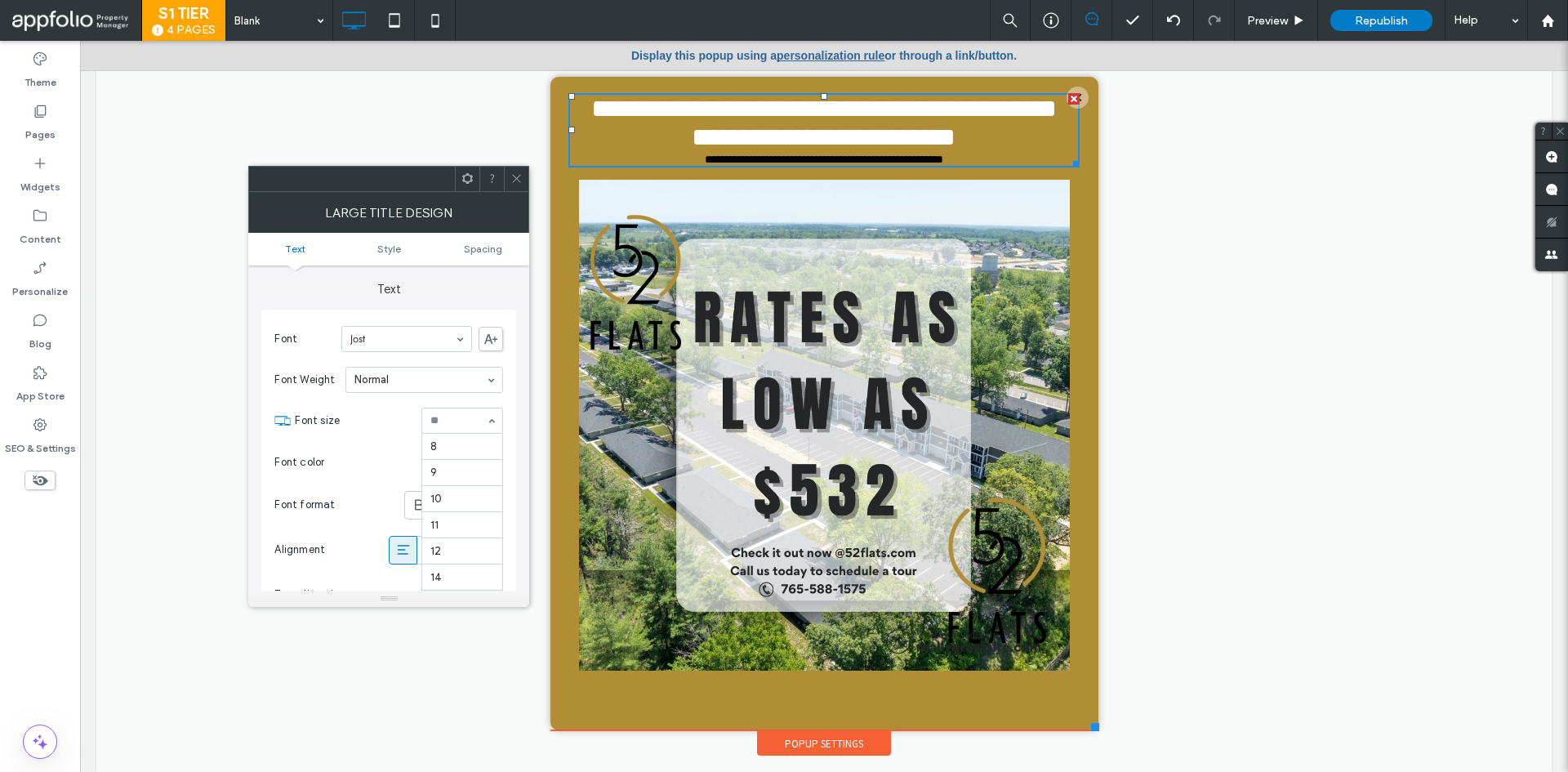scroll, scrollTop: 157, scrollLeft: 0, axis: vertical 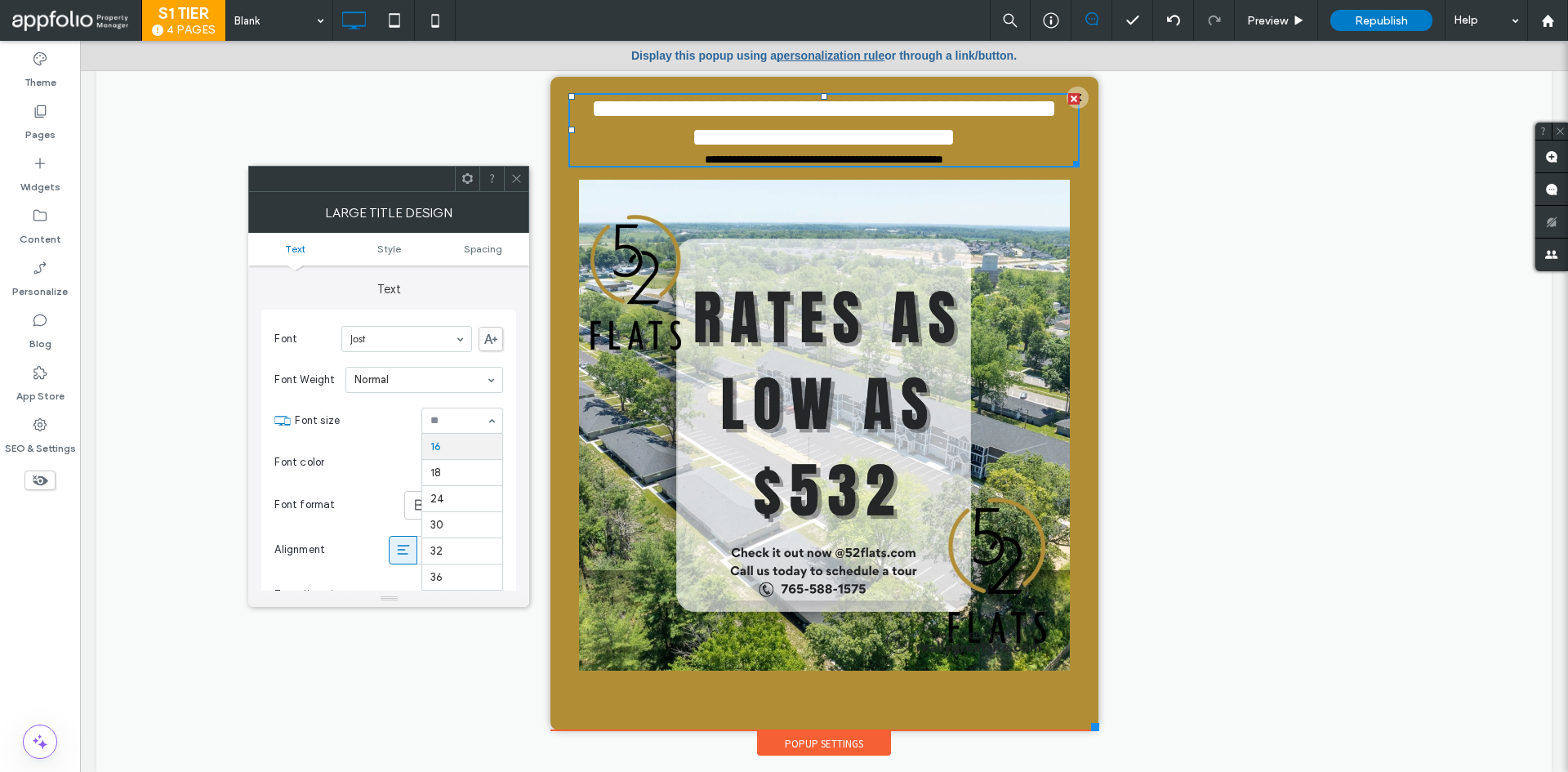 click on "Font size" at bounding box center [354, 421] 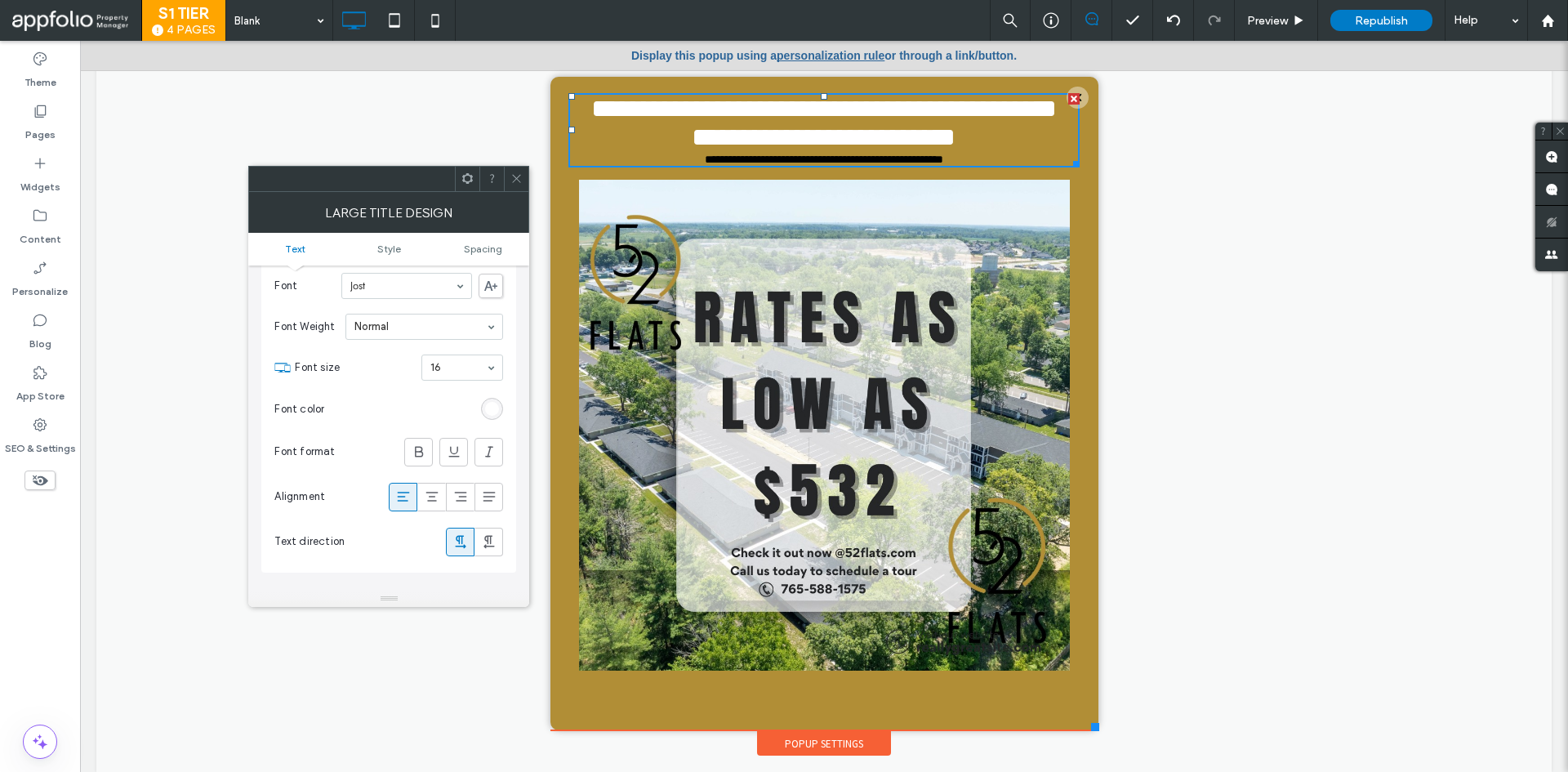 scroll, scrollTop: 82, scrollLeft: 0, axis: vertical 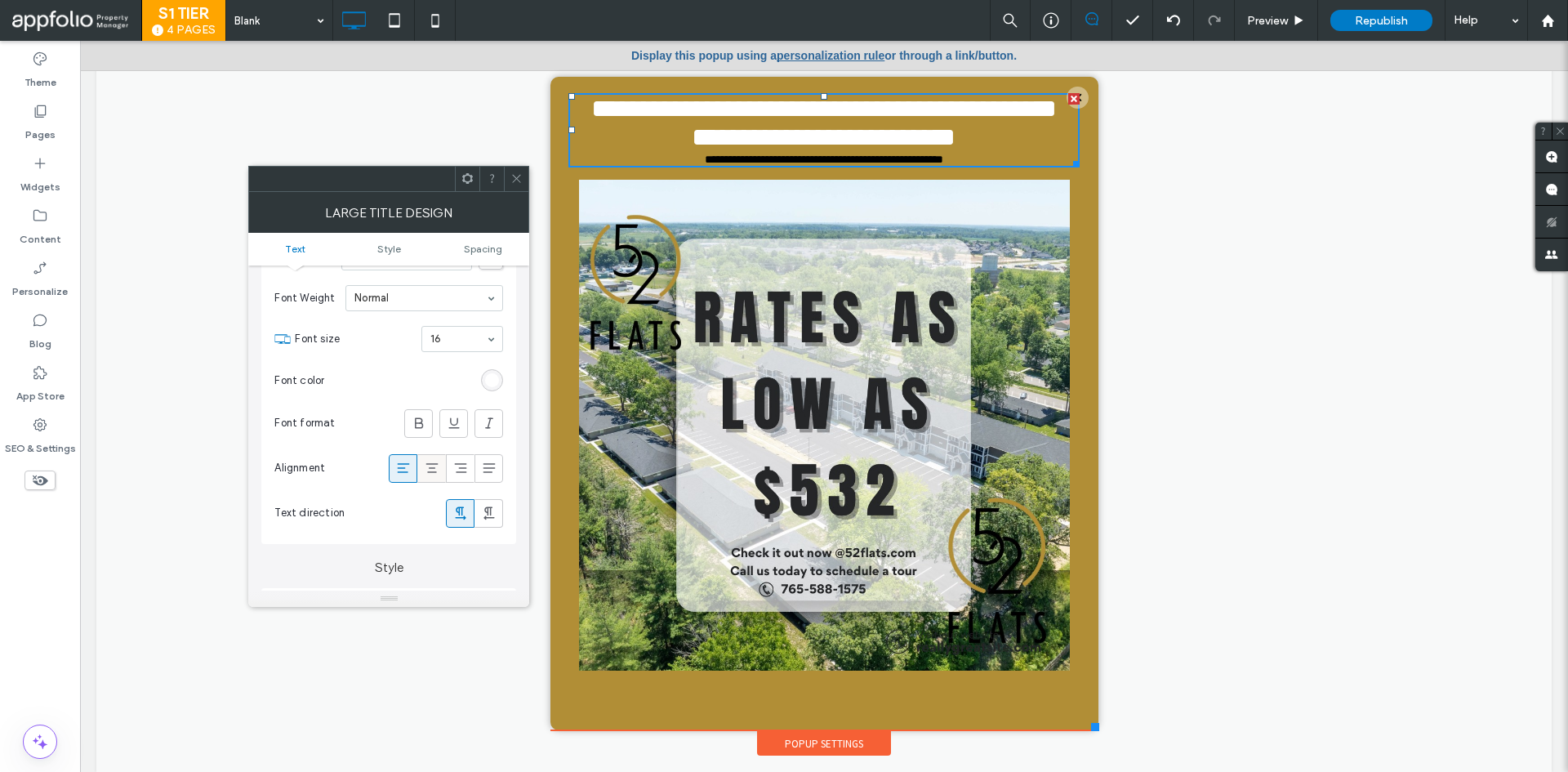 click 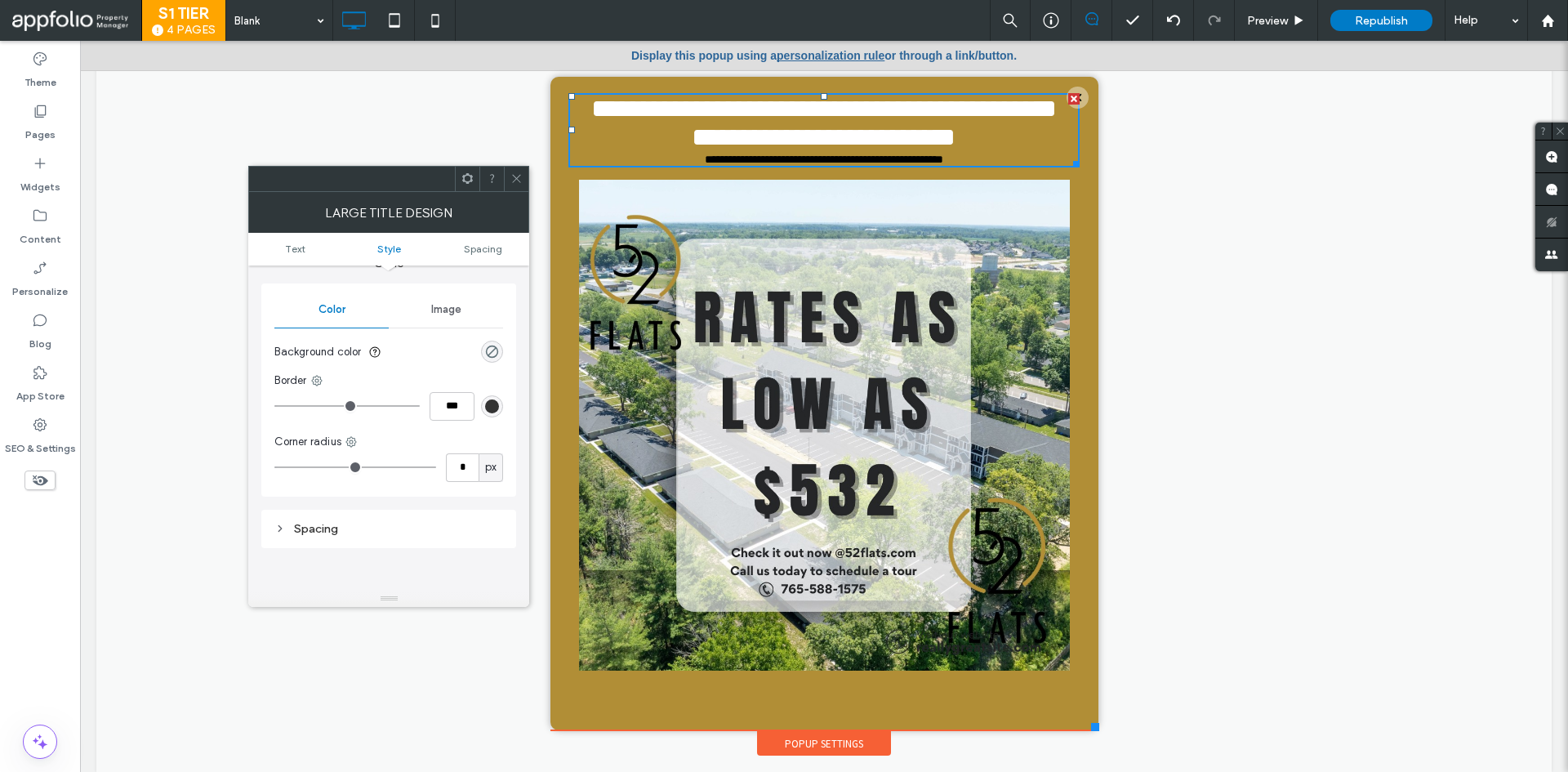 scroll, scrollTop: 490, scrollLeft: 0, axis: vertical 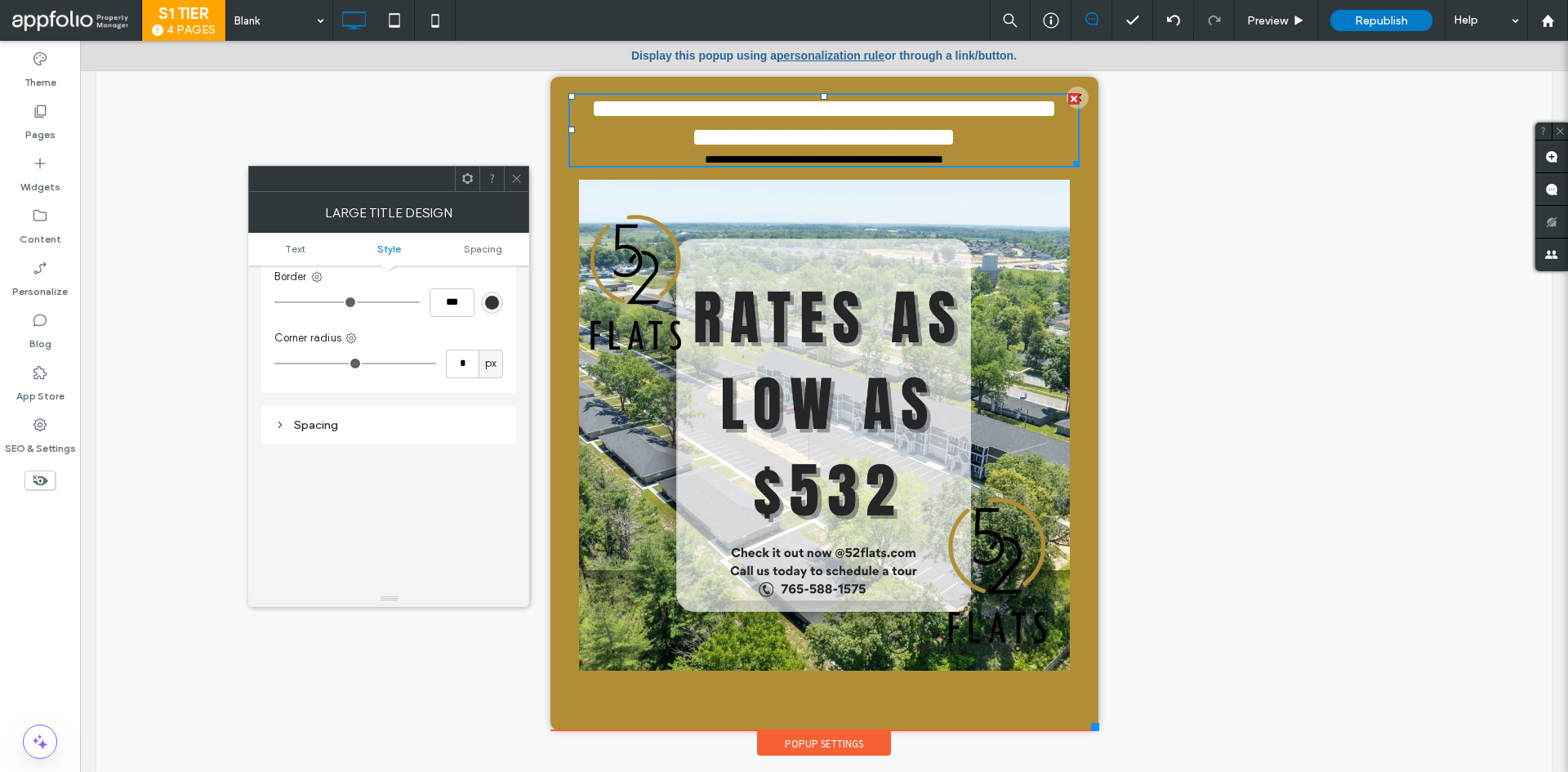 click on "Spacing" at bounding box center [389, 425] 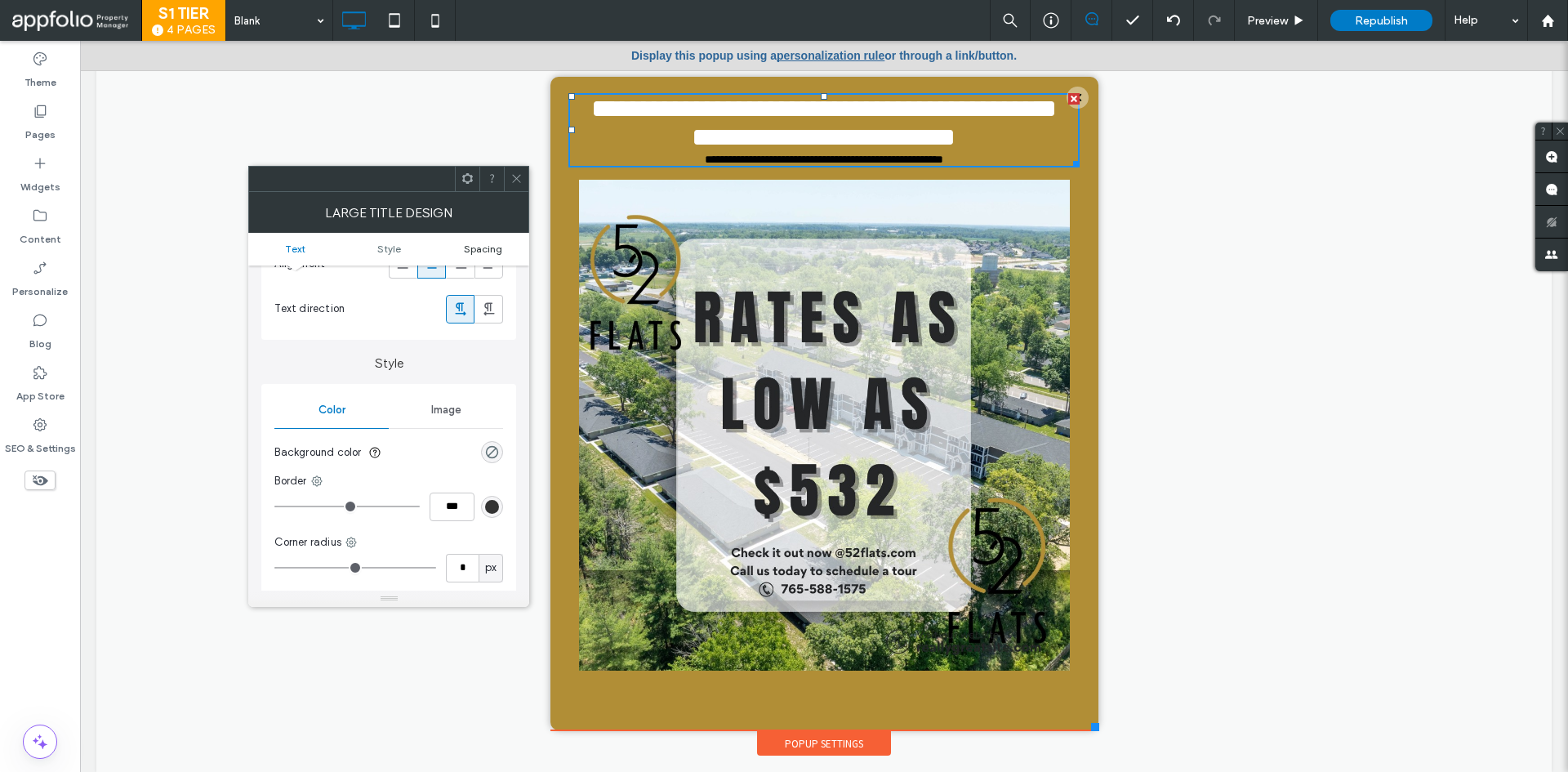 scroll, scrollTop: 245, scrollLeft: 0, axis: vertical 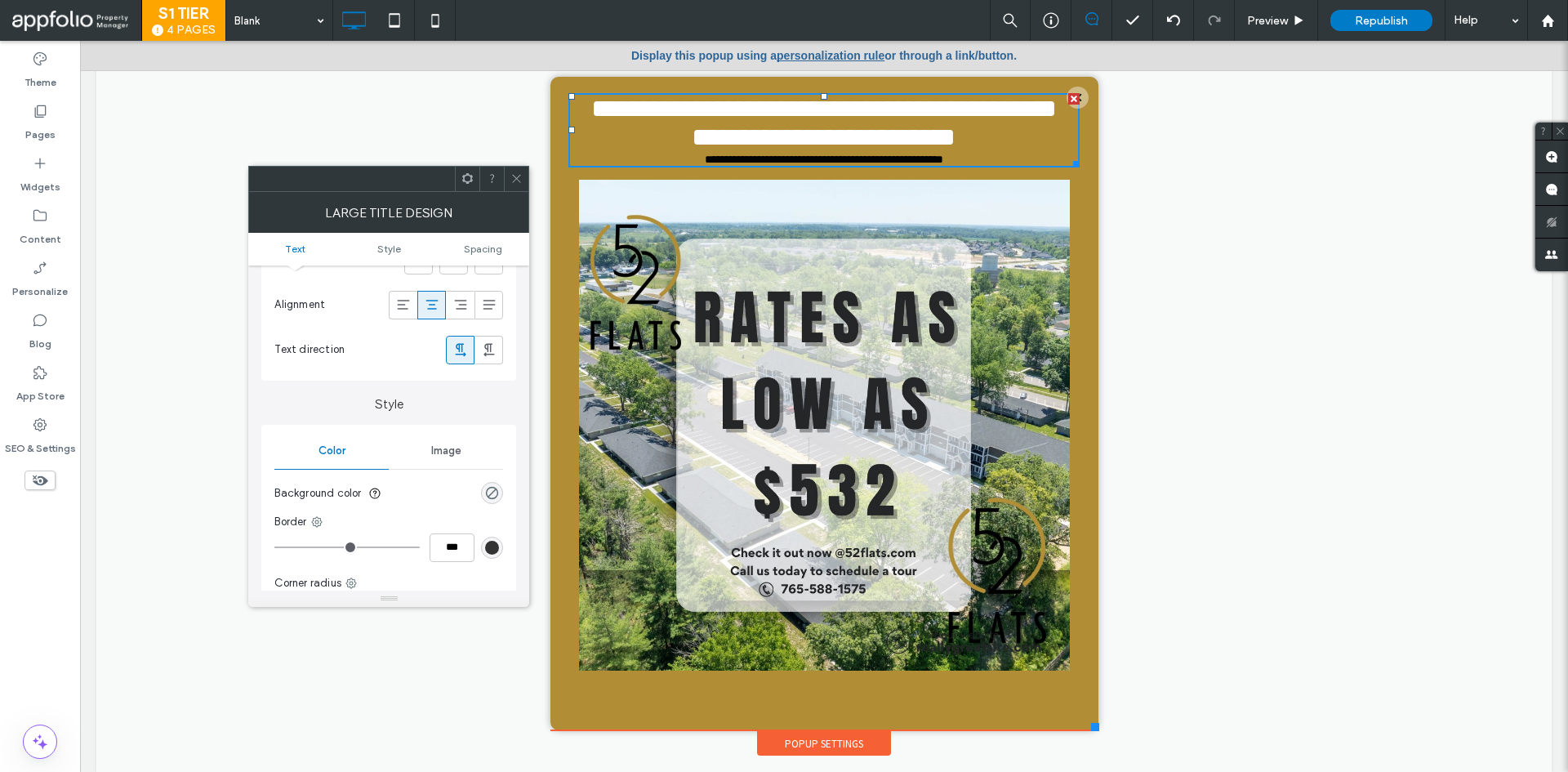 click at bounding box center [516, 179] 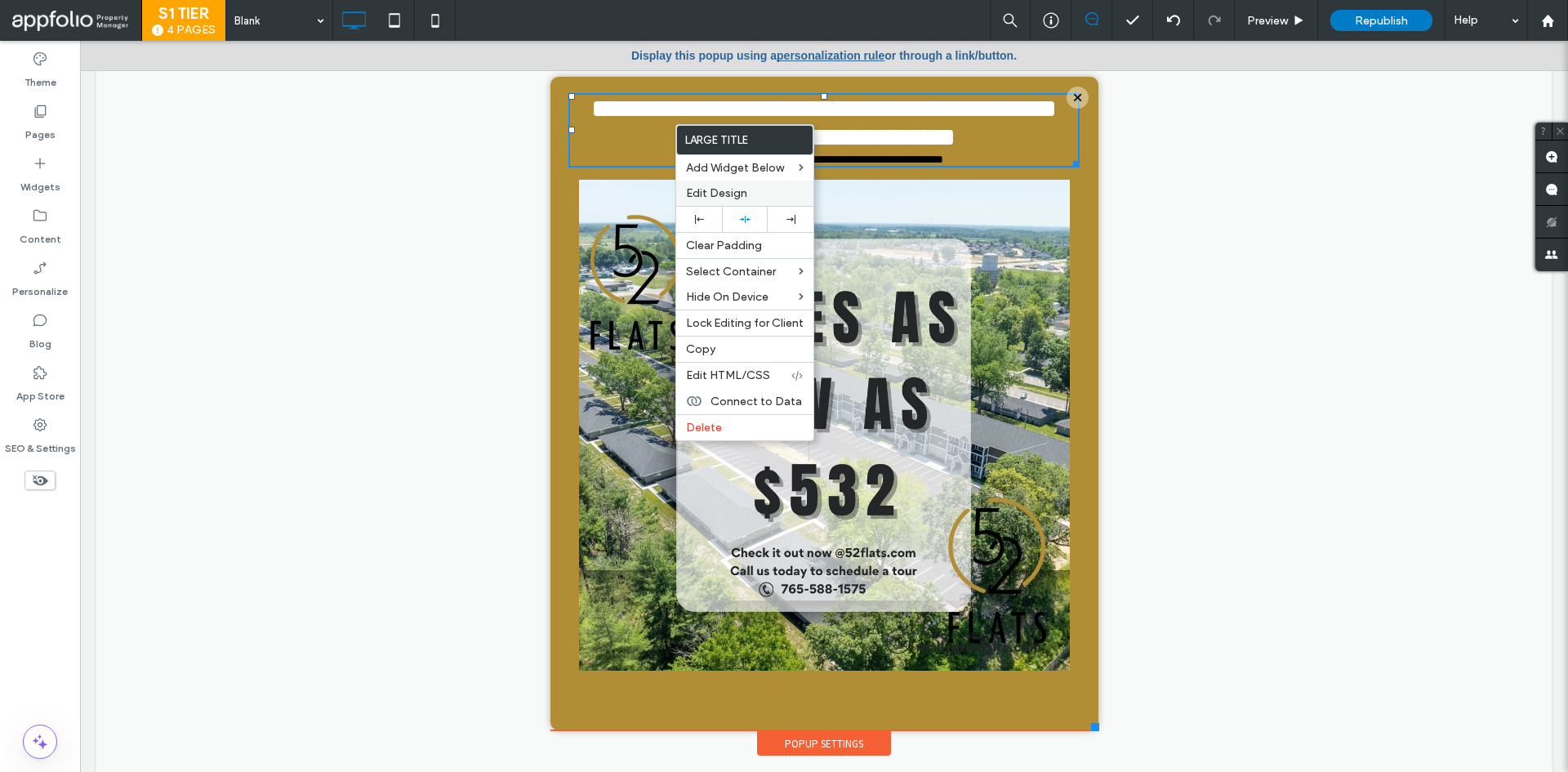 click on "Edit Design" at bounding box center (716, 193) 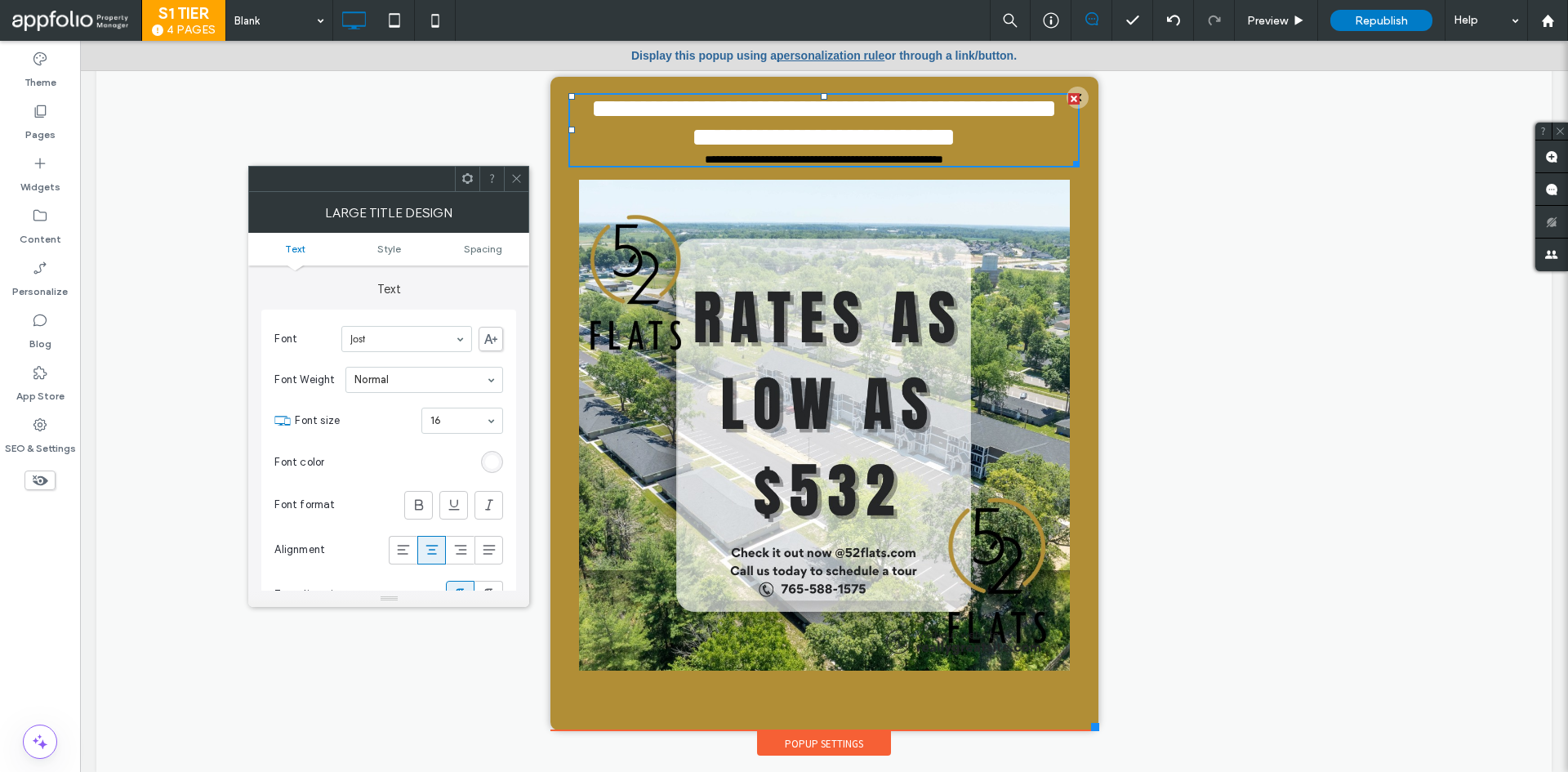 click 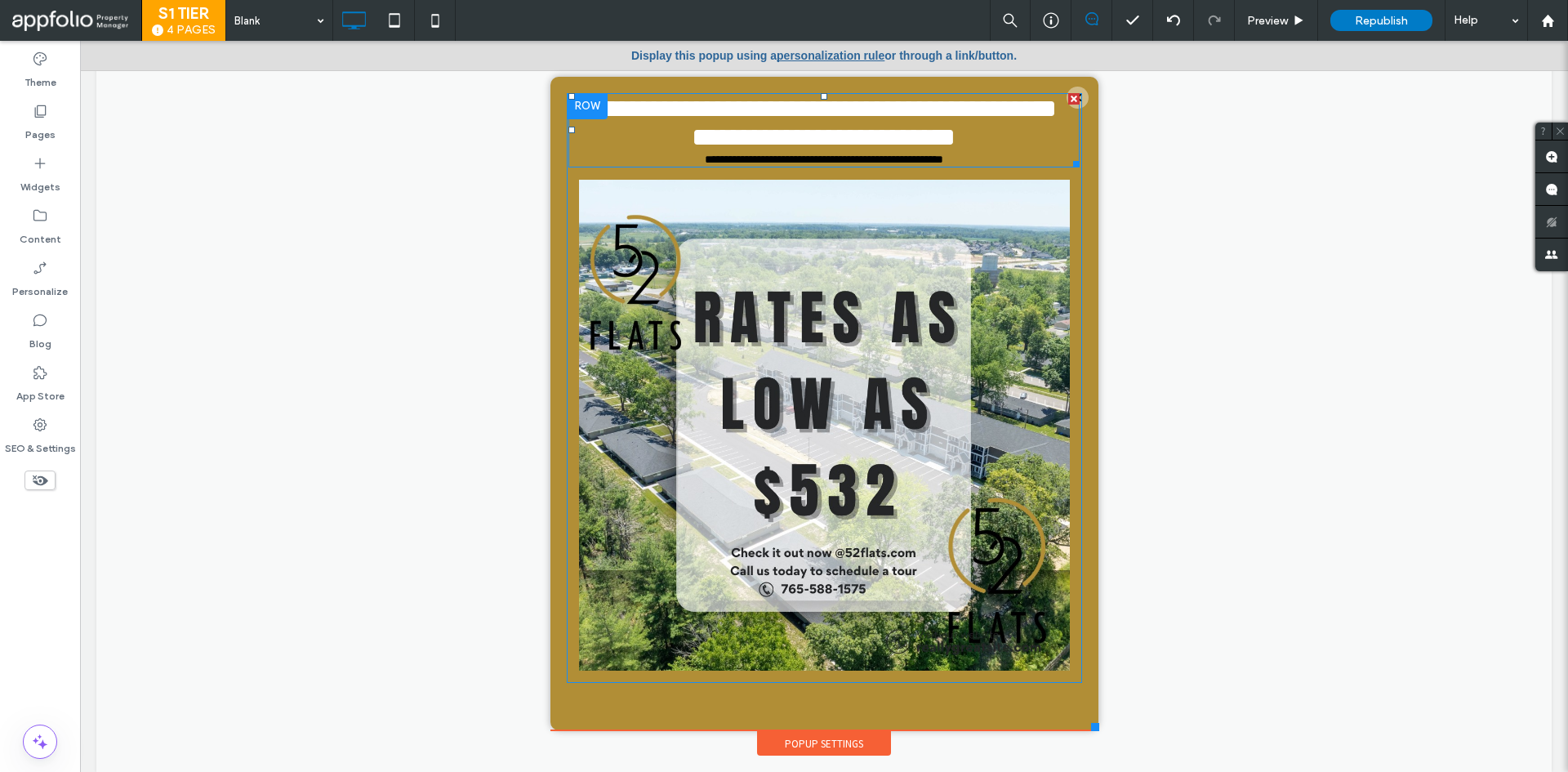 click on "**********" at bounding box center (824, 123) 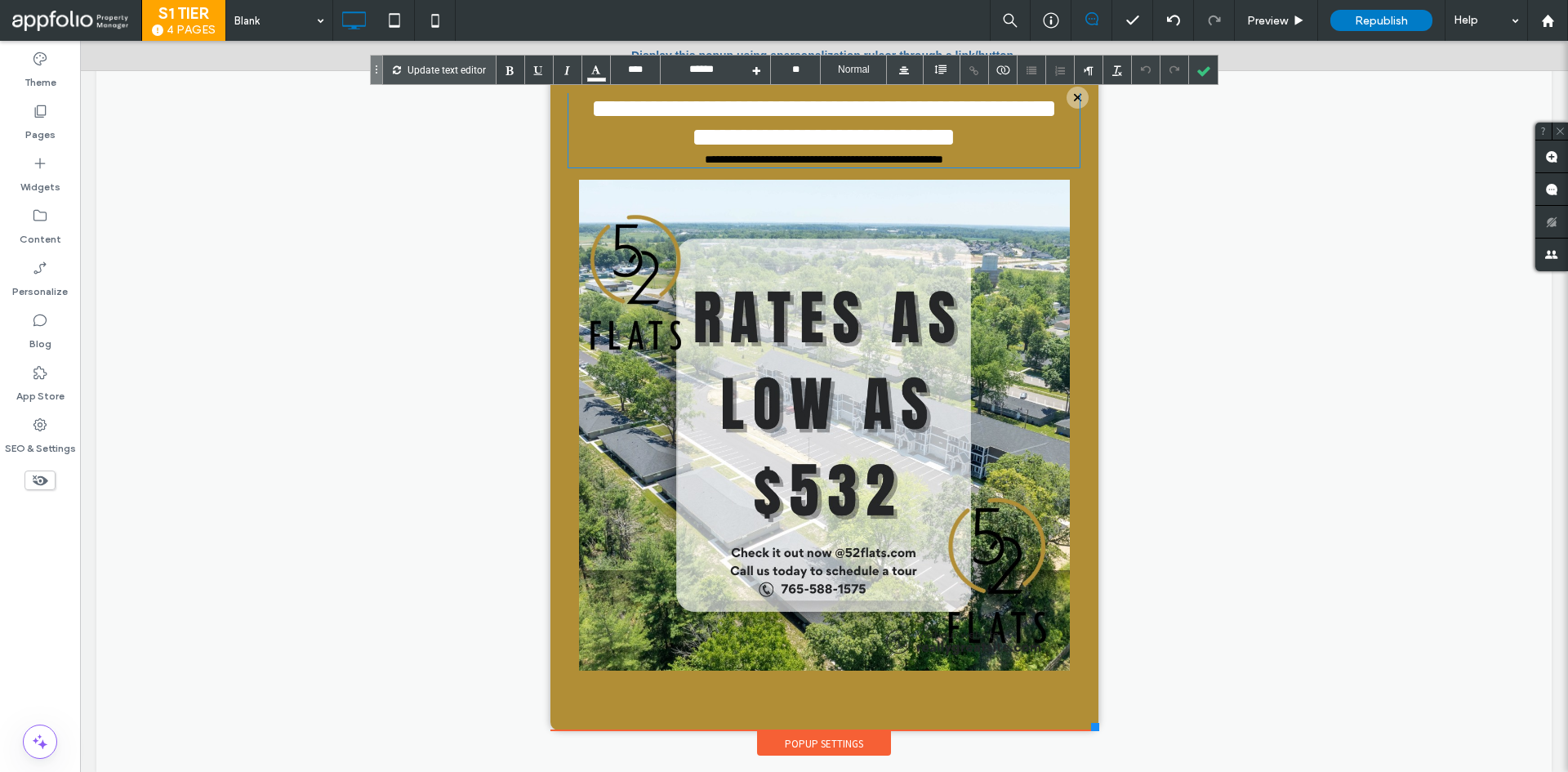 click on "**********" at bounding box center [824, 123] 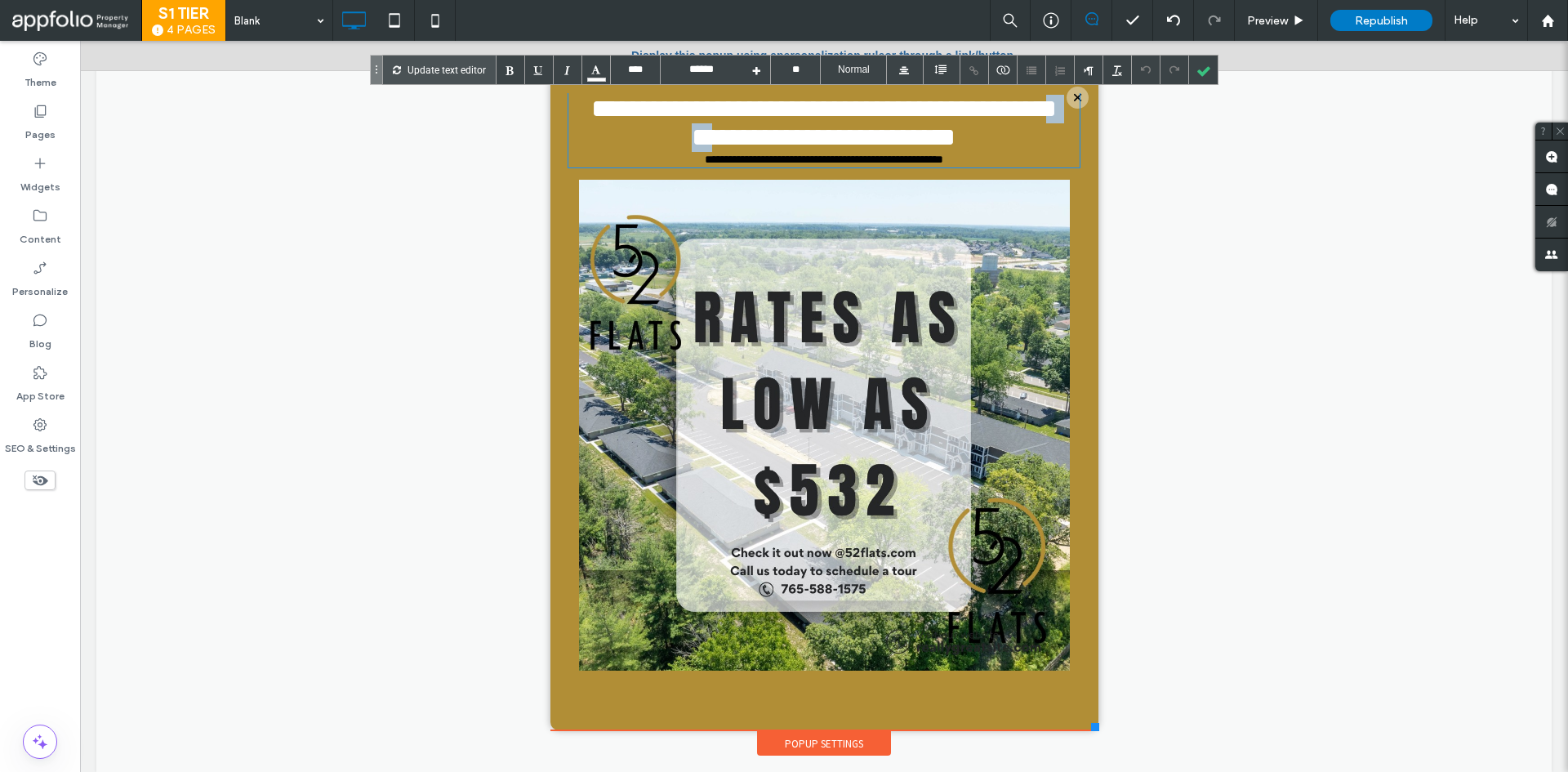 click on "**********" at bounding box center [824, 123] 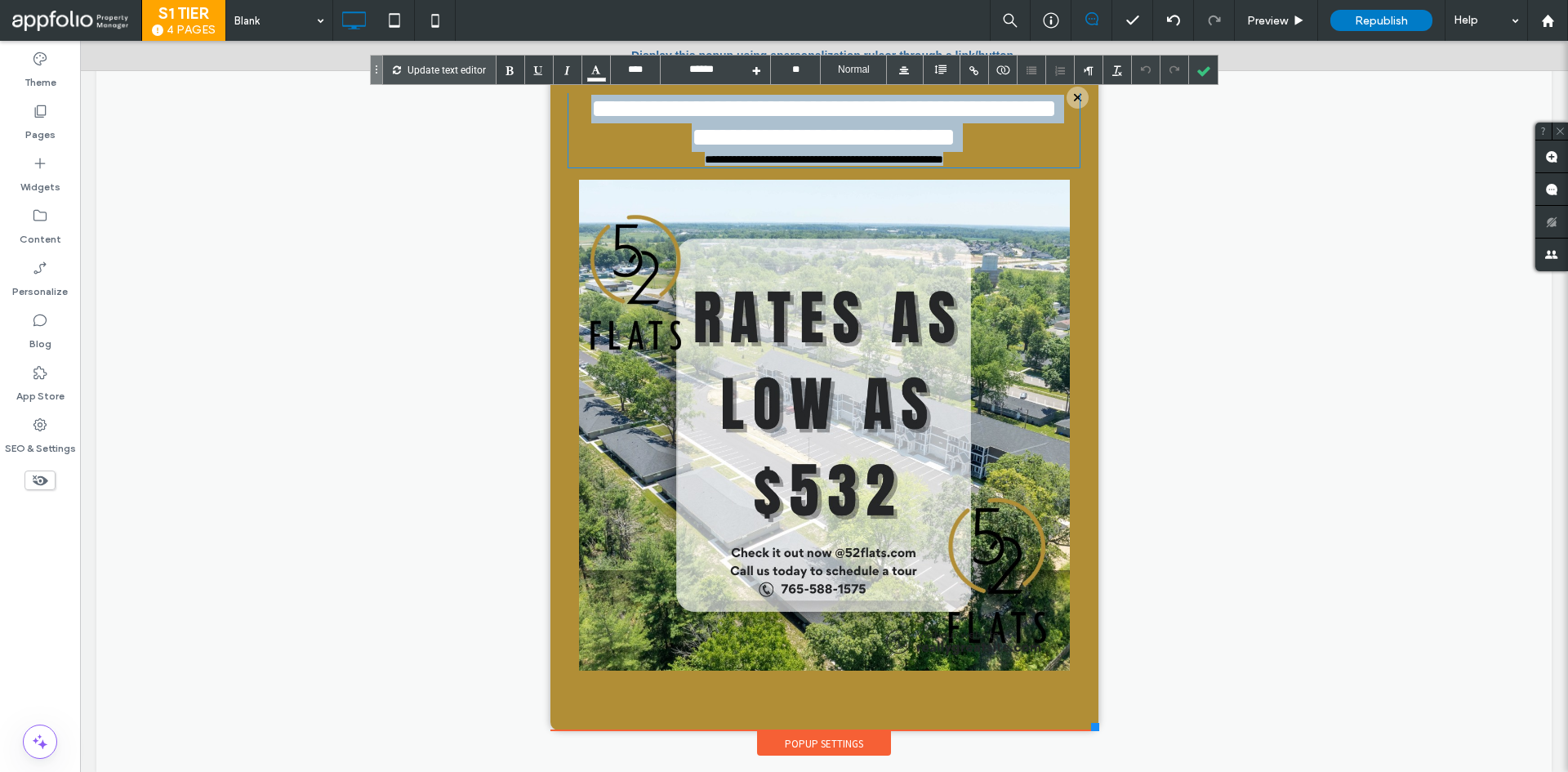 click on "**********" at bounding box center [824, 123] 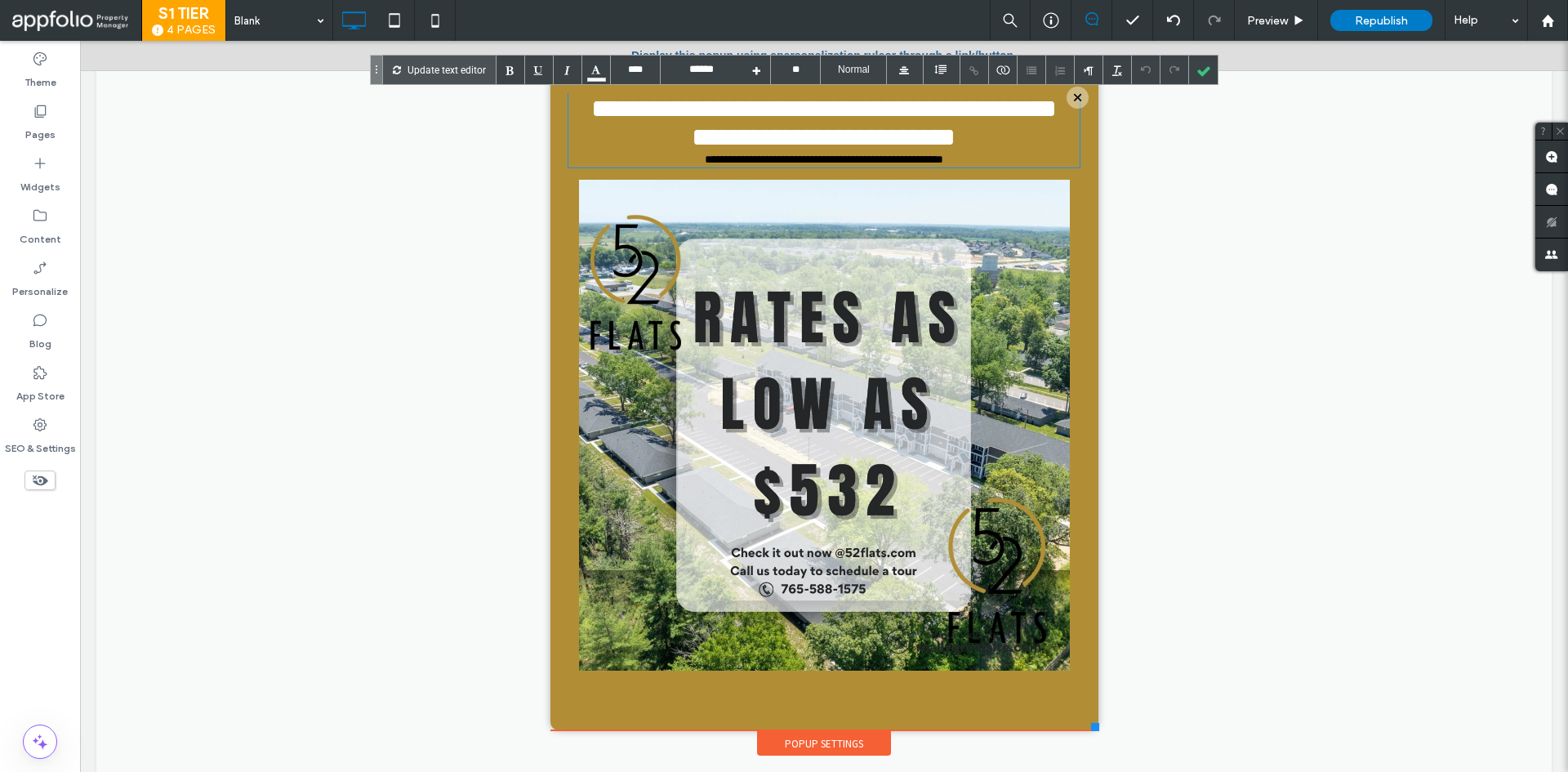 type on "****" 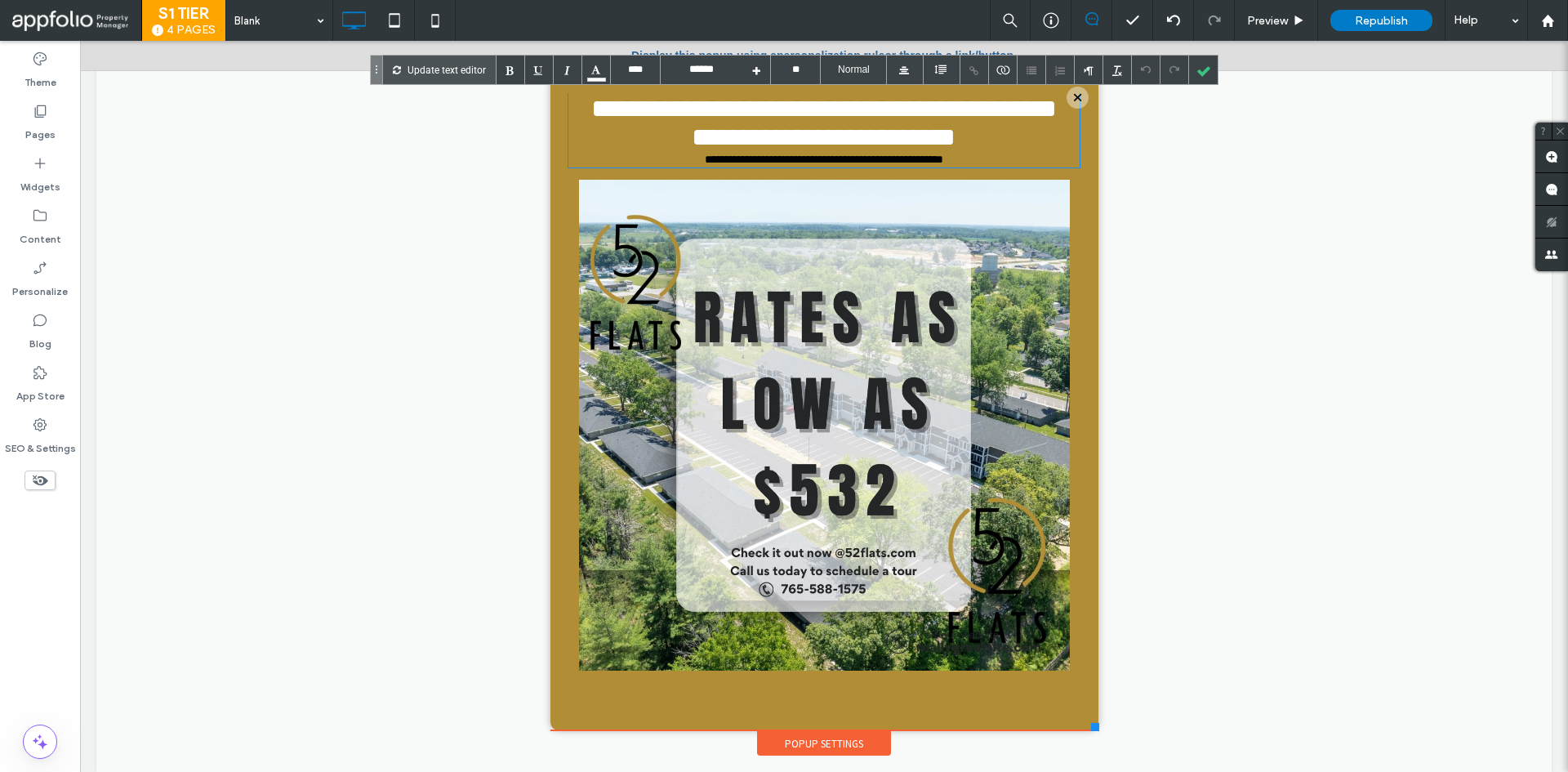 drag, startPoint x: 585, startPoint y: 147, endPoint x: 557, endPoint y: 154, distance: 28.86174 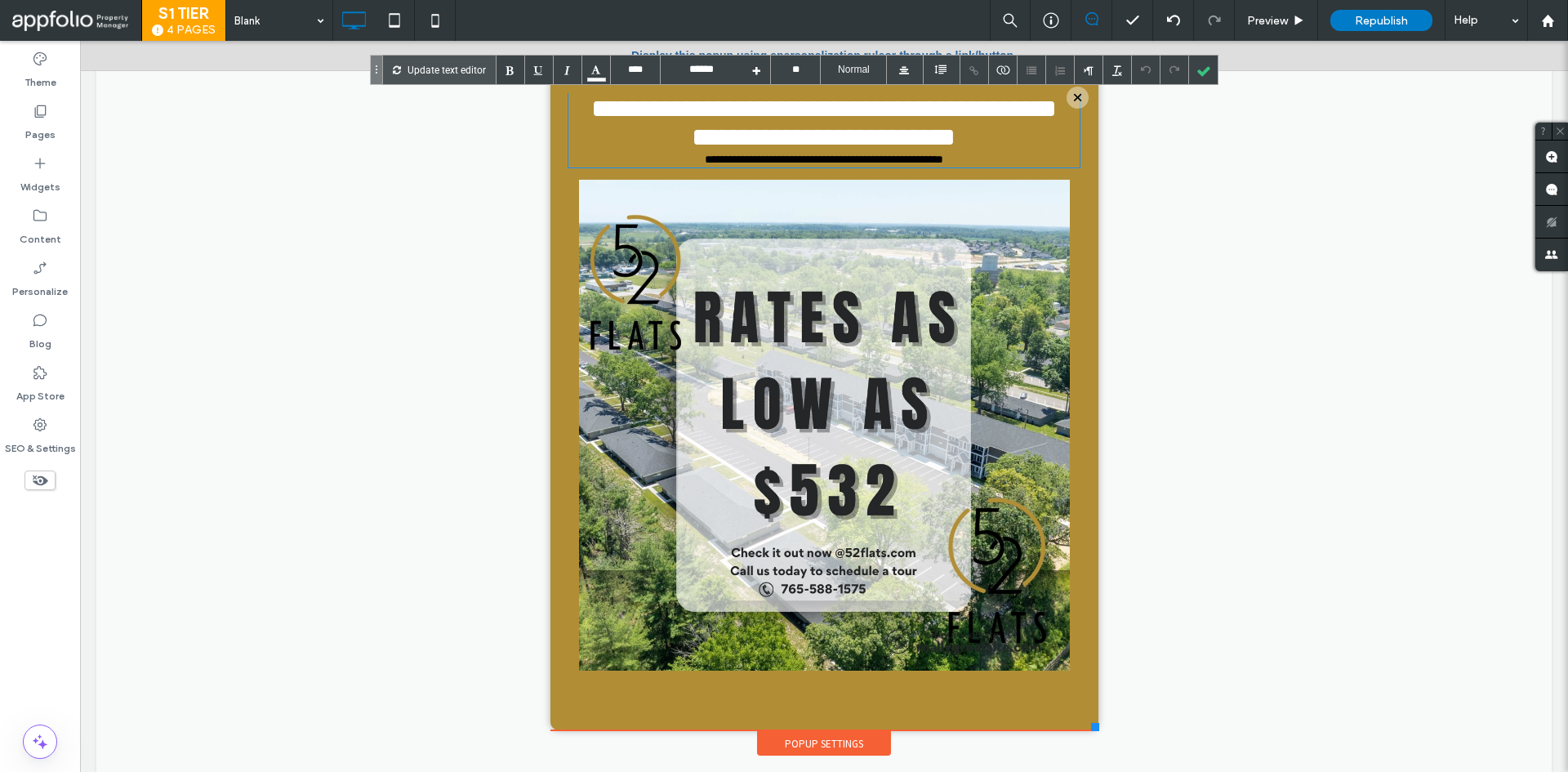 click on "**********" at bounding box center (824, 404) 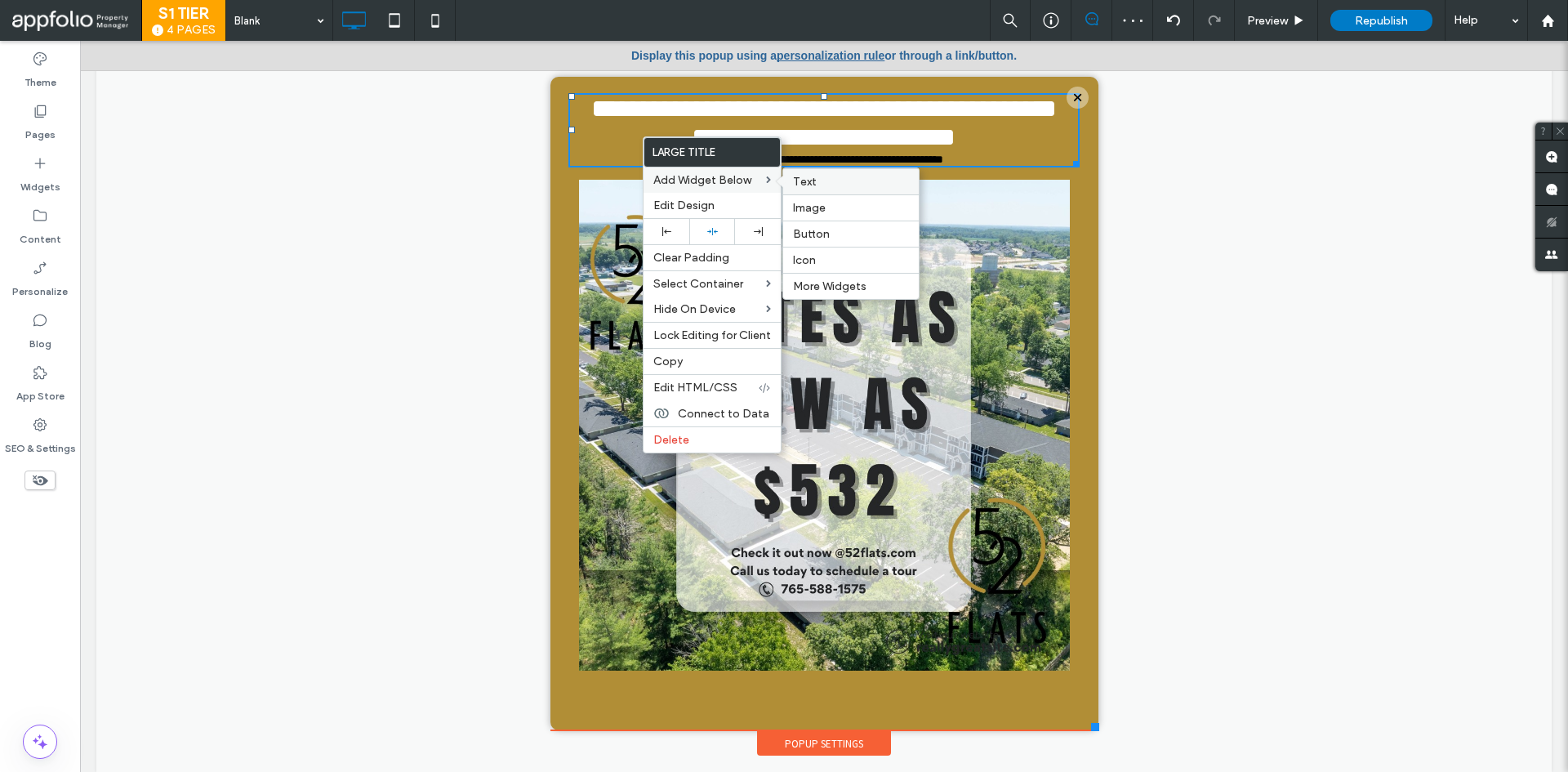 click on "Text" at bounding box center (804, 181) 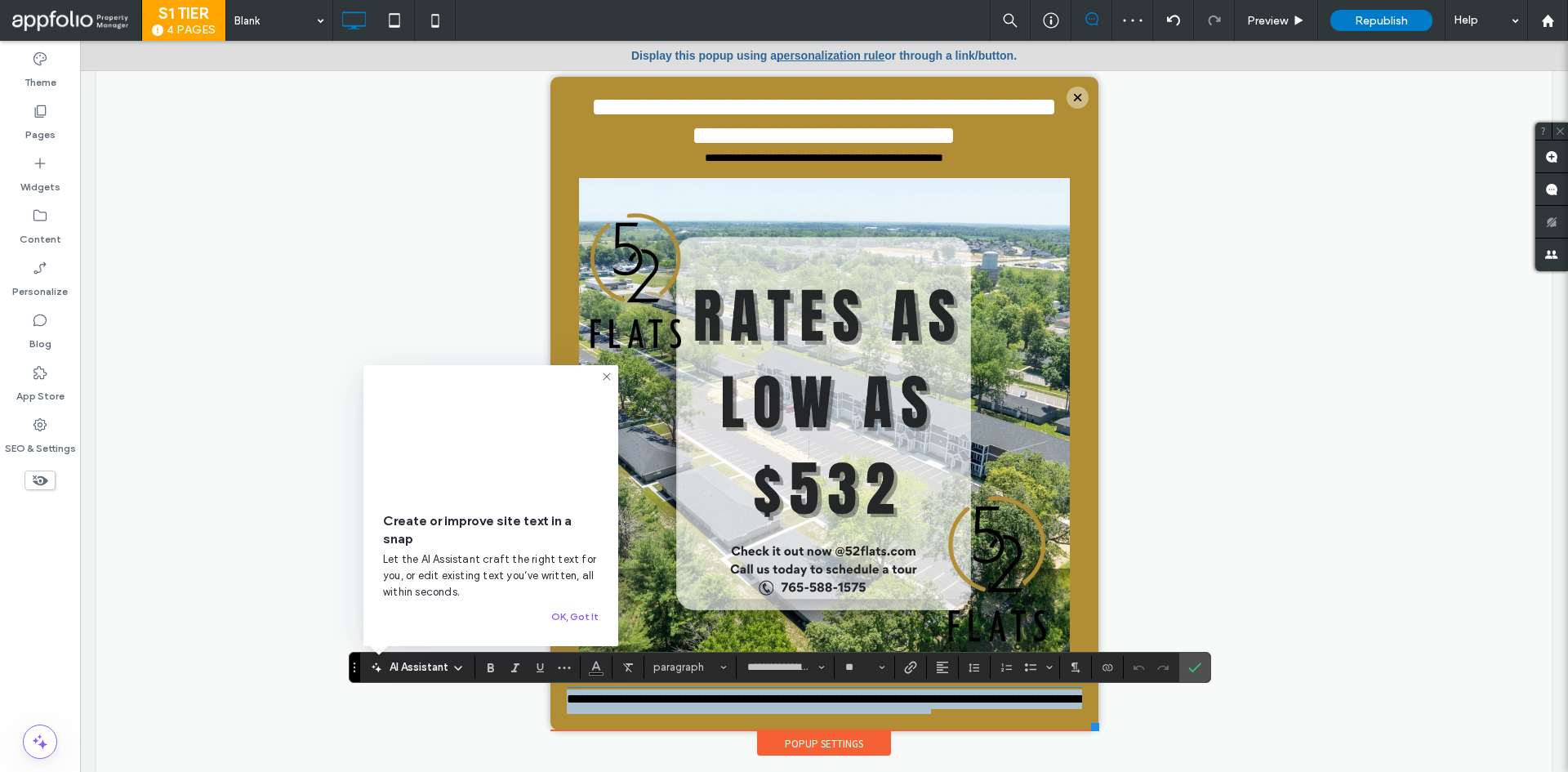 scroll, scrollTop: 30, scrollLeft: 0, axis: vertical 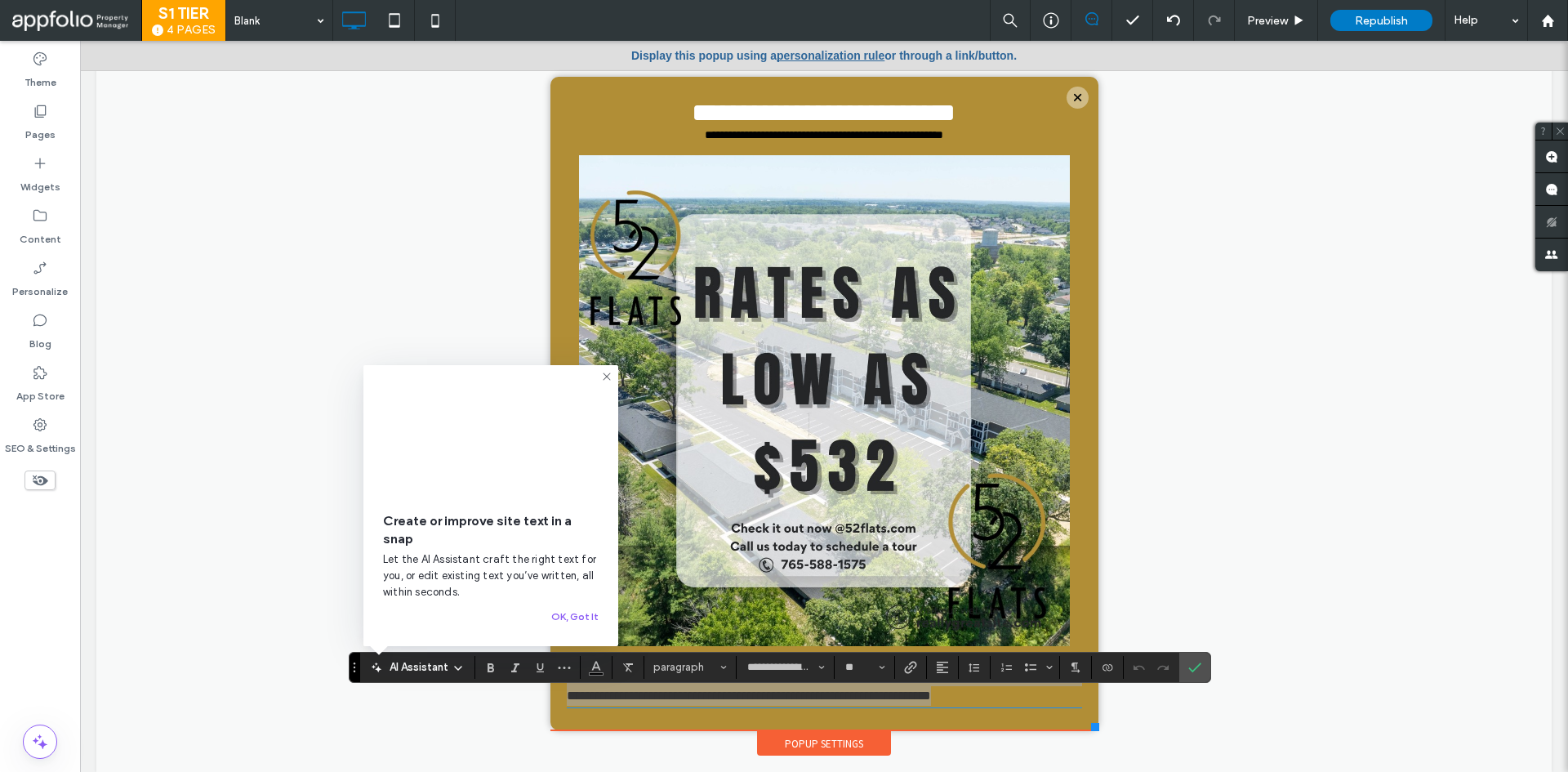 click 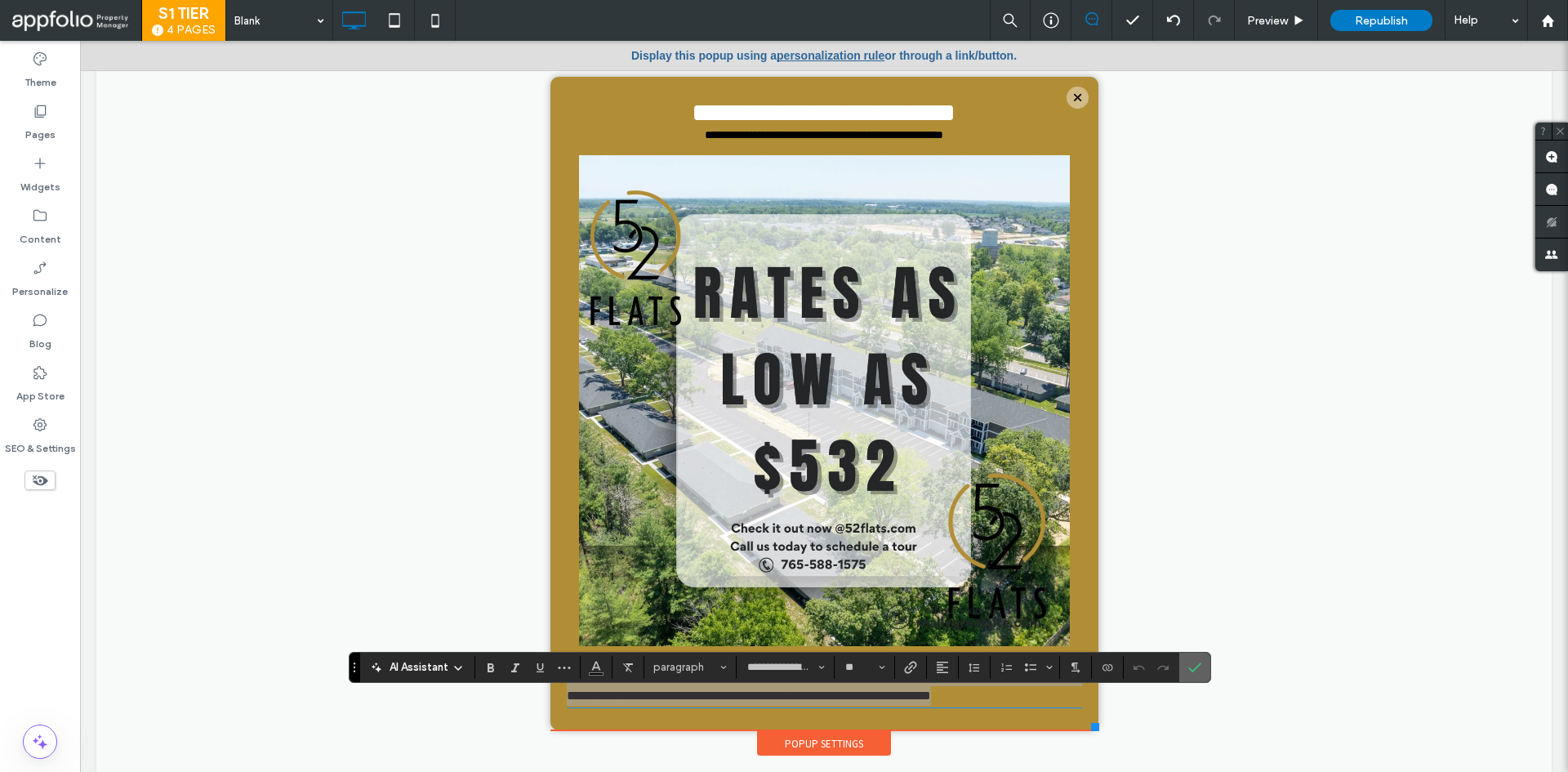 click at bounding box center (1195, 667) 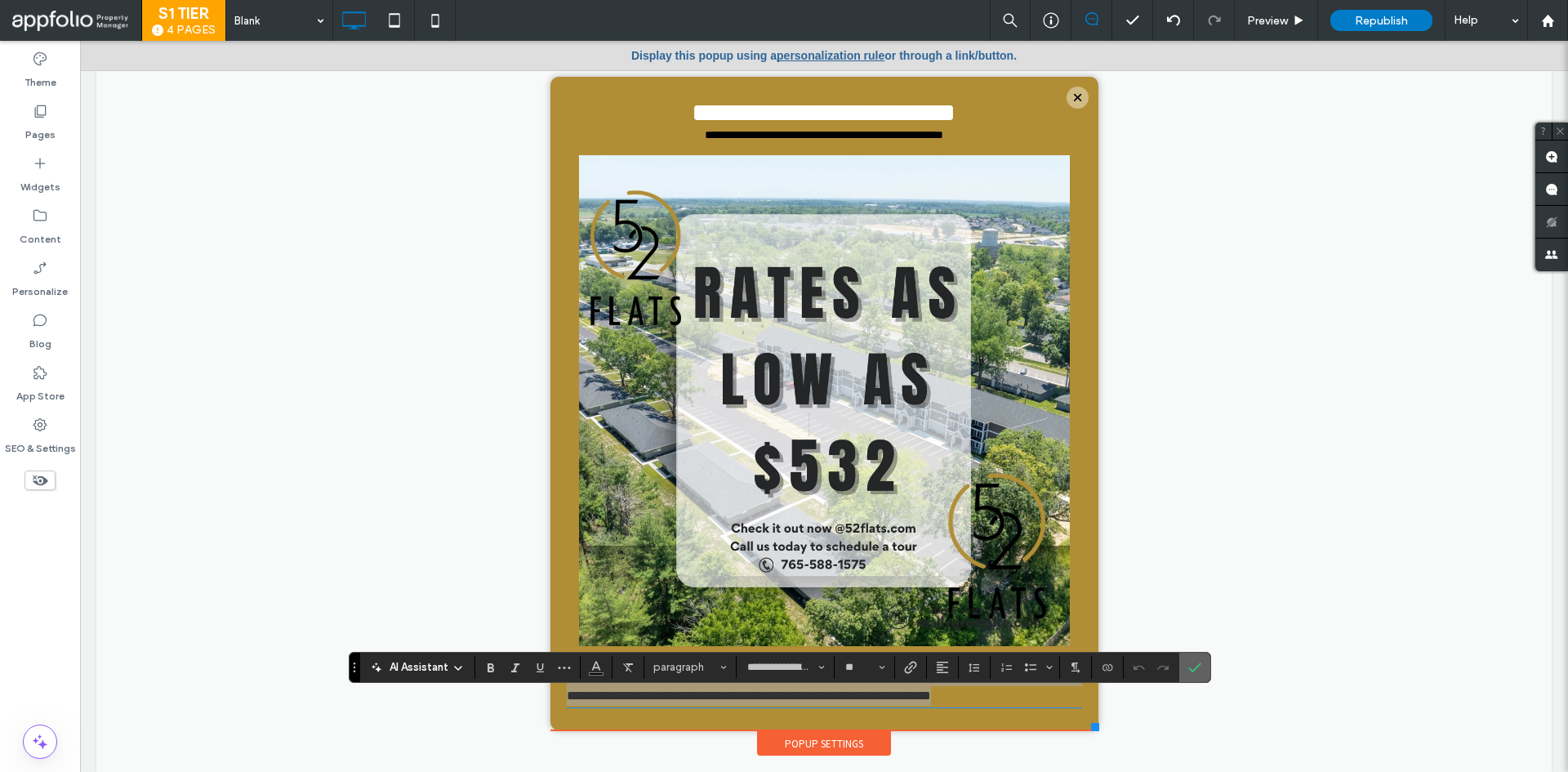 click at bounding box center [1195, 667] 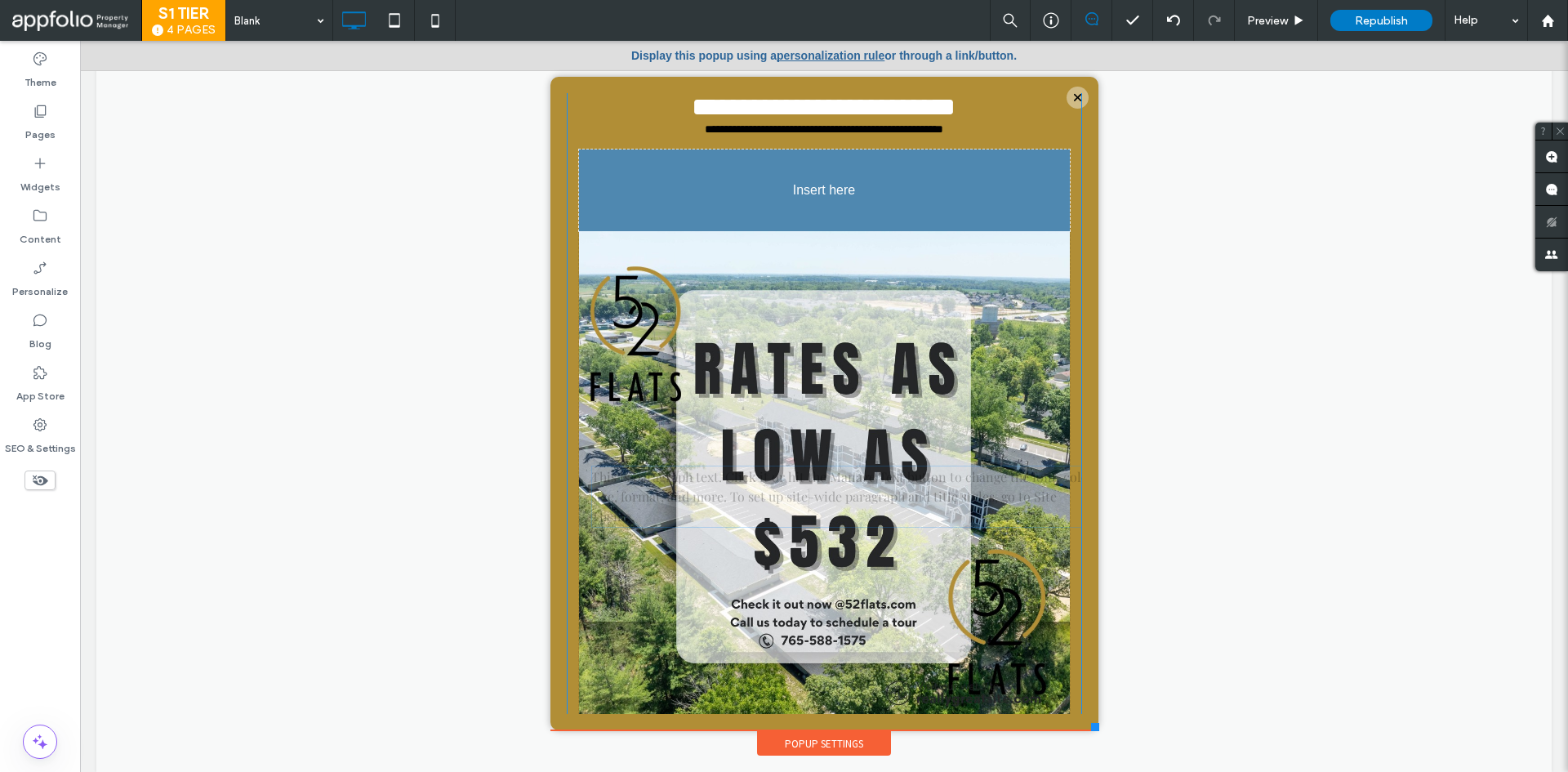 scroll, scrollTop: 24, scrollLeft: 0, axis: vertical 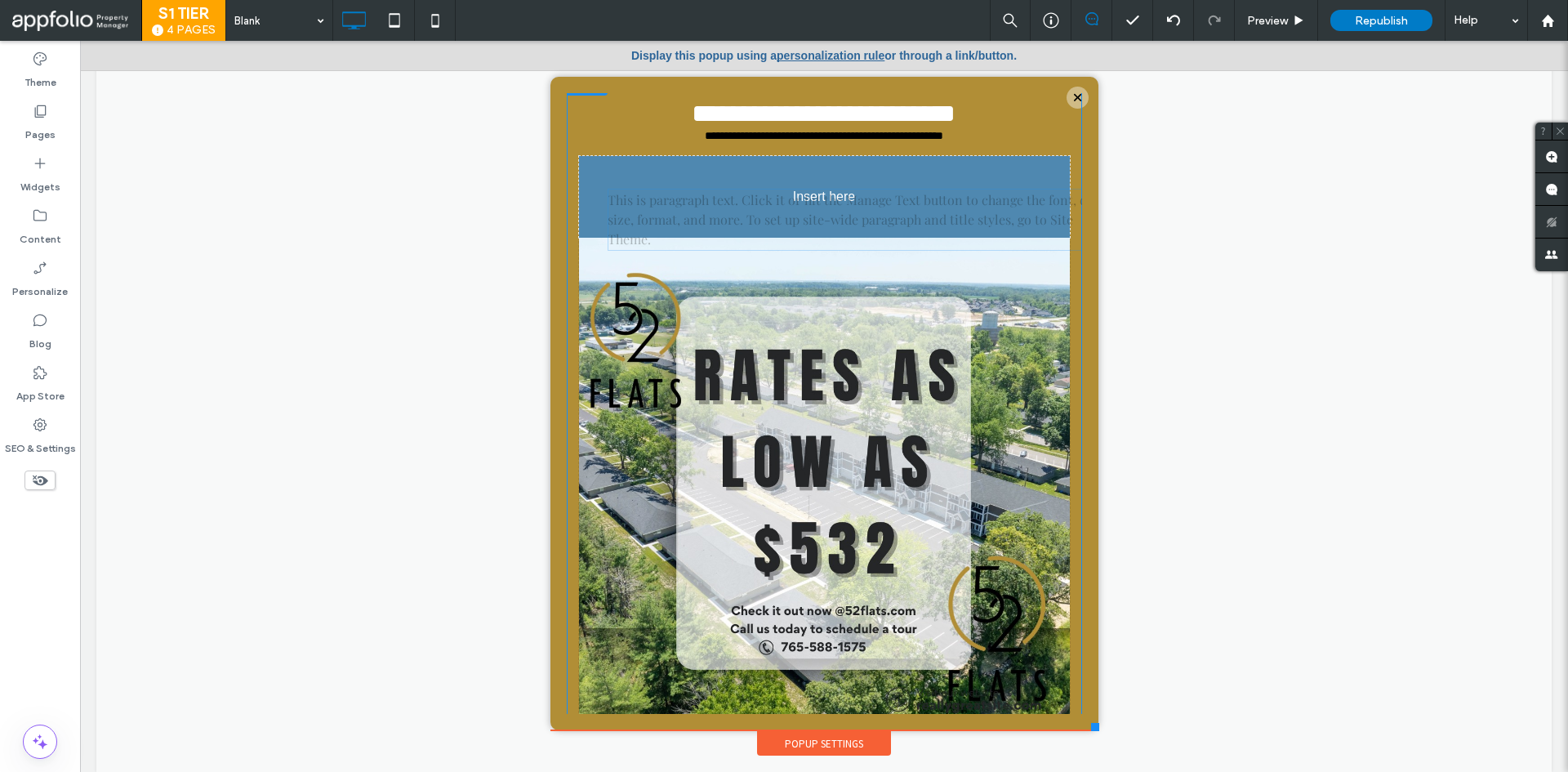drag, startPoint x: 617, startPoint y: 684, endPoint x: 731, endPoint y: 254, distance: 444.85503 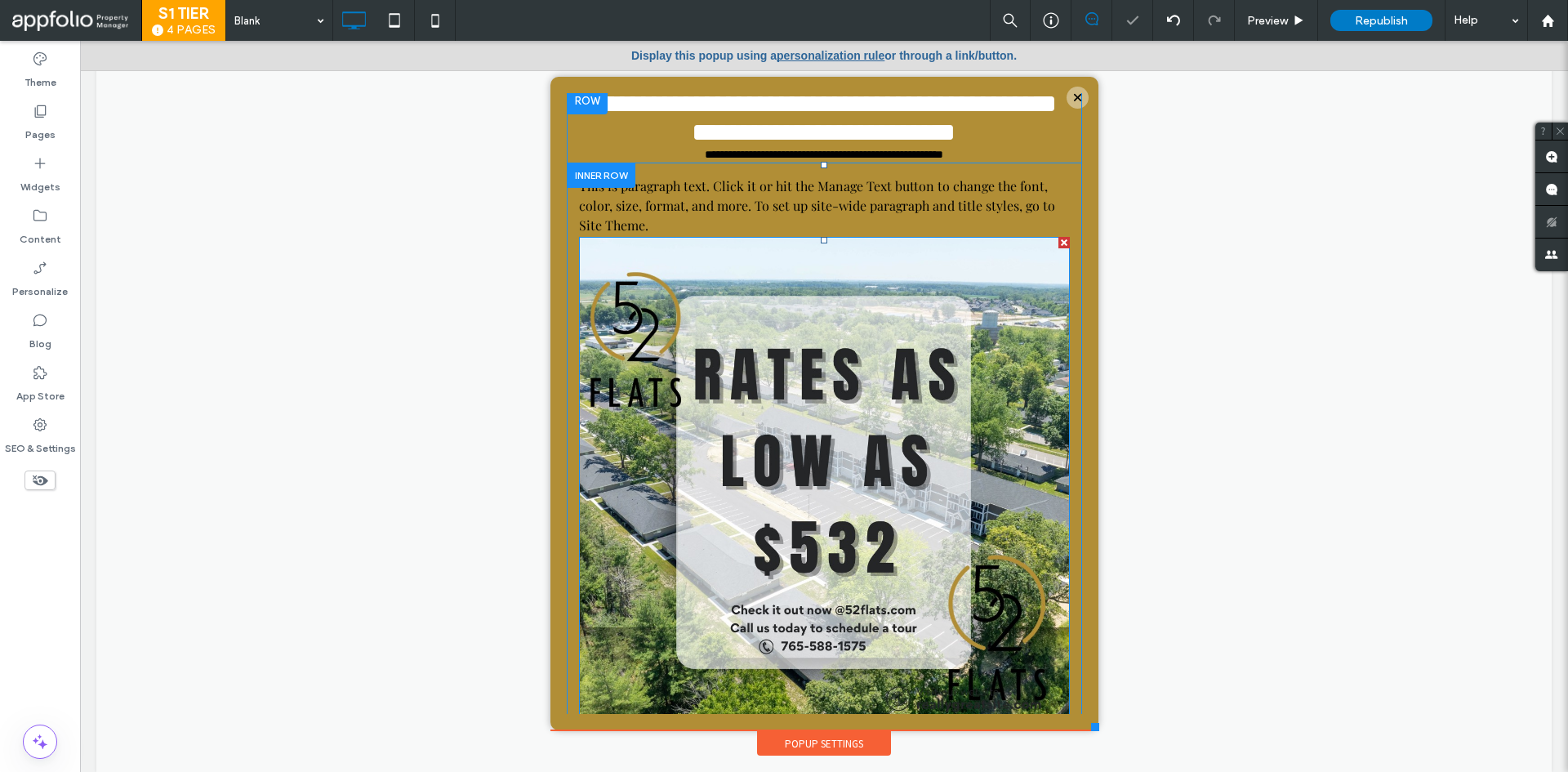 scroll, scrollTop: 0, scrollLeft: 0, axis: both 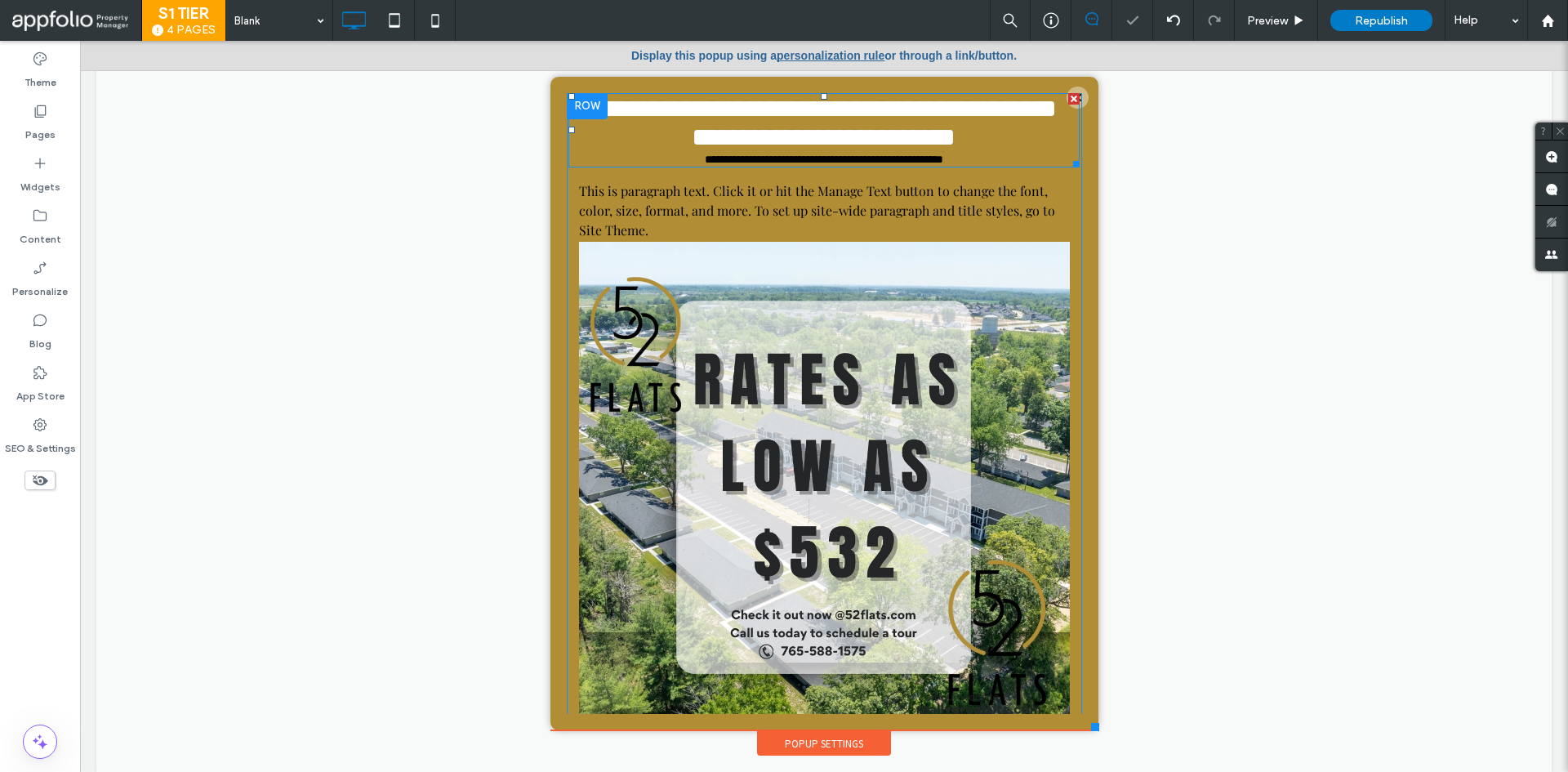click on "**********" at bounding box center [824, 123] 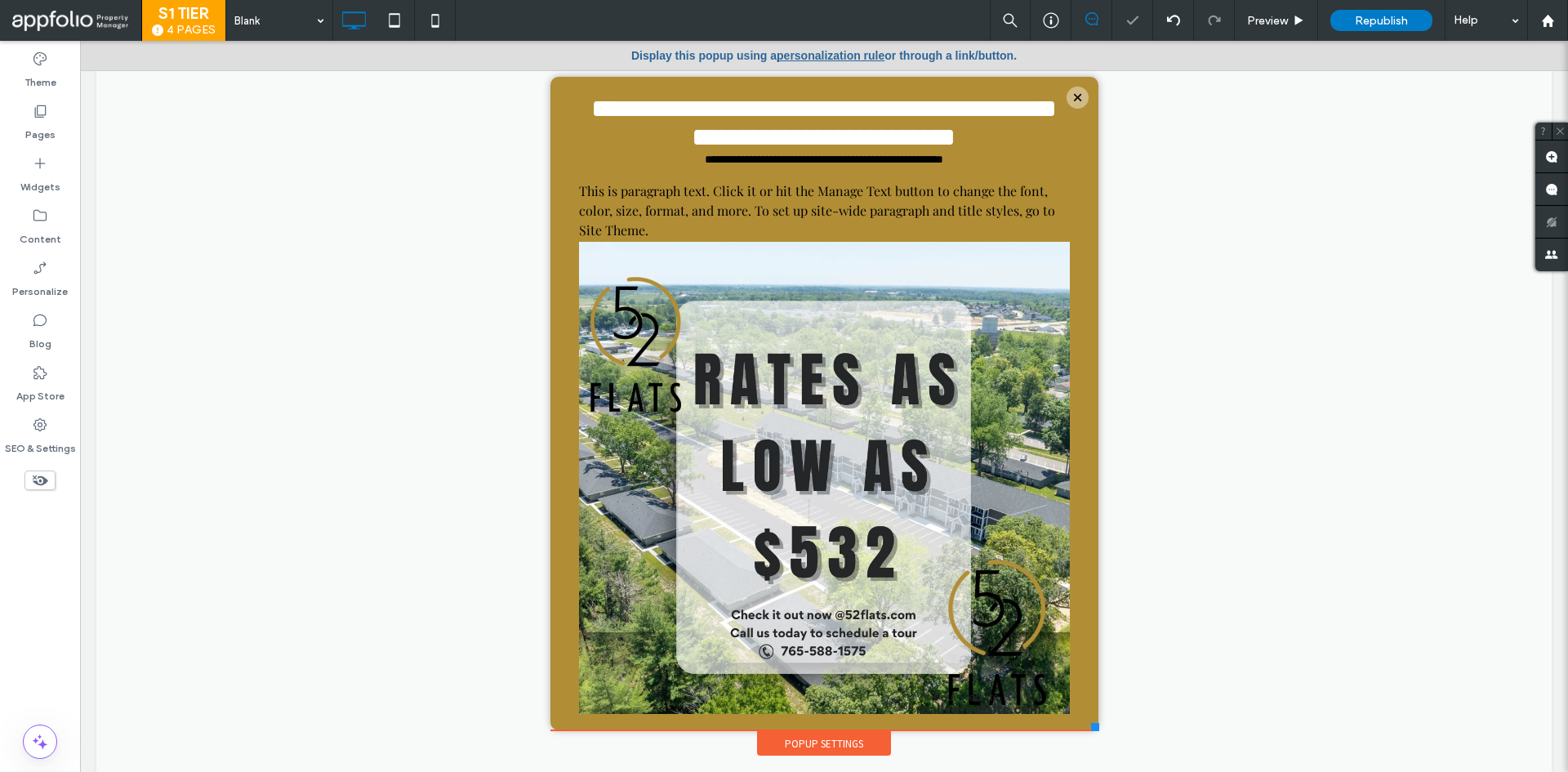 type on "****" 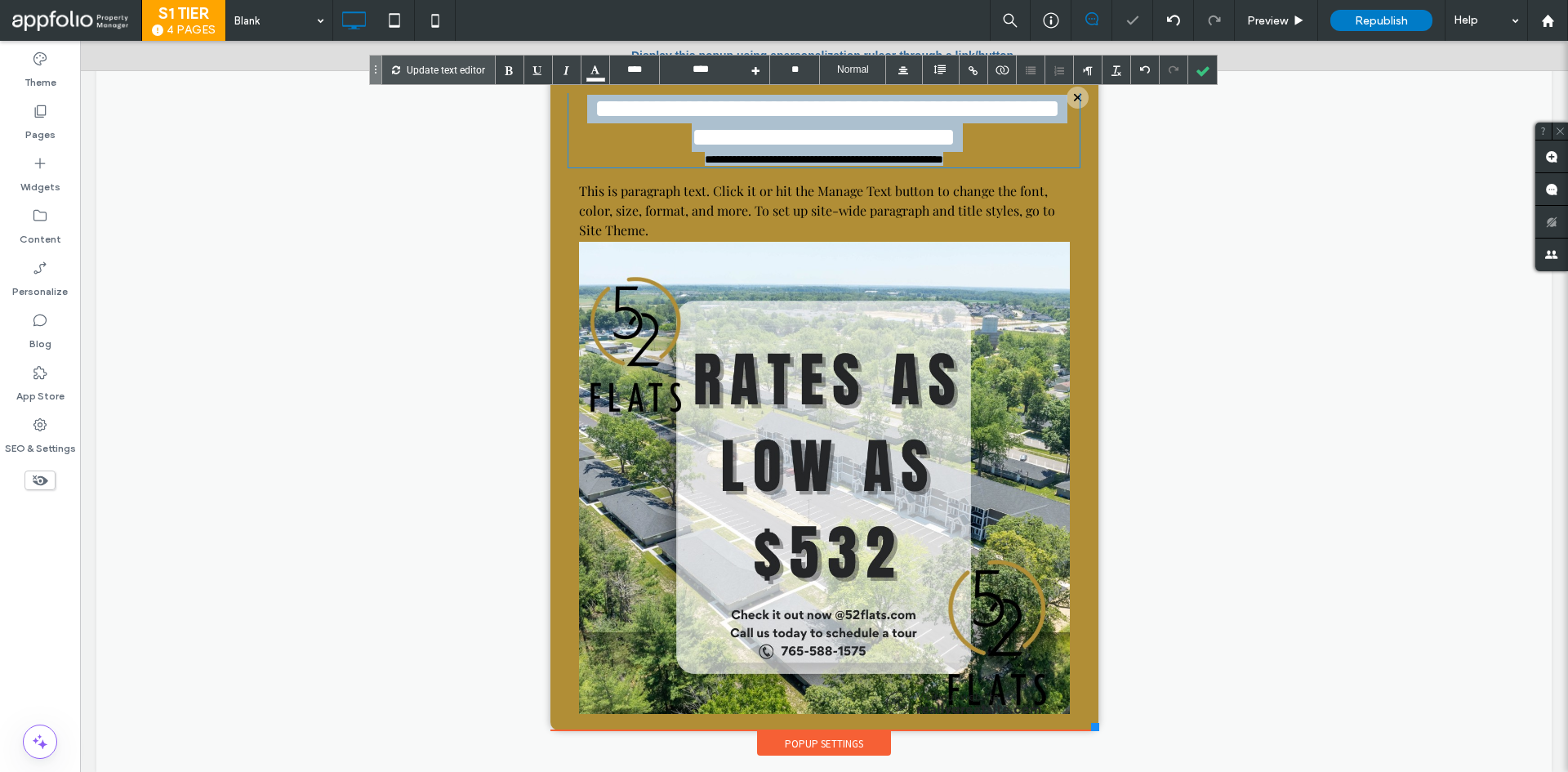 click on "**********" at bounding box center (824, 130) 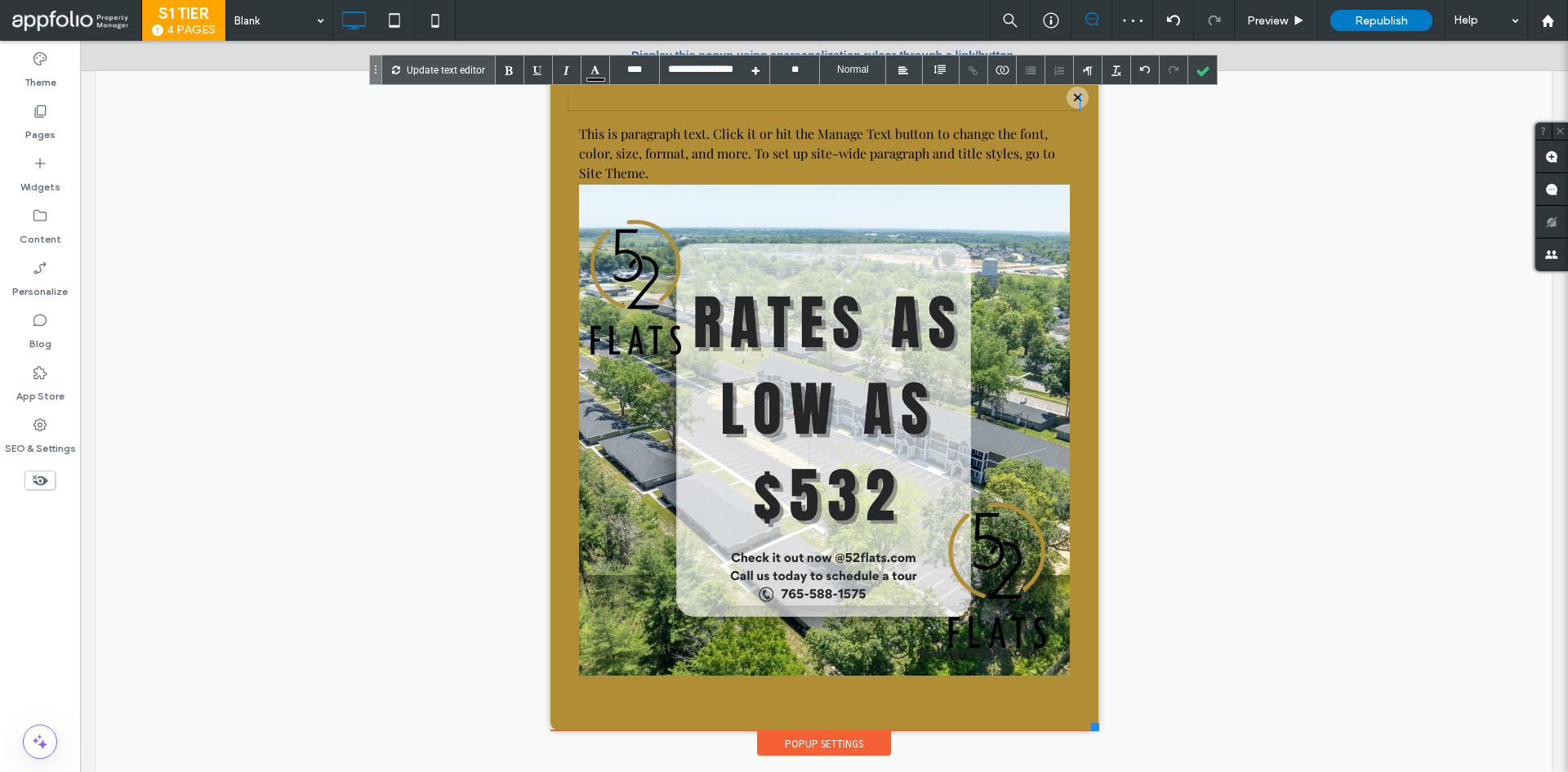 click on "This is paragraph text. Click it or hit the Manage Text button to change the font, color, size, format, and more. To set up site-wide paragraph and title styles, go to Site Theme." at bounding box center (817, 153) 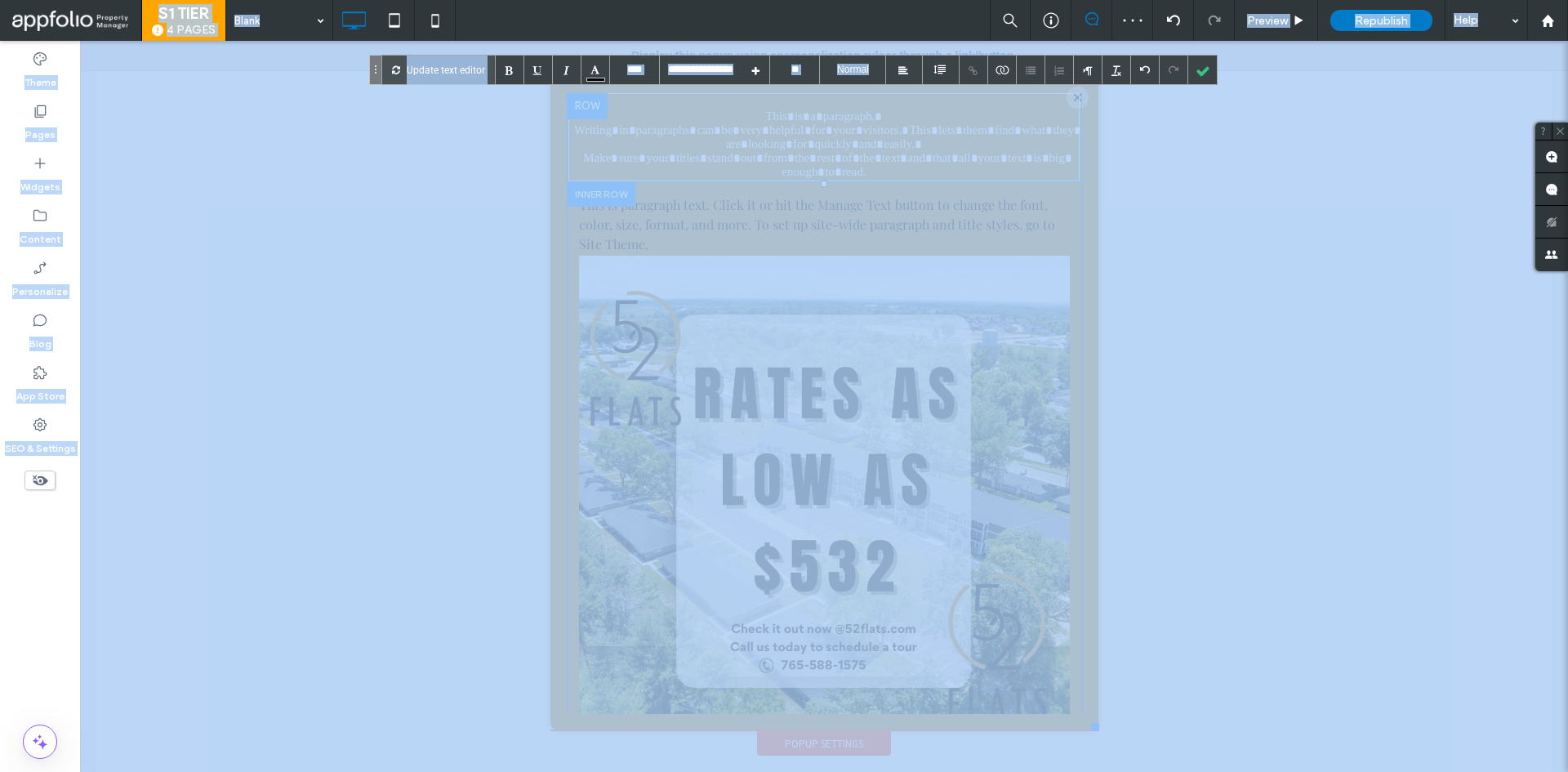 click at bounding box center (0, 0) 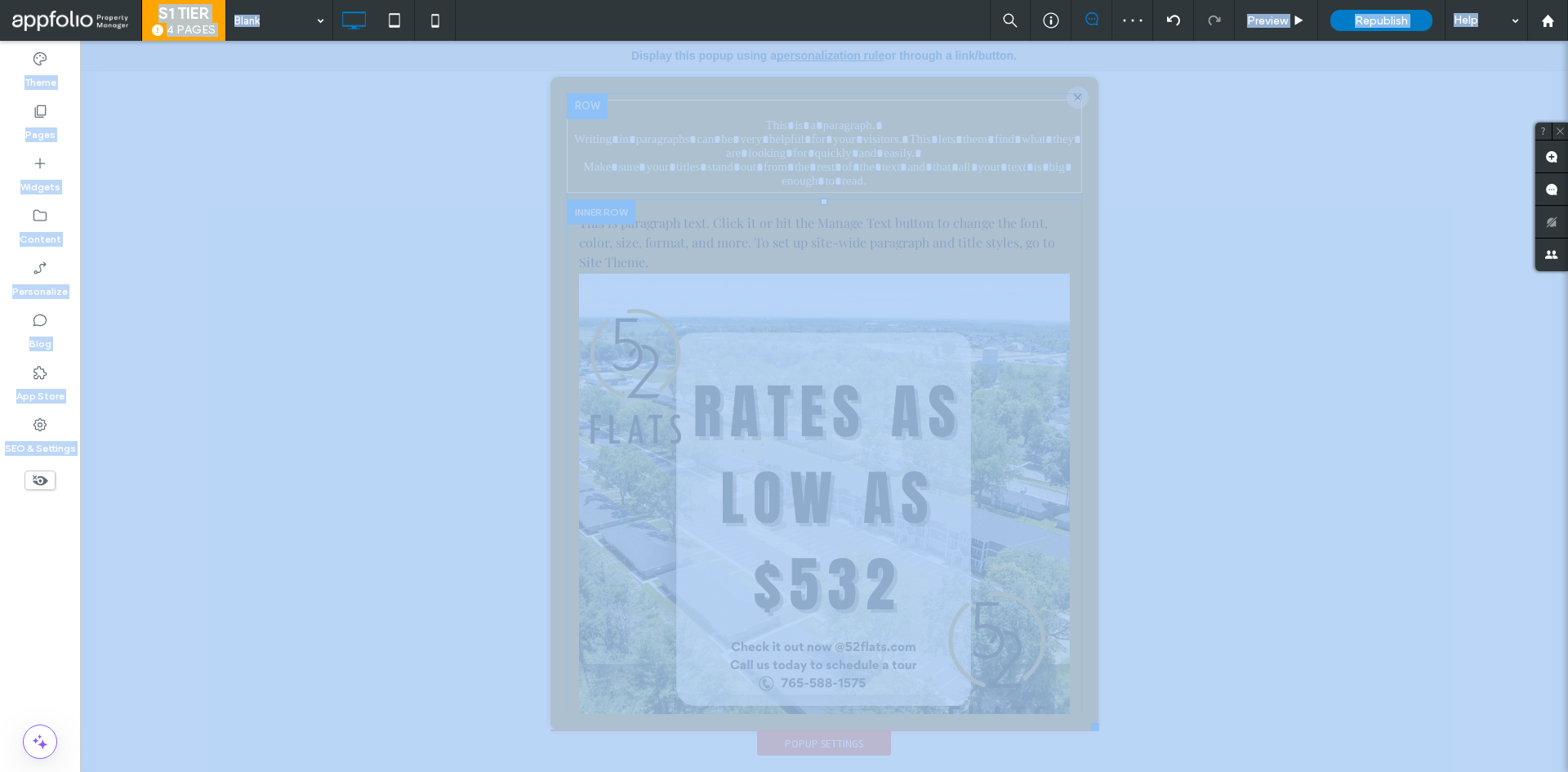 click on "This is paragraph text. Click it or hit the Manage Text button to change the font, color, size, format, and more. To set up site-wide paragraph and title styles, go to Site Theme." at bounding box center [817, 242] 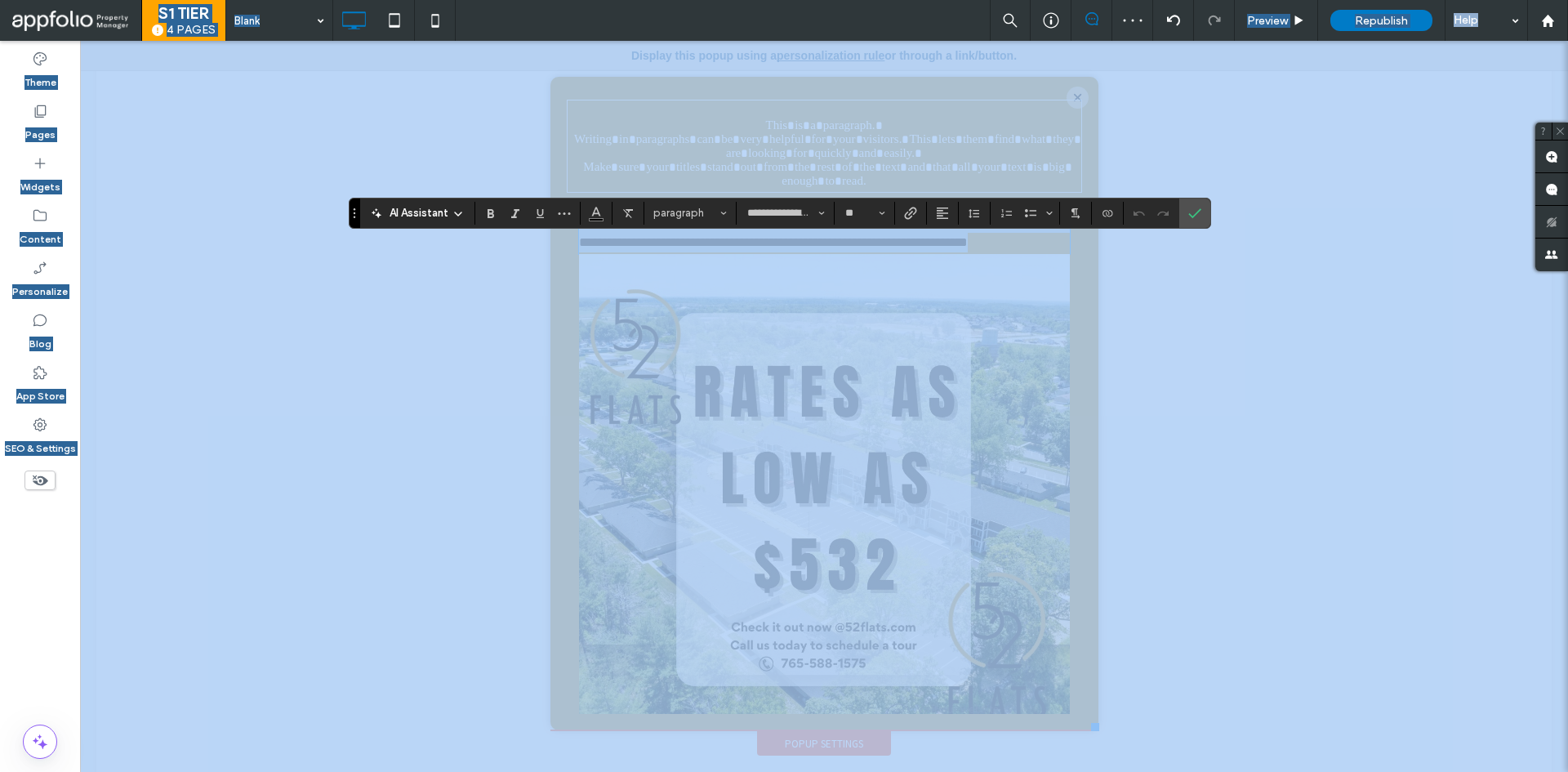 scroll, scrollTop: 0, scrollLeft: 0, axis: both 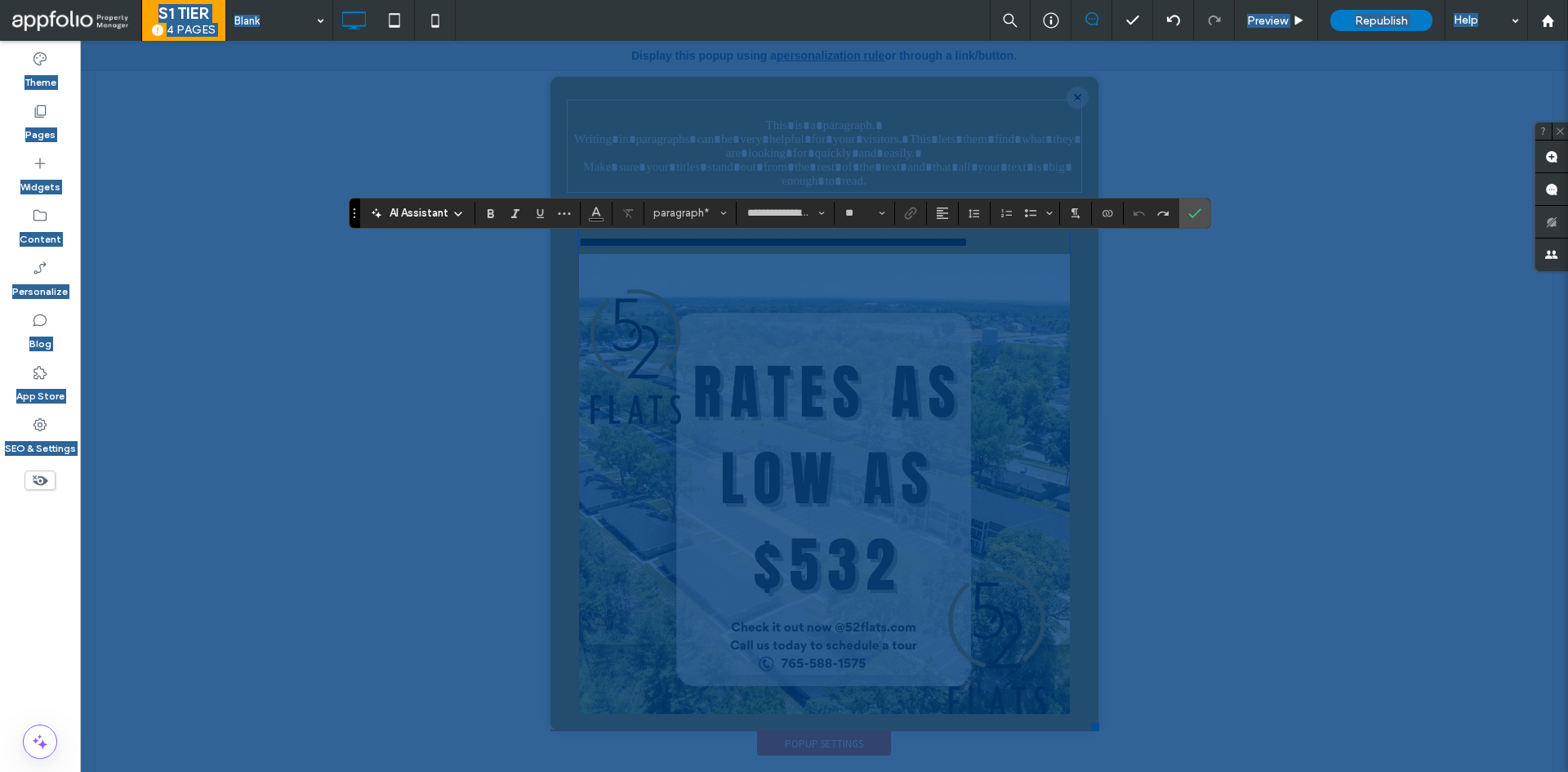 click at bounding box center [824, 146] 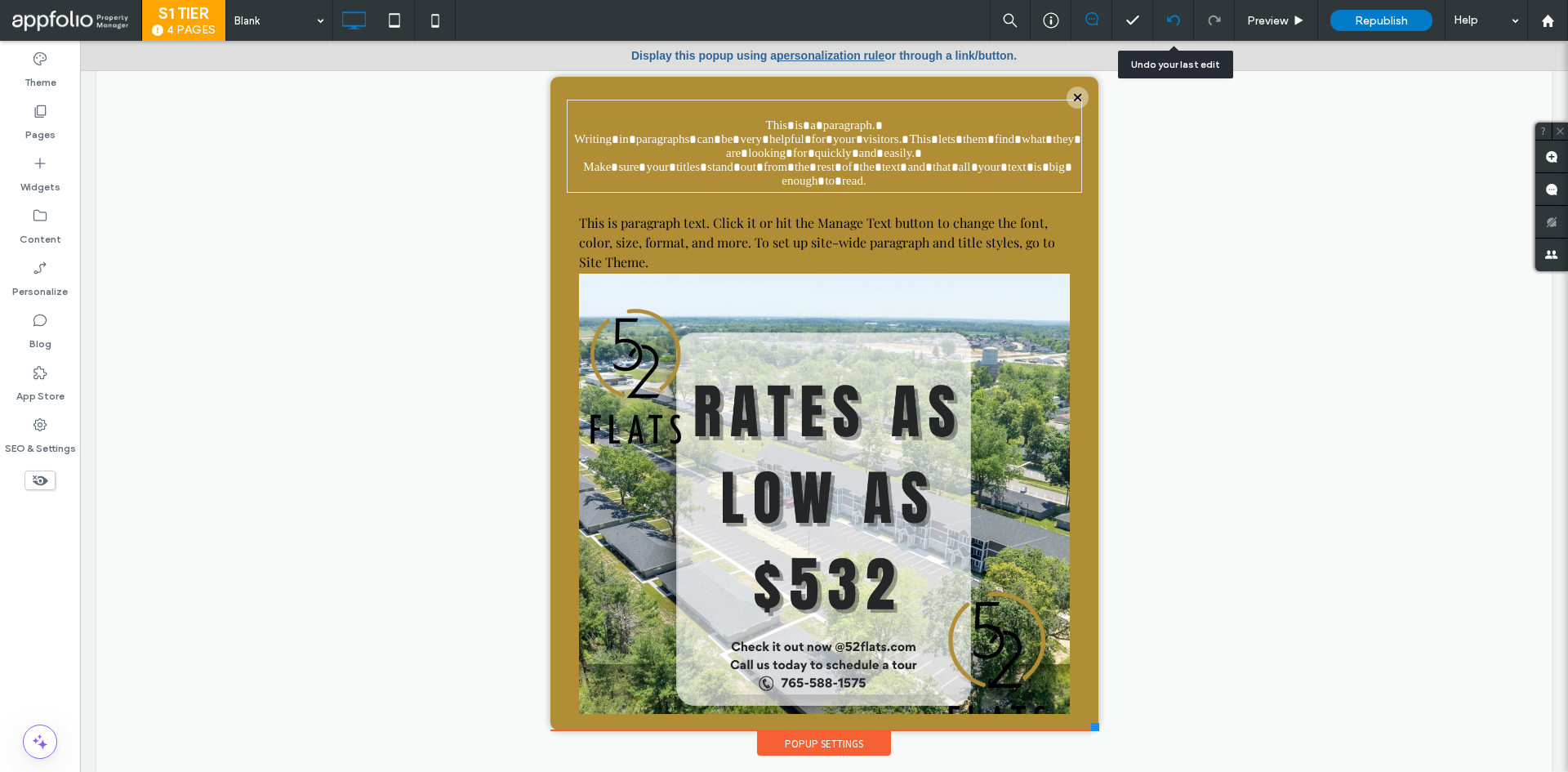 click at bounding box center [1173, 20] 